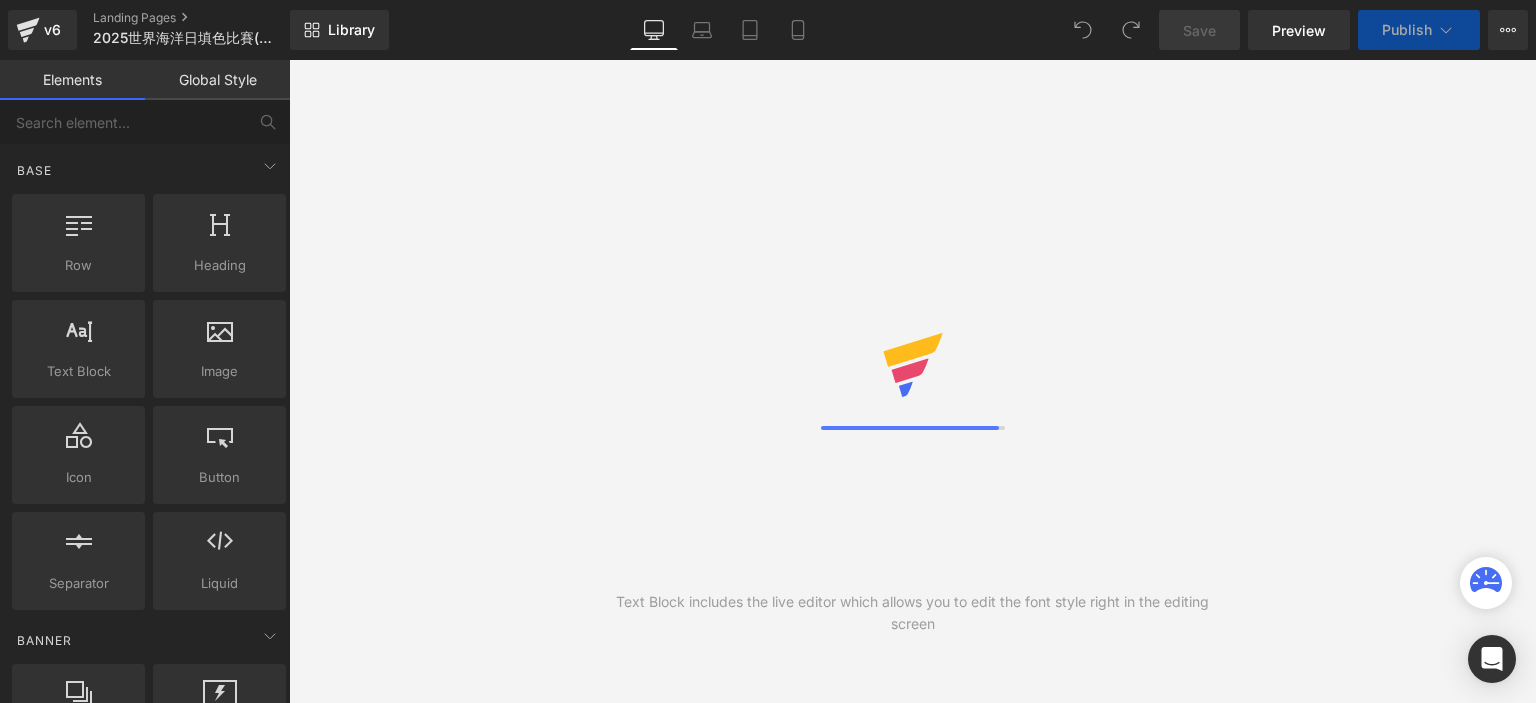 scroll, scrollTop: 0, scrollLeft: 0, axis: both 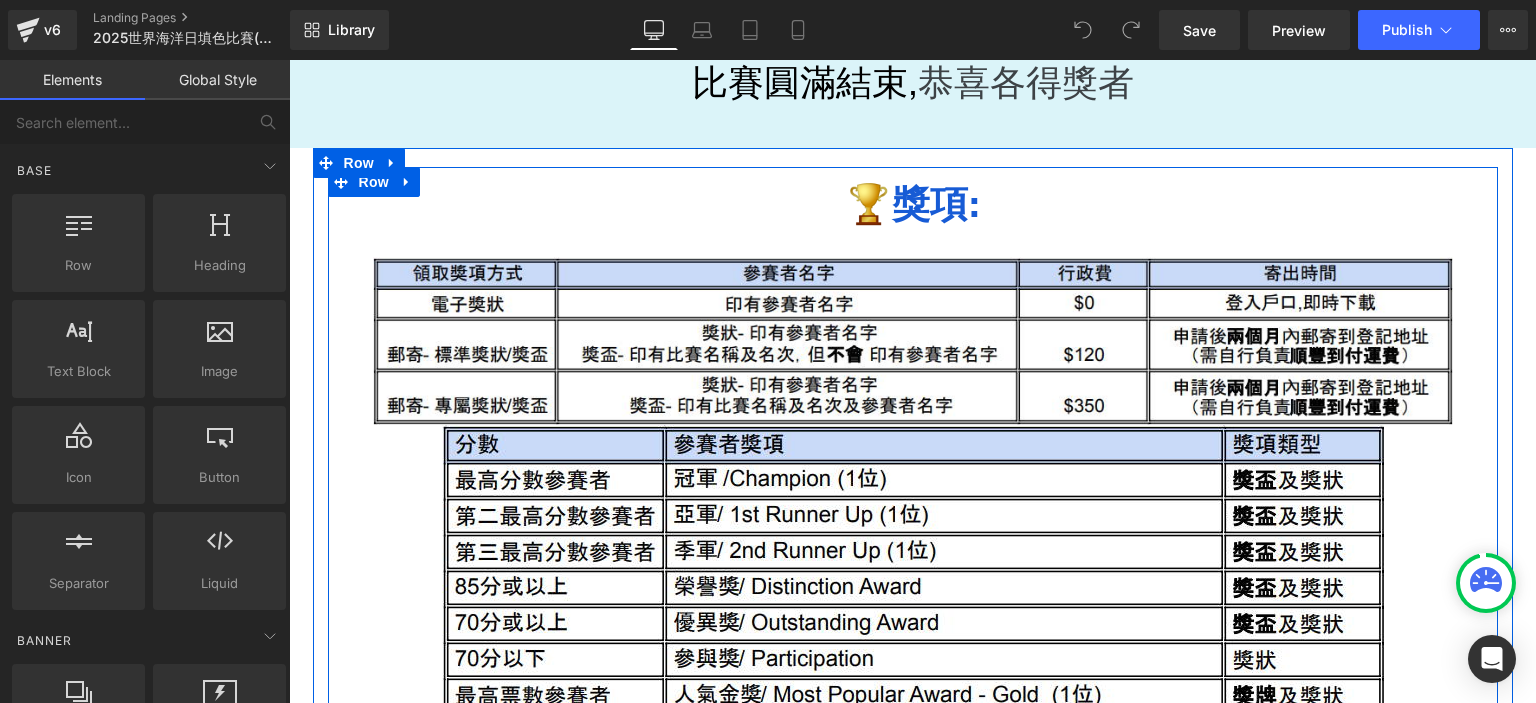 click on "🏆獎項: Heading         Image         Image         Row" at bounding box center [913, 489] 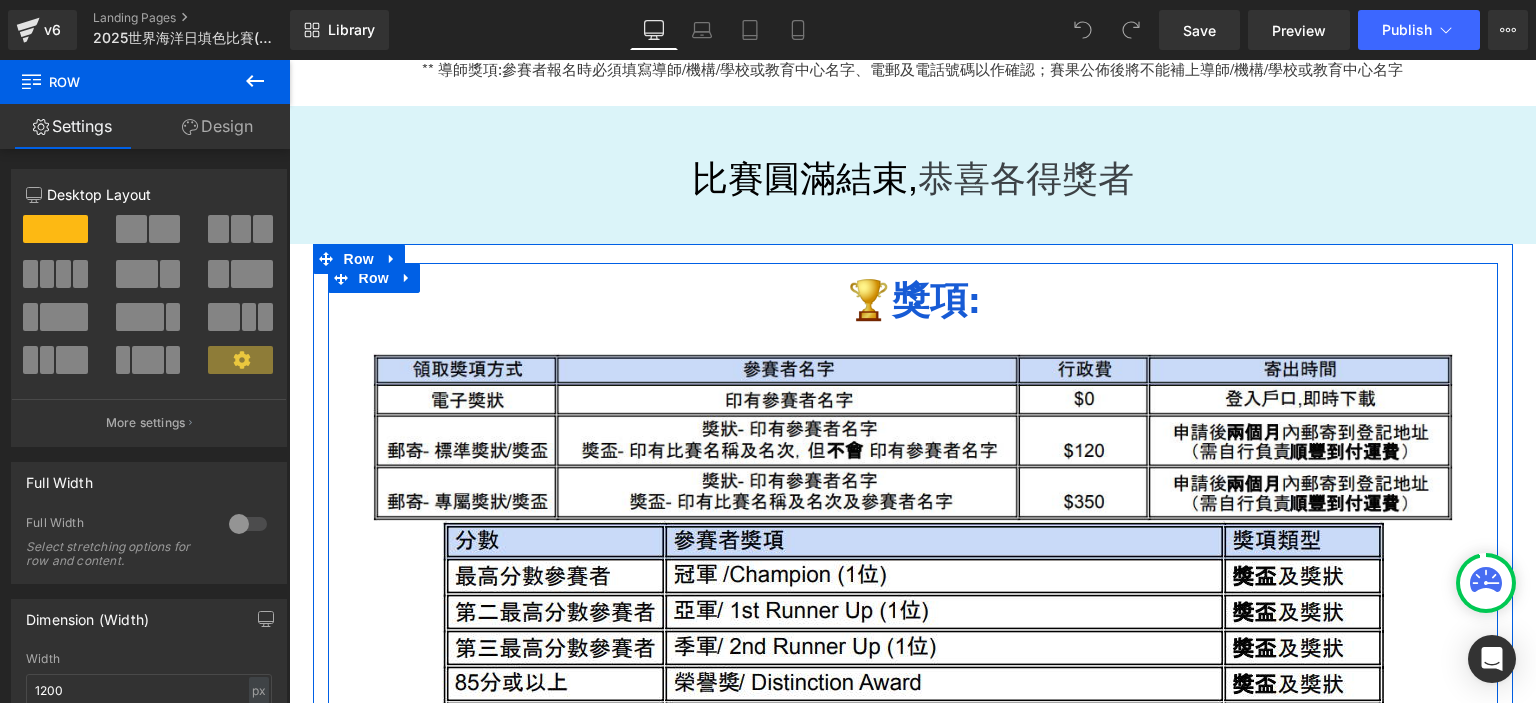 scroll, scrollTop: 1819, scrollLeft: 0, axis: vertical 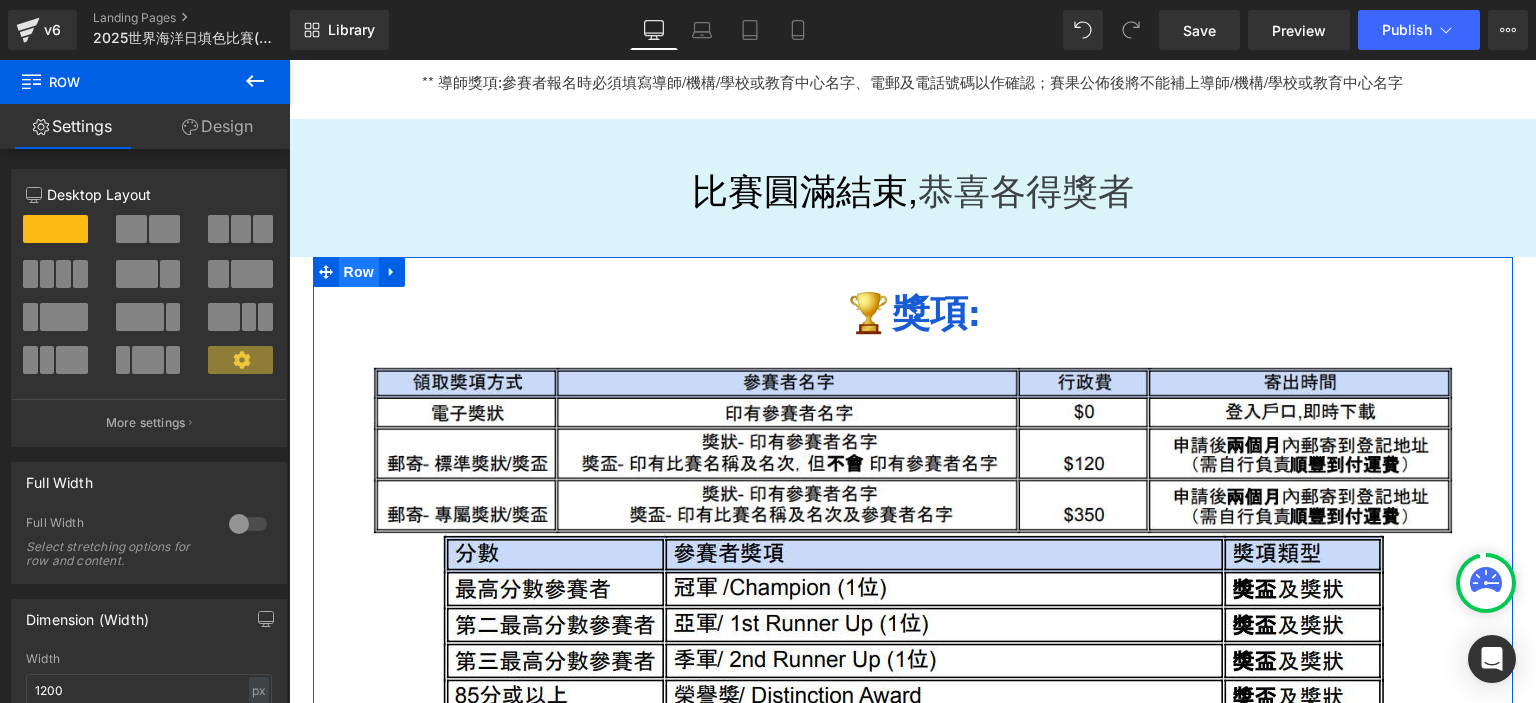 click on "Row" at bounding box center (359, 272) 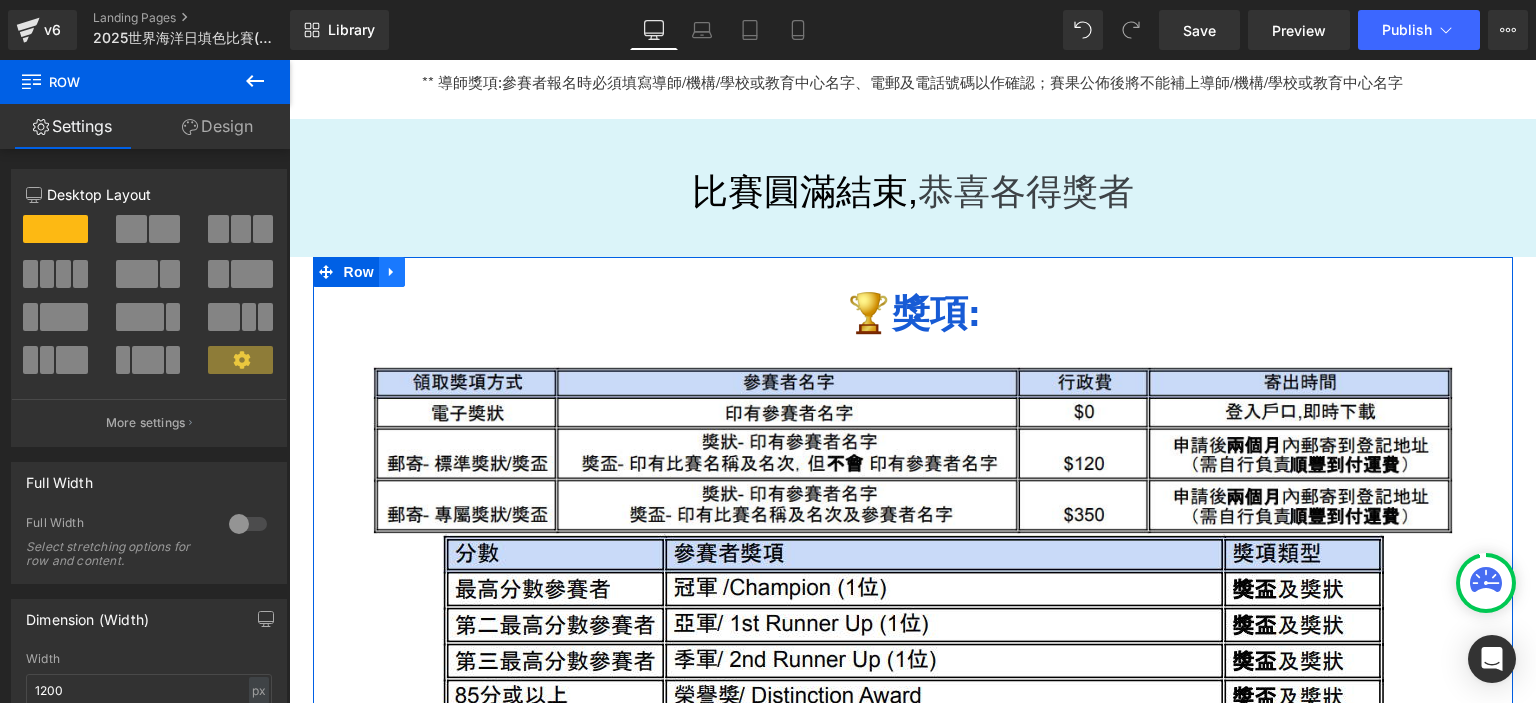 click 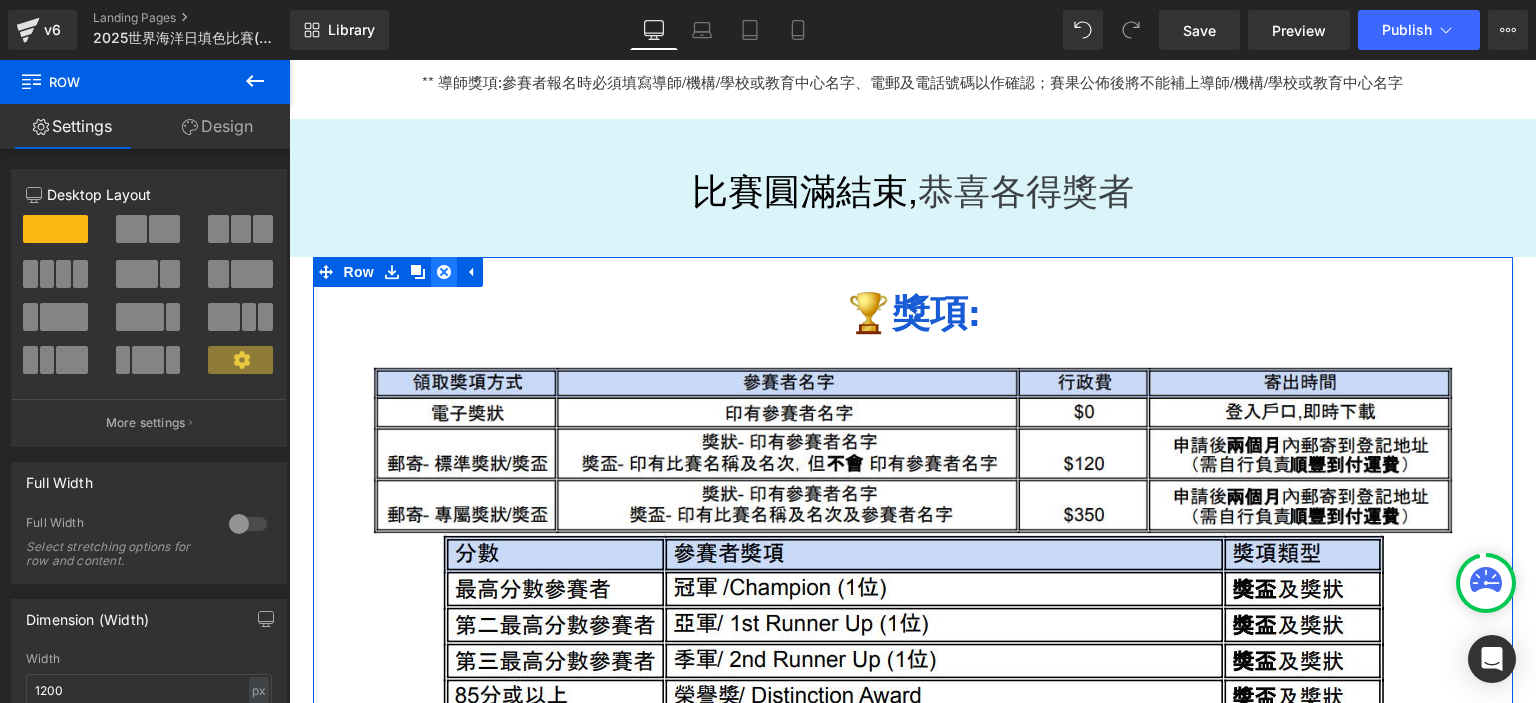 click 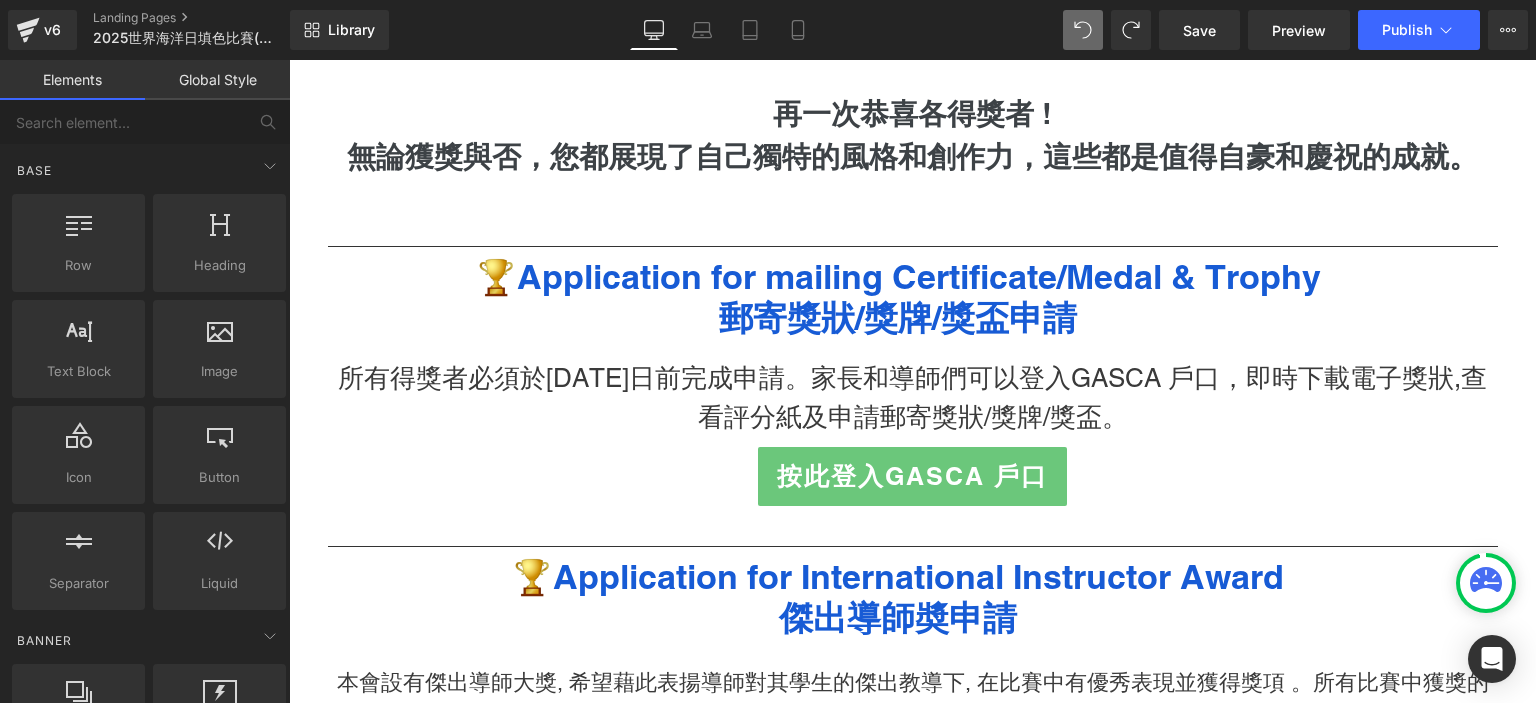 scroll, scrollTop: 2680, scrollLeft: 0, axis: vertical 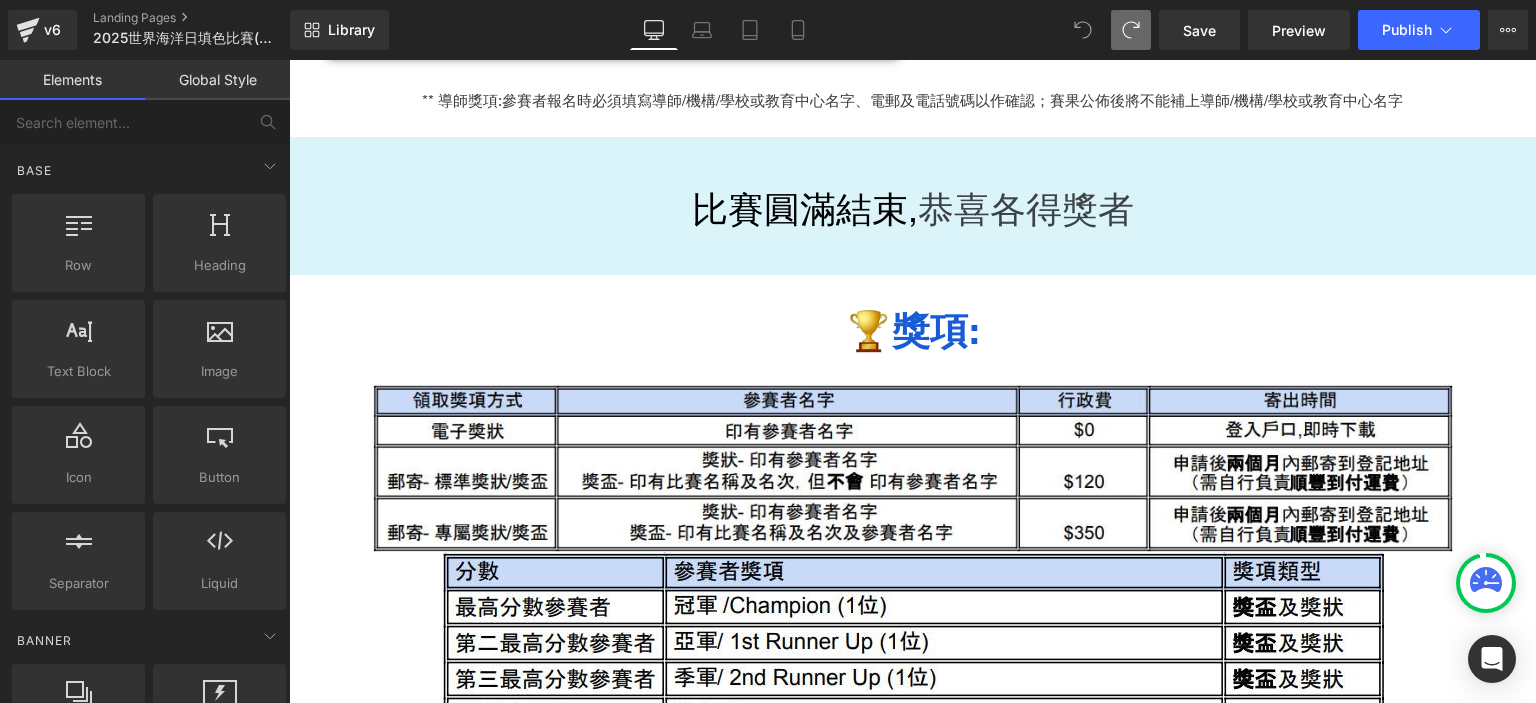 click 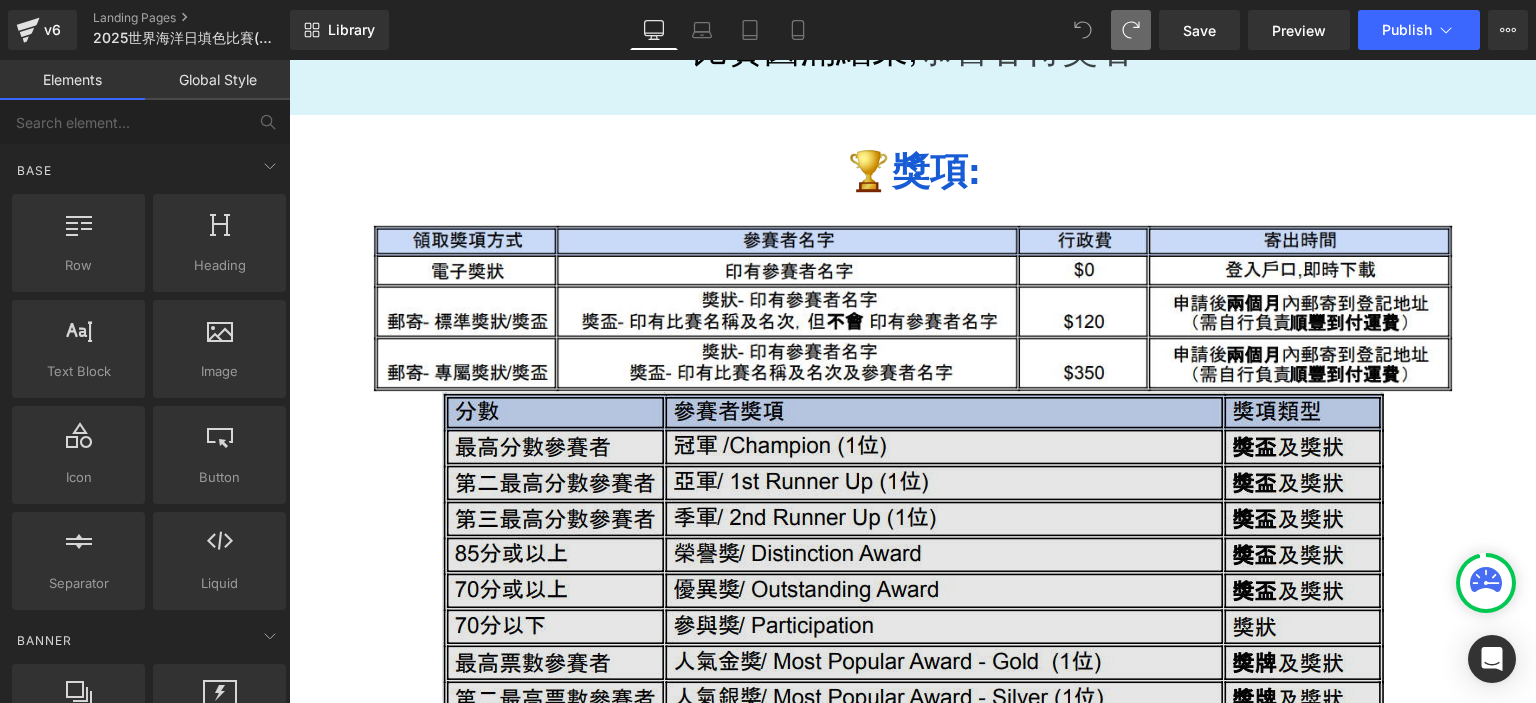 scroll, scrollTop: 1940, scrollLeft: 0, axis: vertical 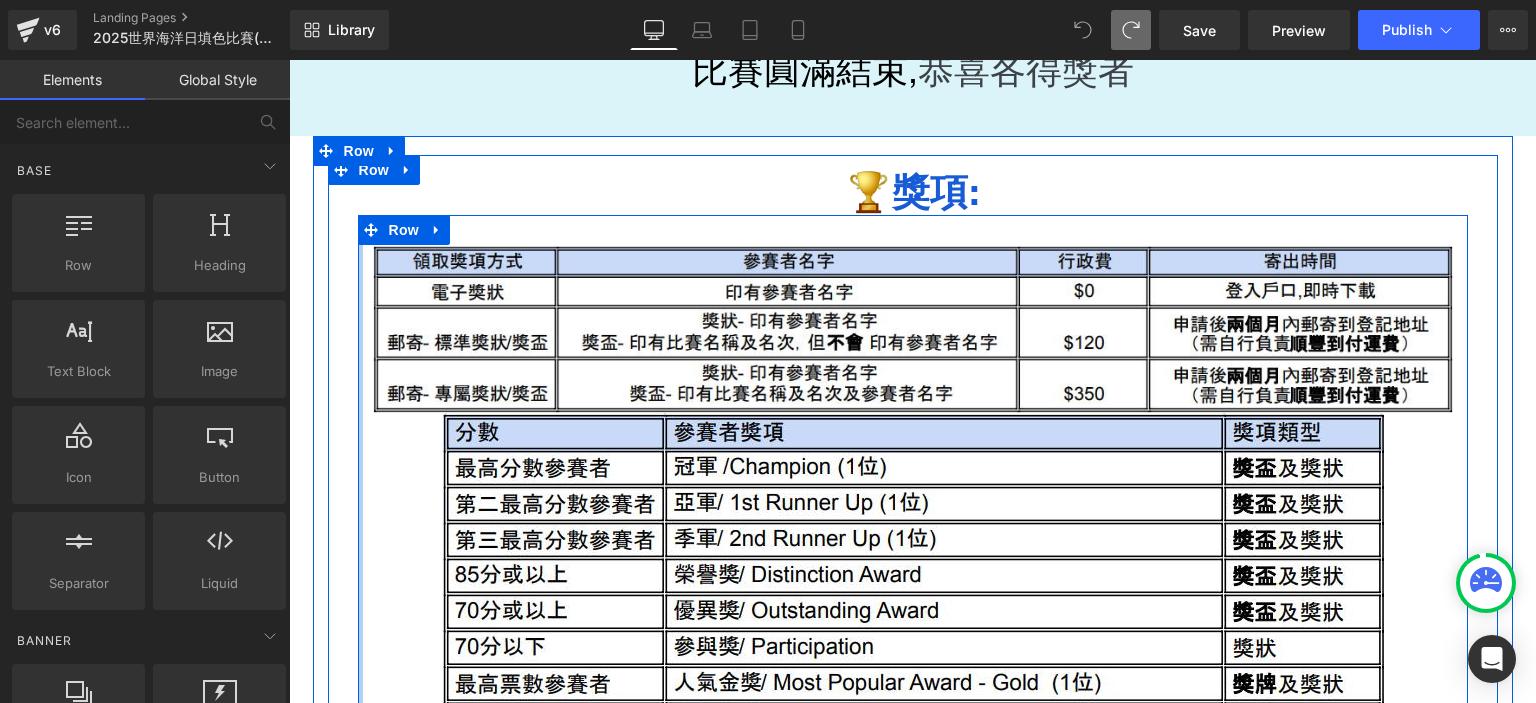 click at bounding box center [360, 500] 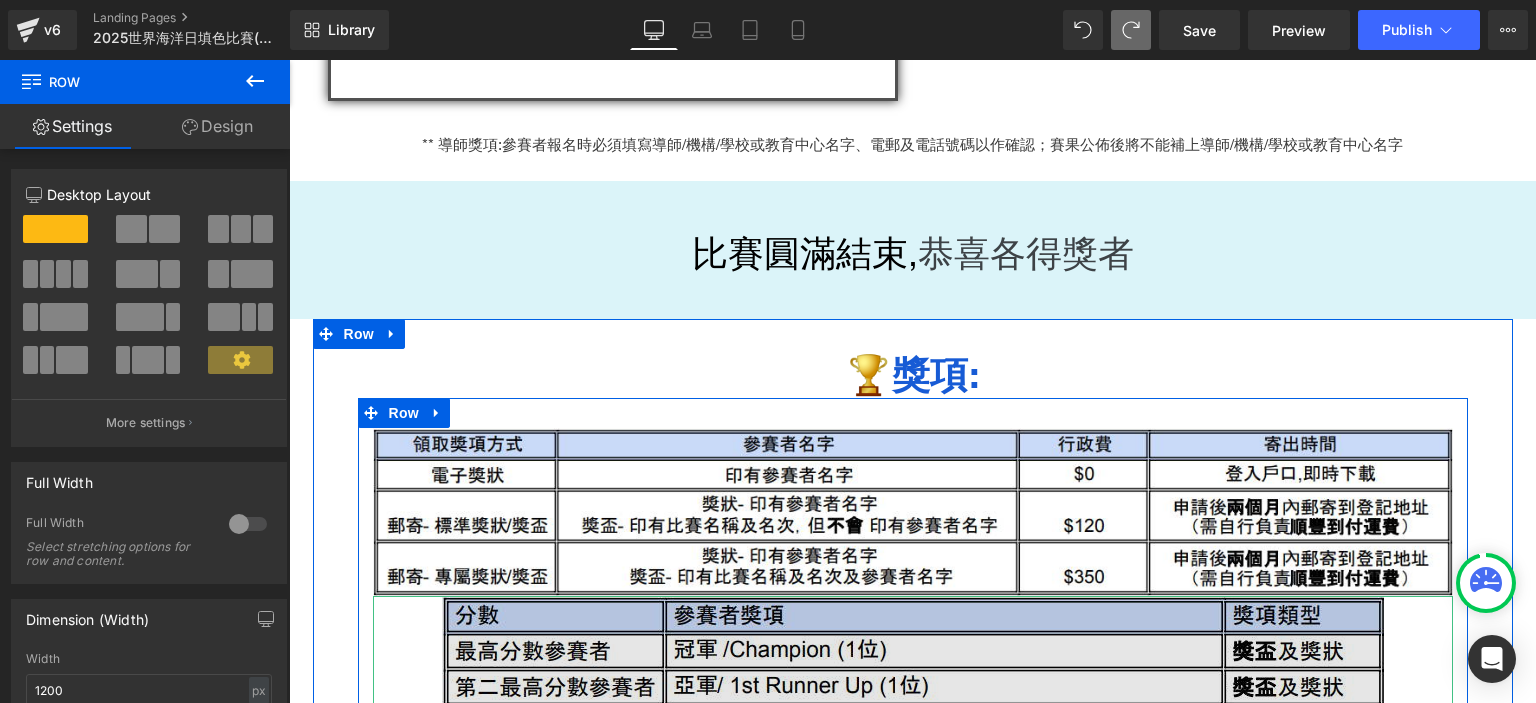 scroll, scrollTop: 1756, scrollLeft: 0, axis: vertical 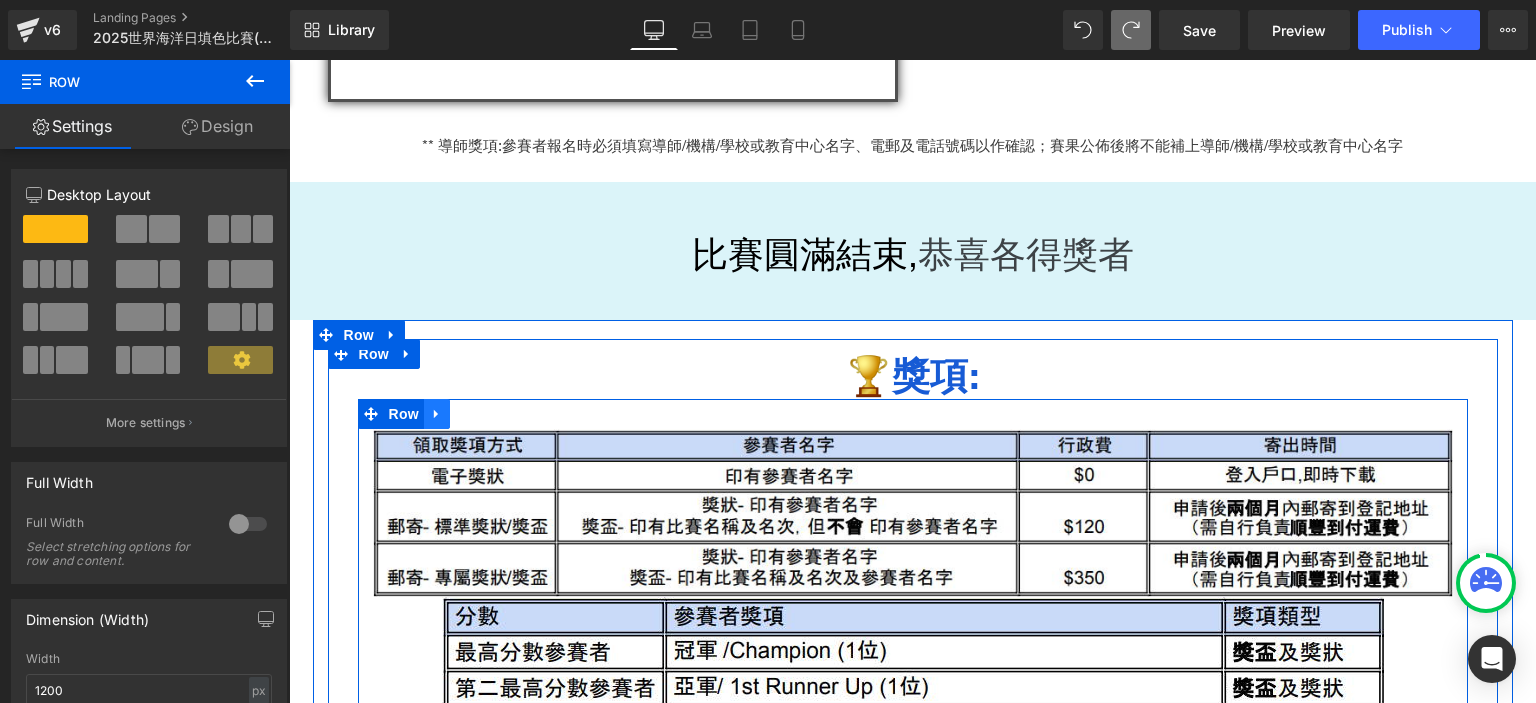 click 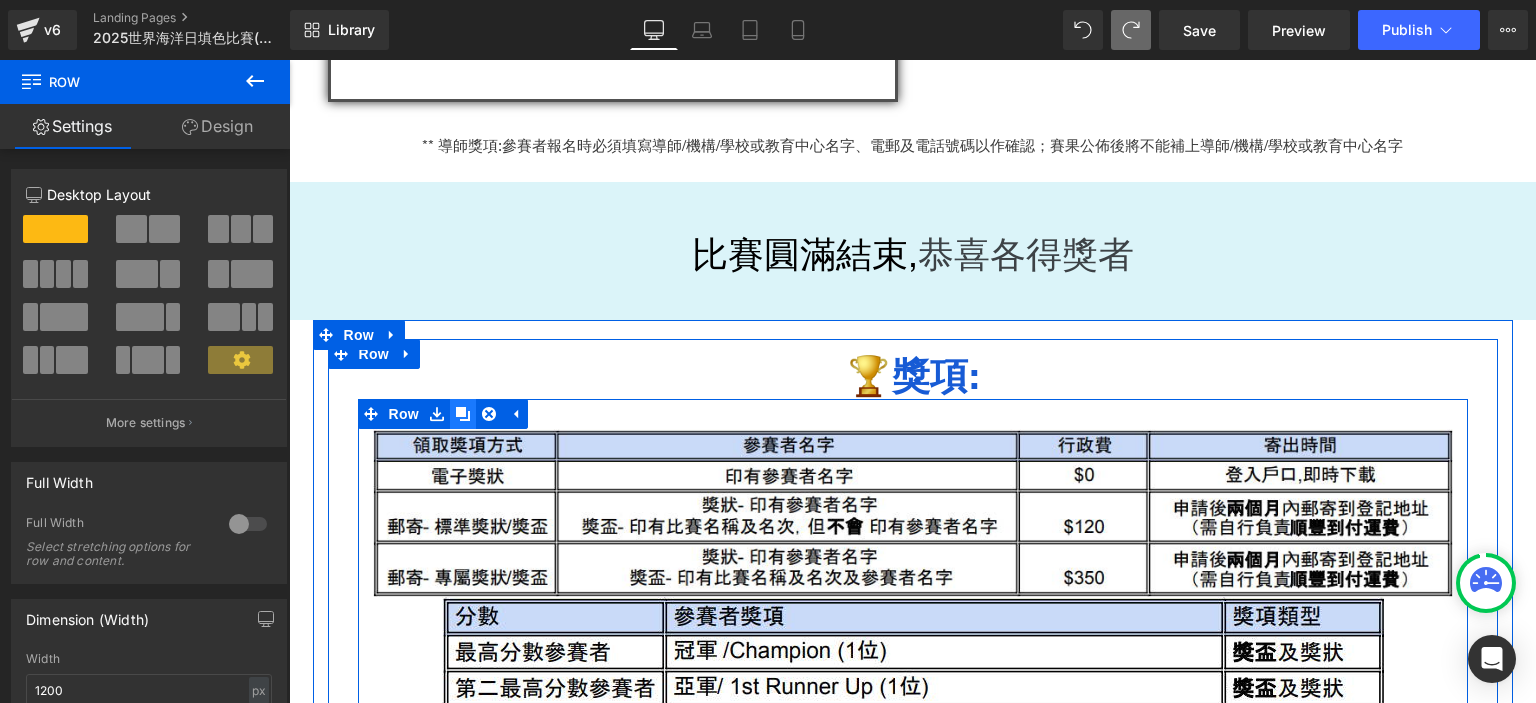 click 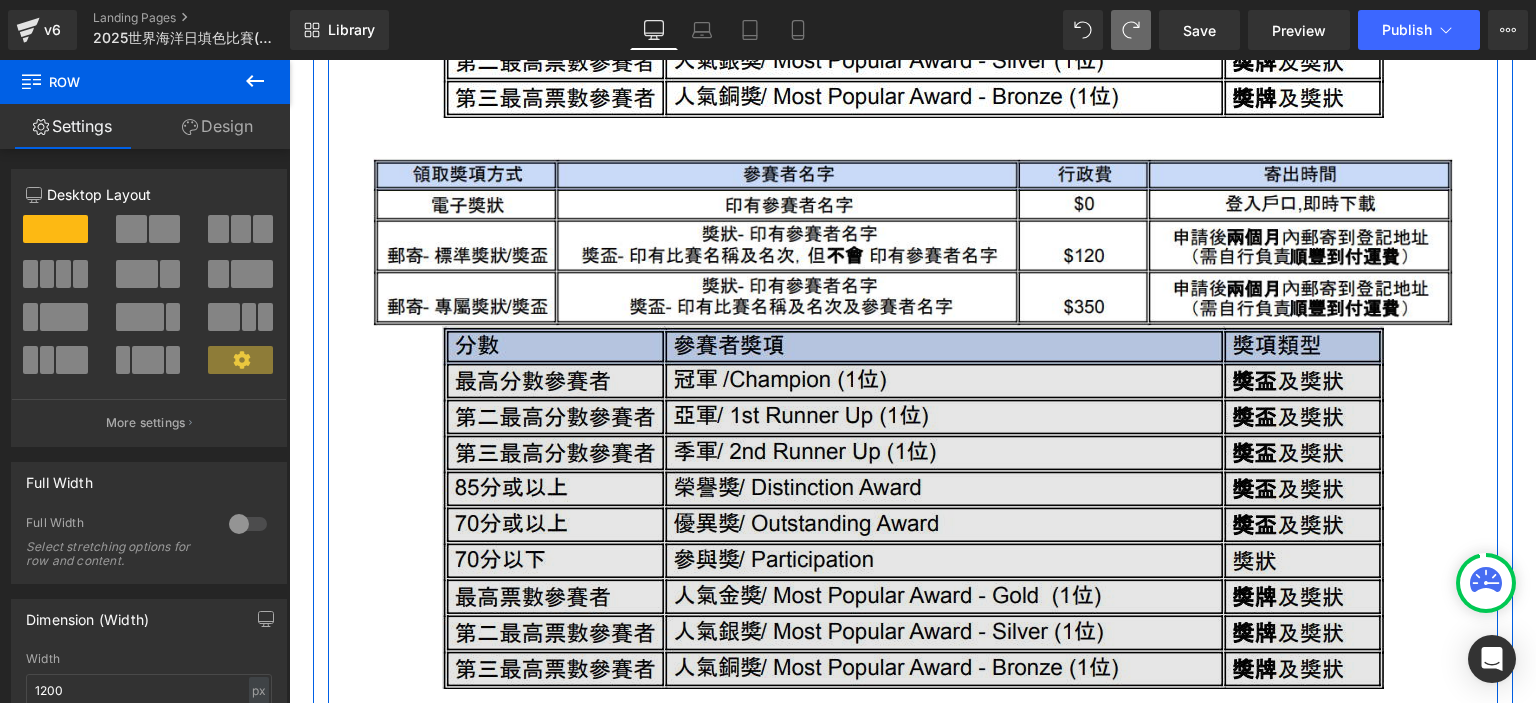 scroll, scrollTop: 2594, scrollLeft: 0, axis: vertical 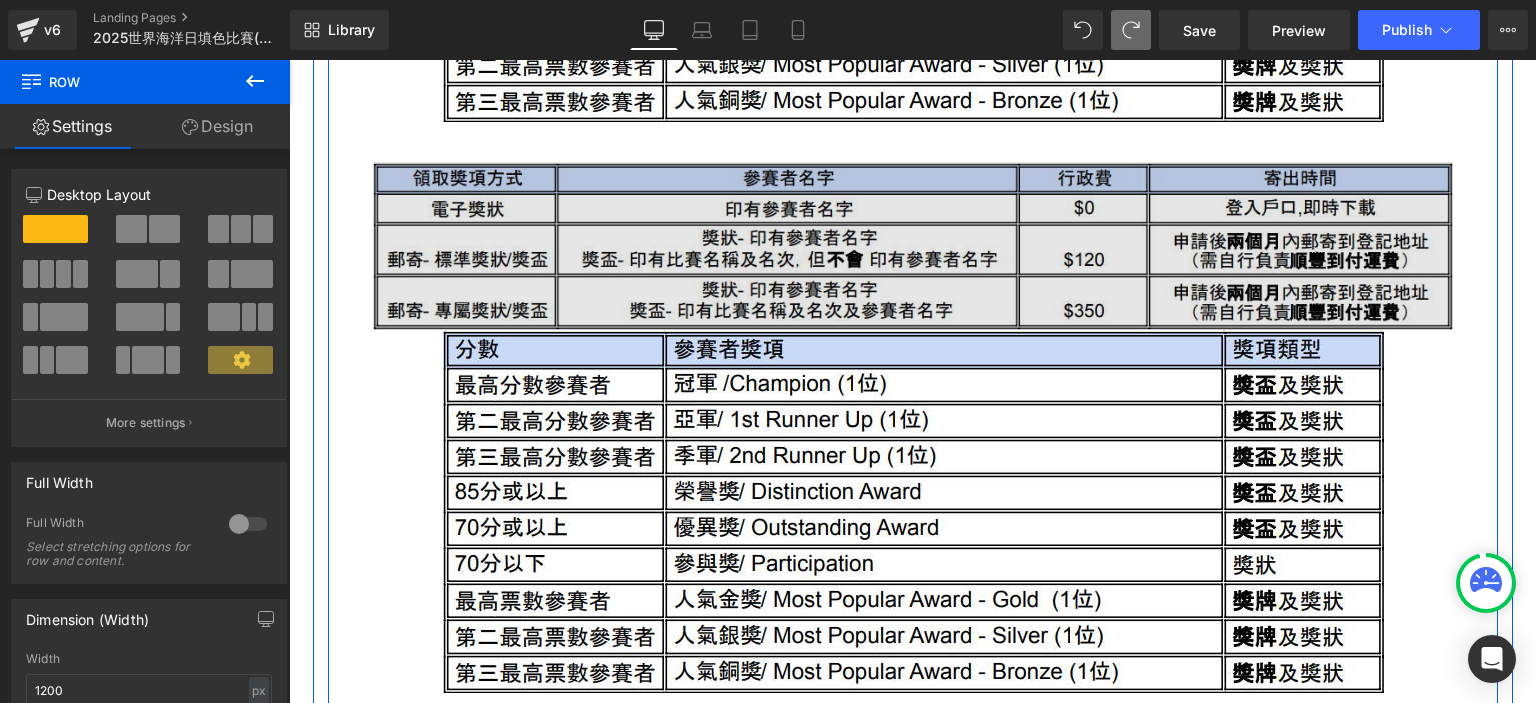 click at bounding box center (913, 246) 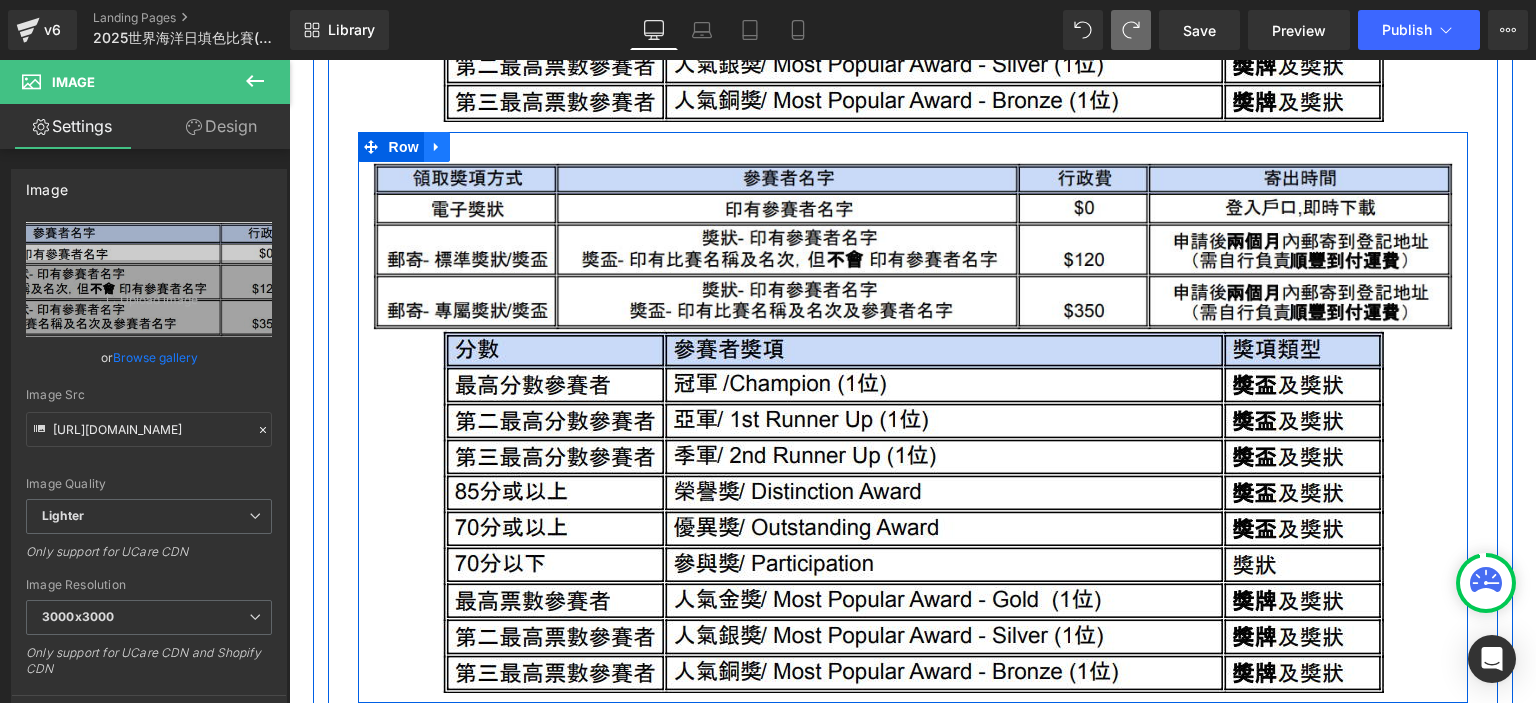 click 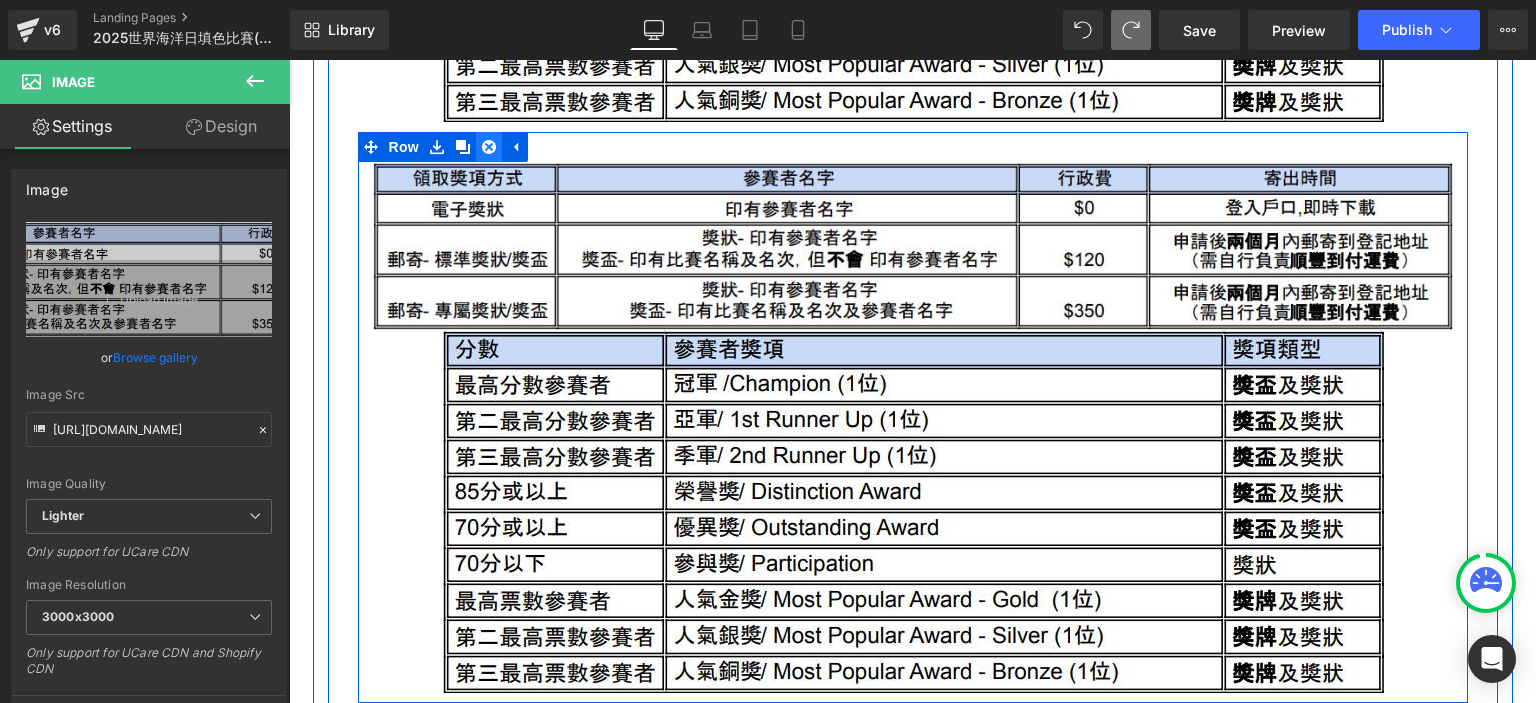 click 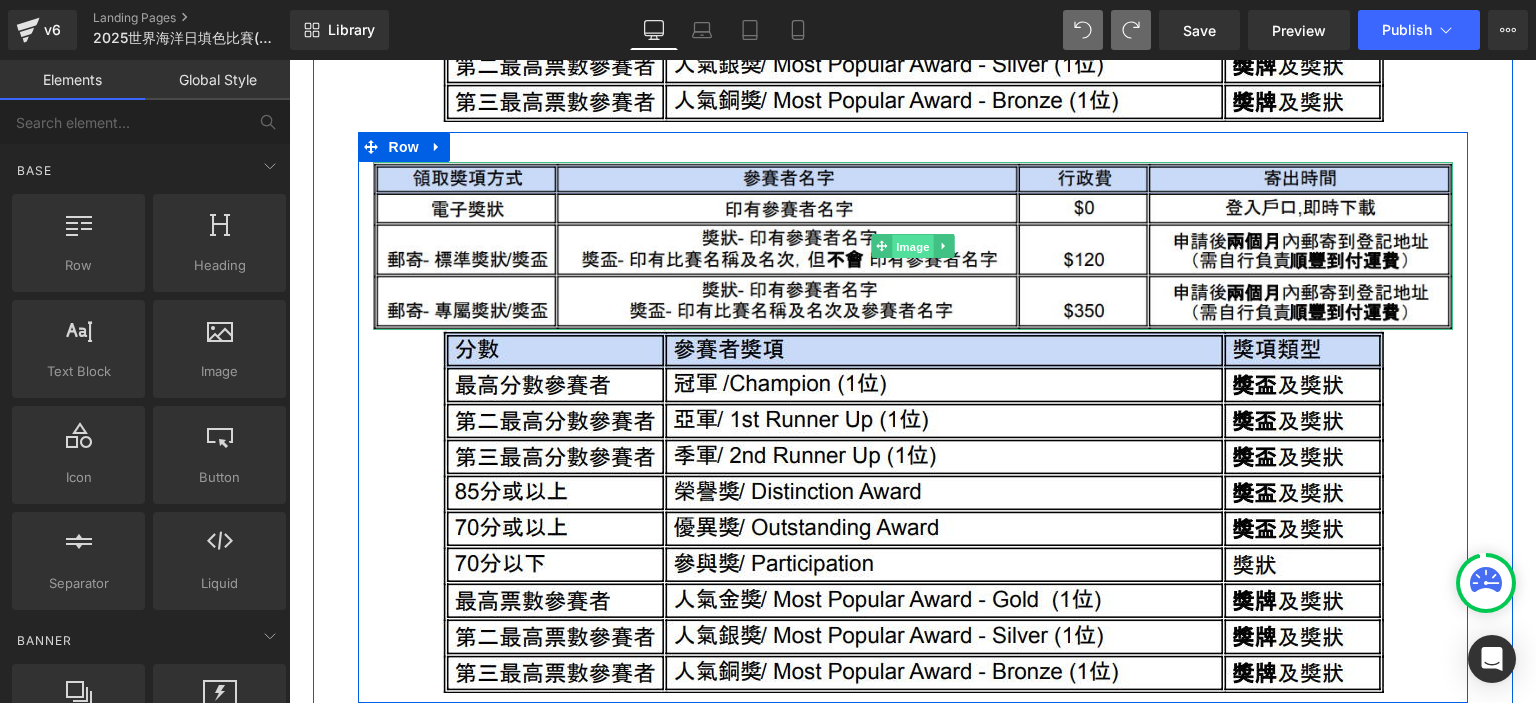 click on "Image" at bounding box center (913, 246) 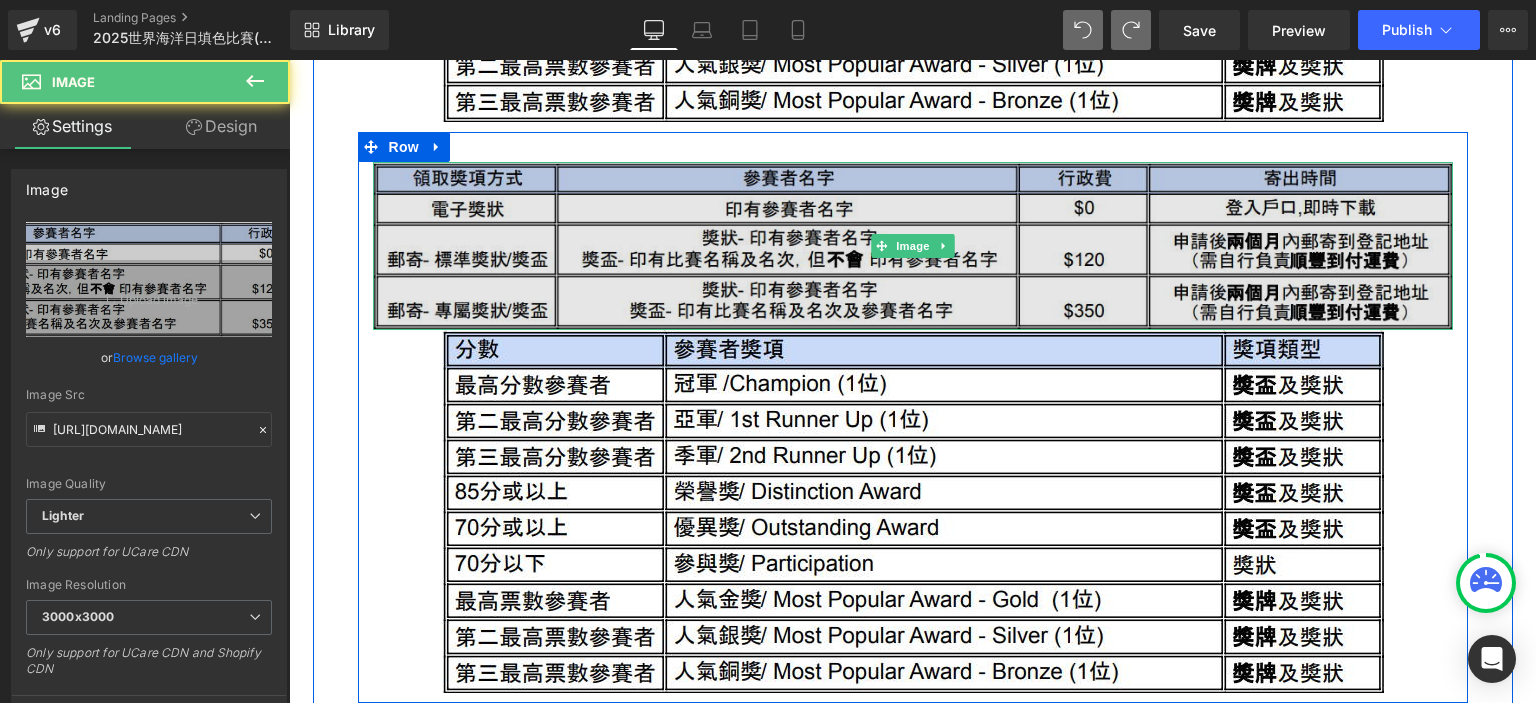 click at bounding box center (913, 246) 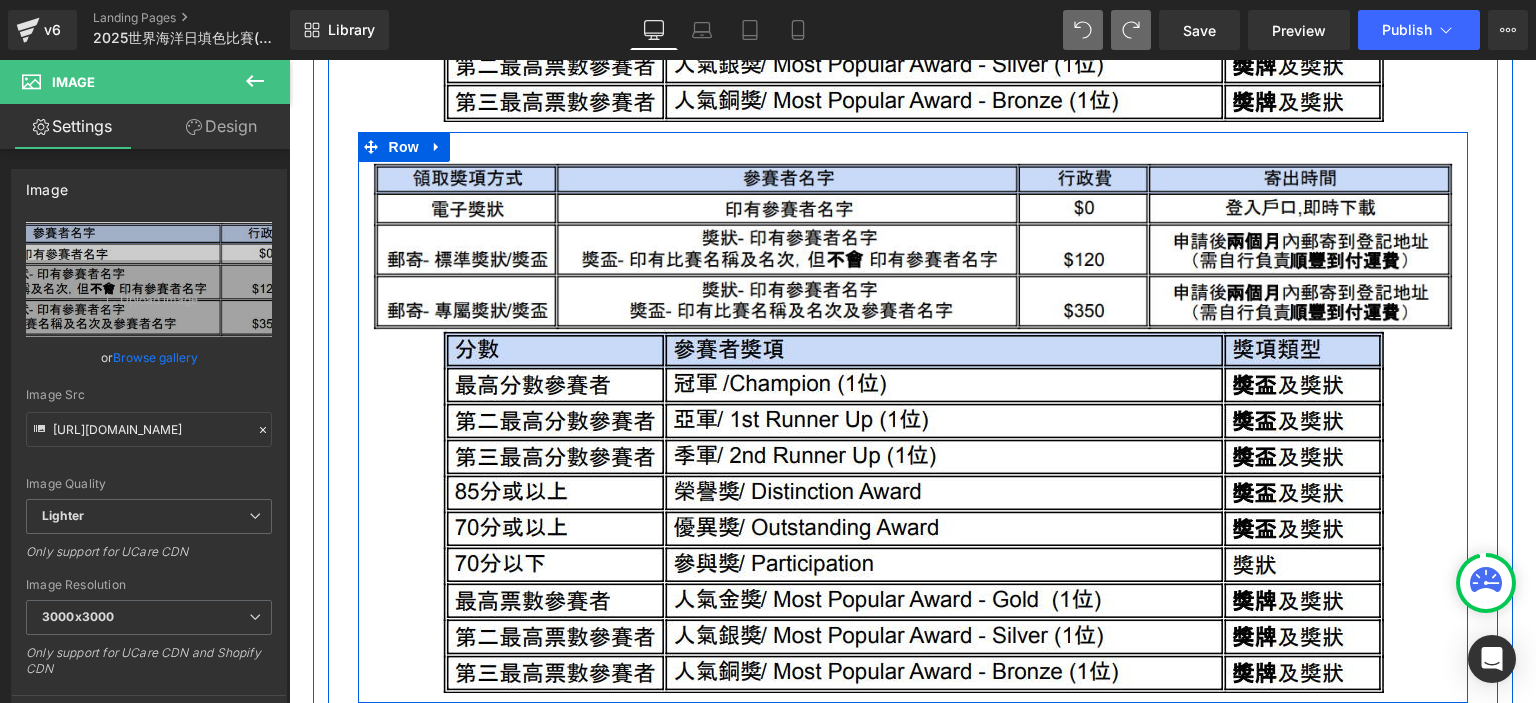 click on "Image         Image         Row" at bounding box center (913, 417) 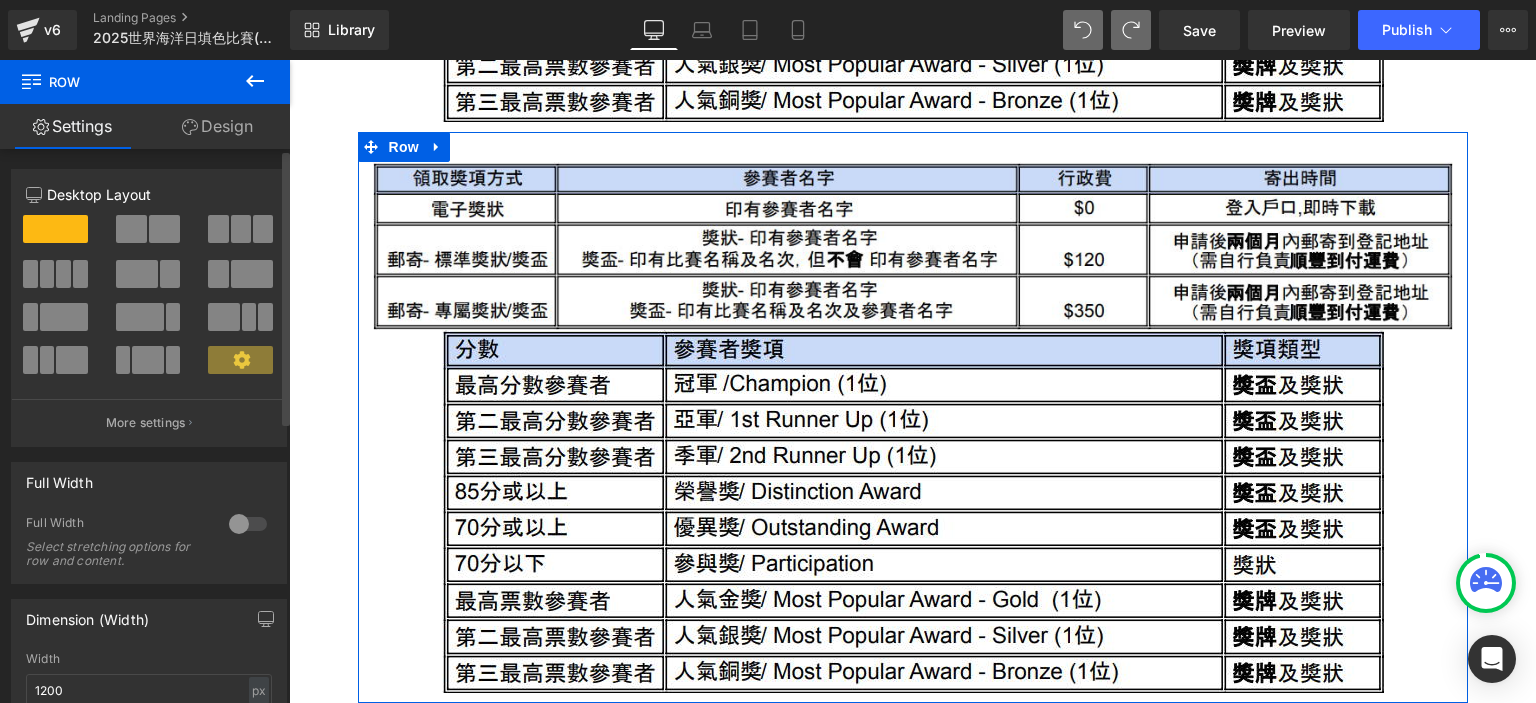 click at bounding box center (164, 229) 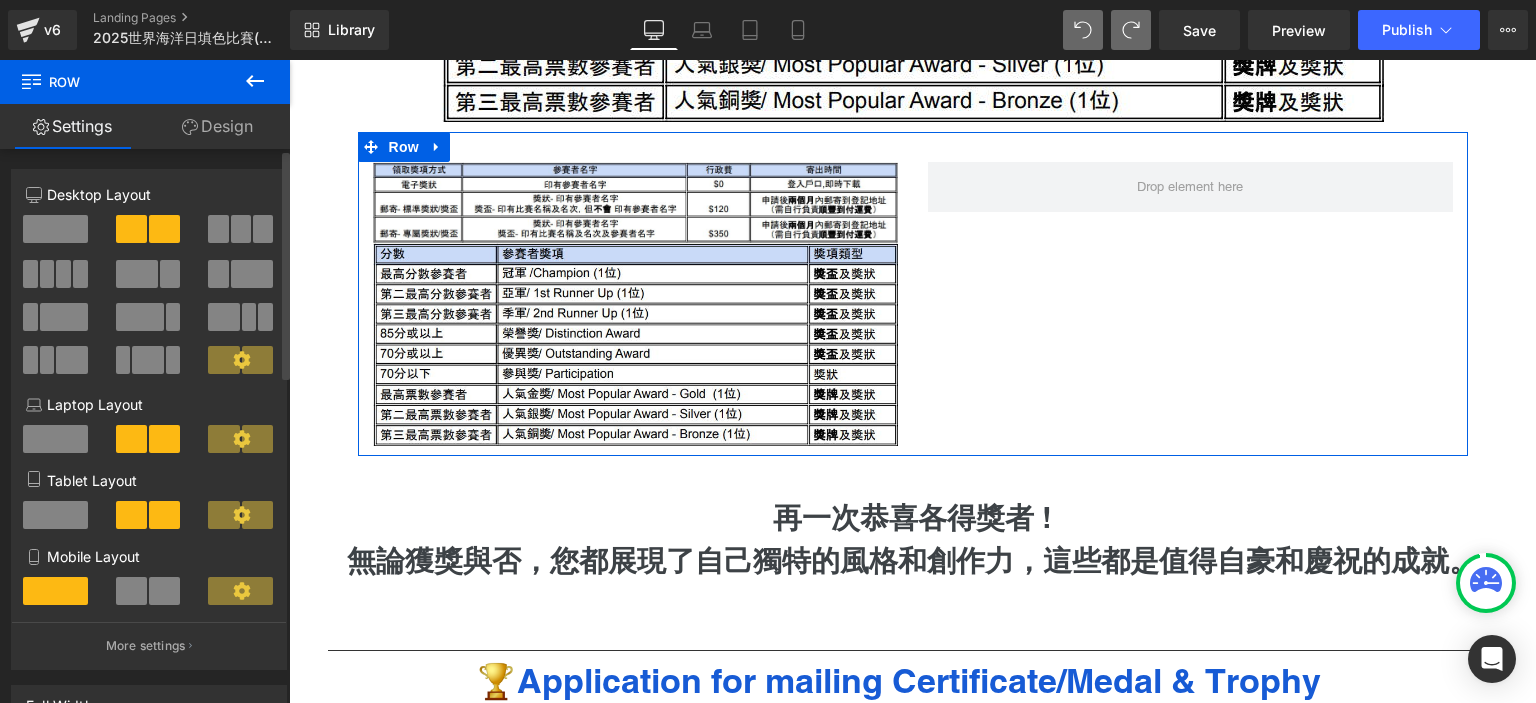click at bounding box center [55, 229] 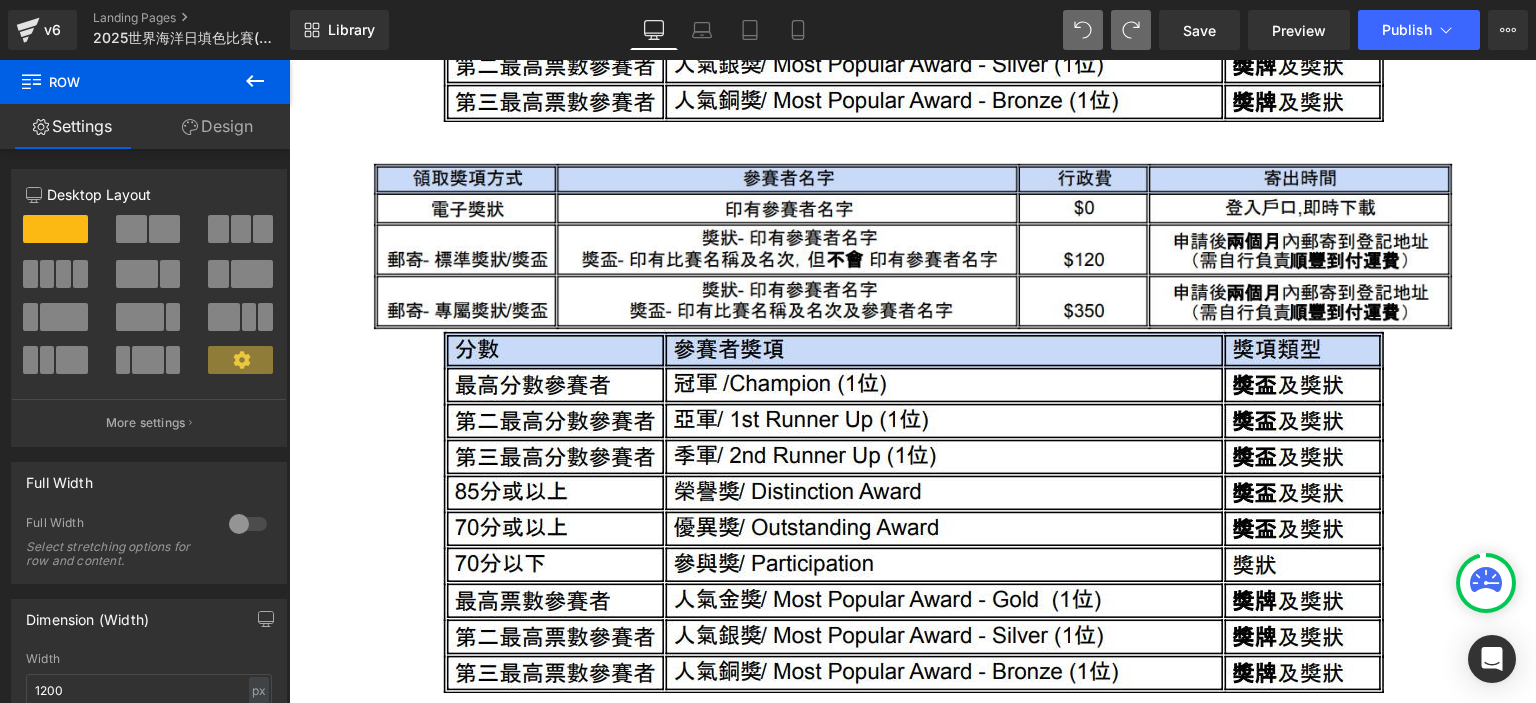 click 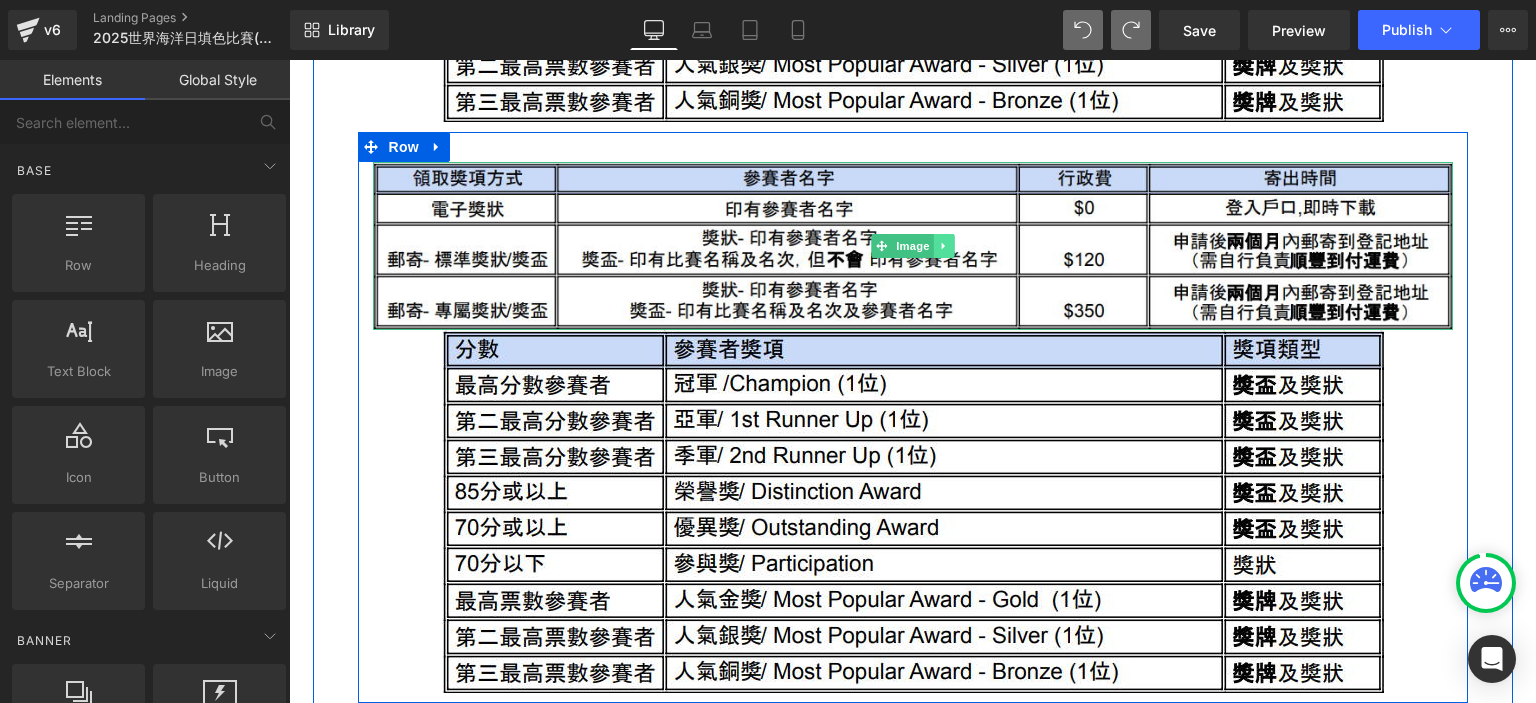click 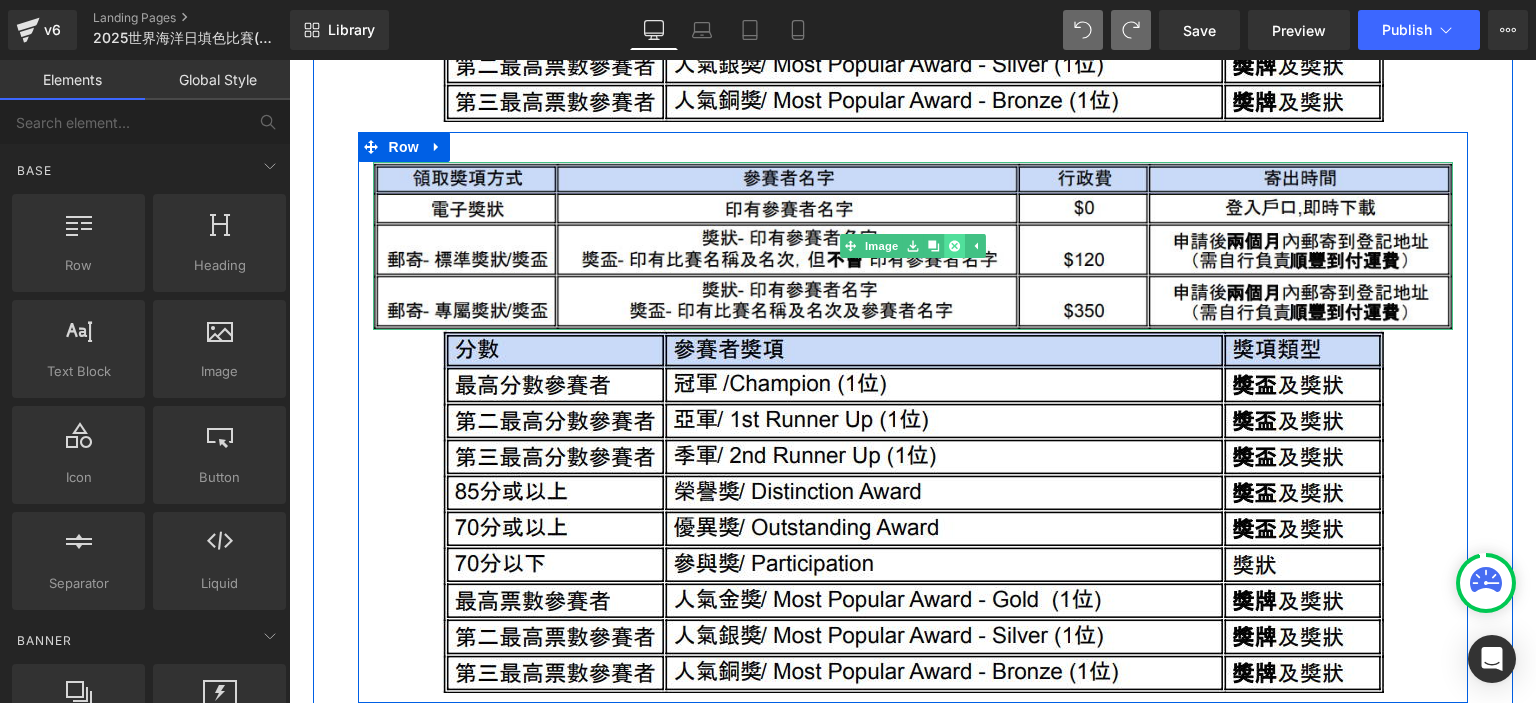 click at bounding box center (954, 246) 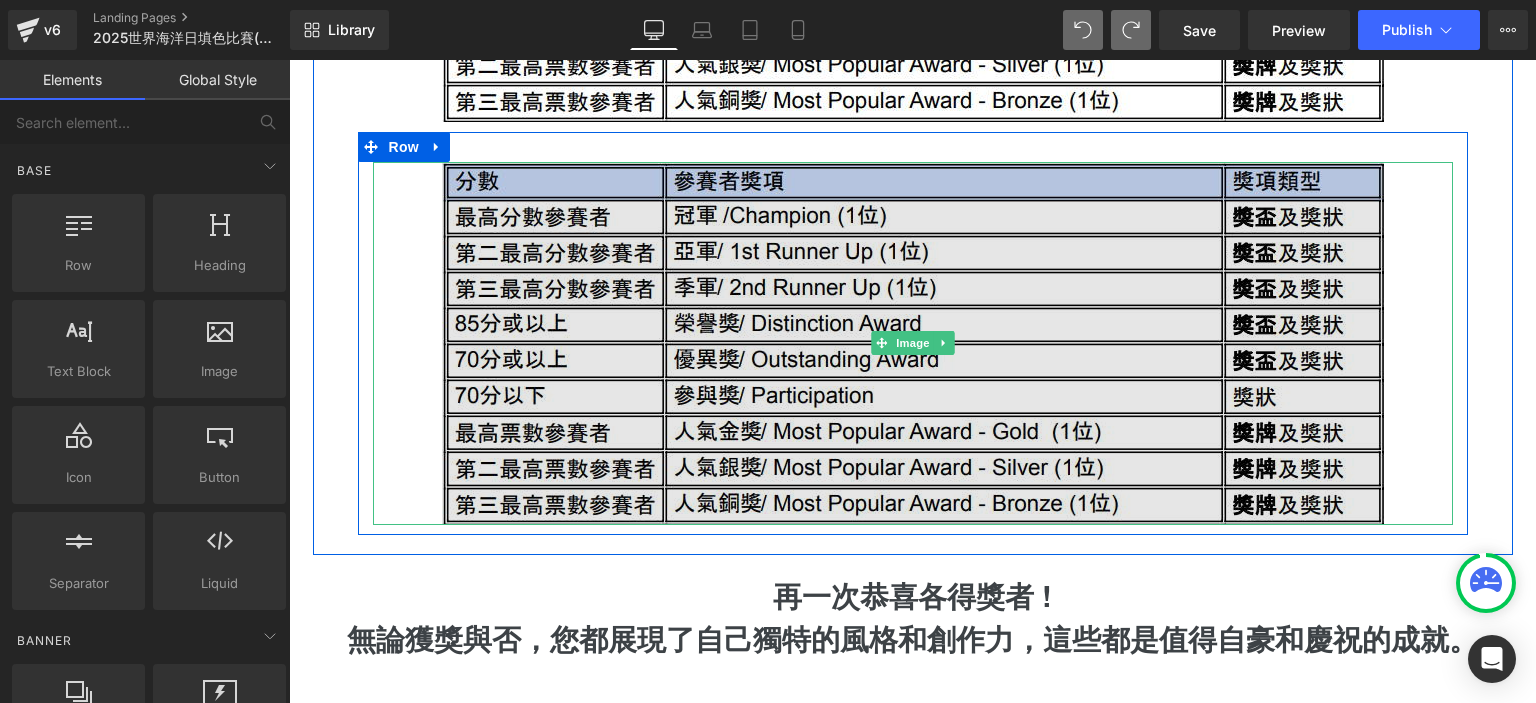 click at bounding box center (913, 343) 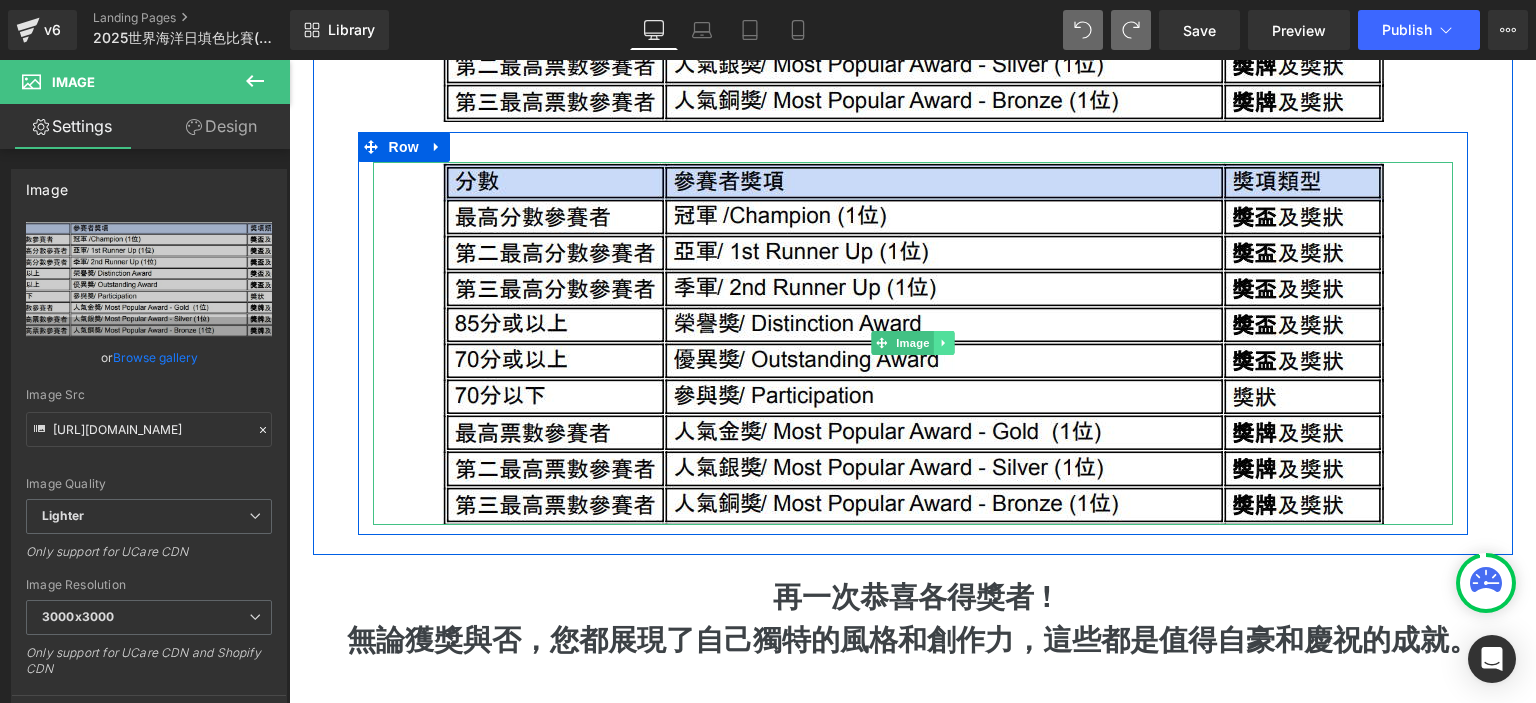 click 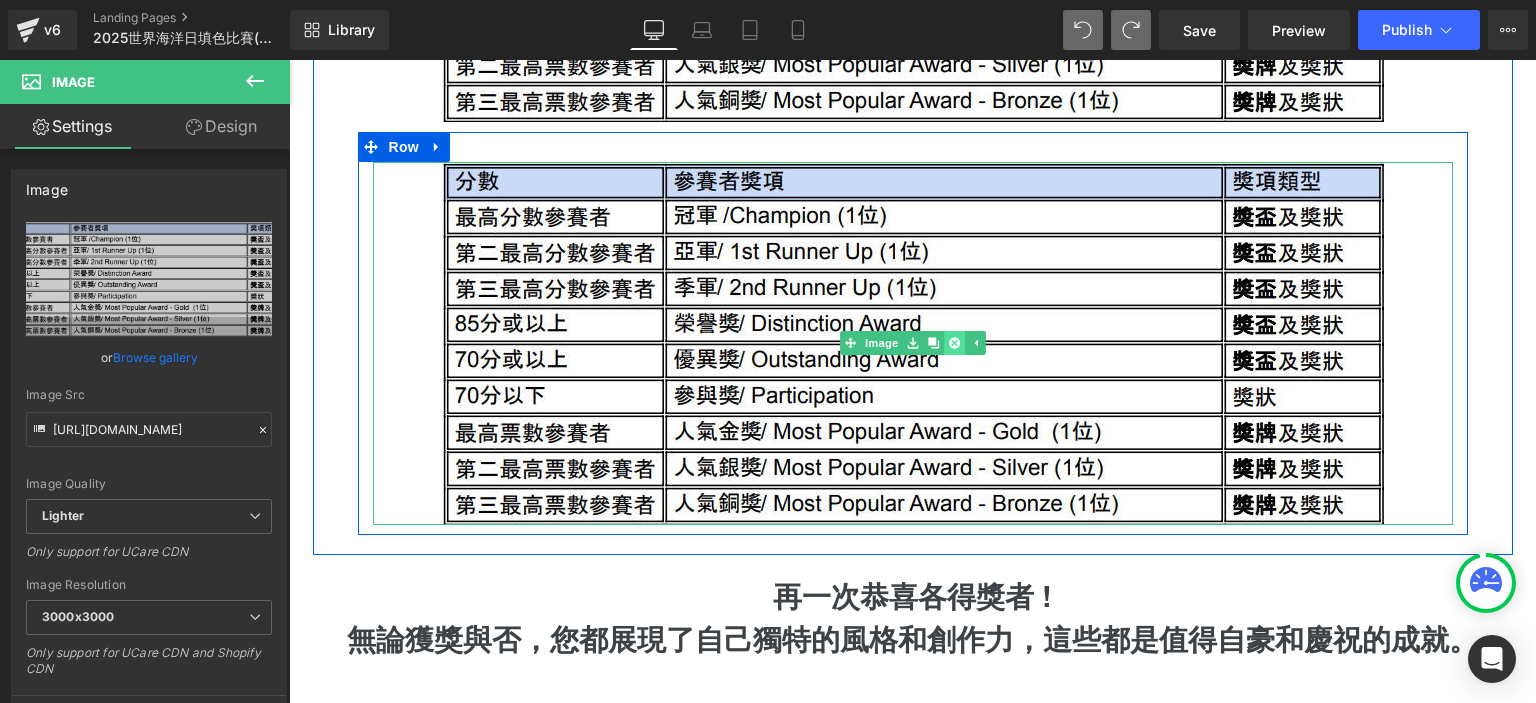 click 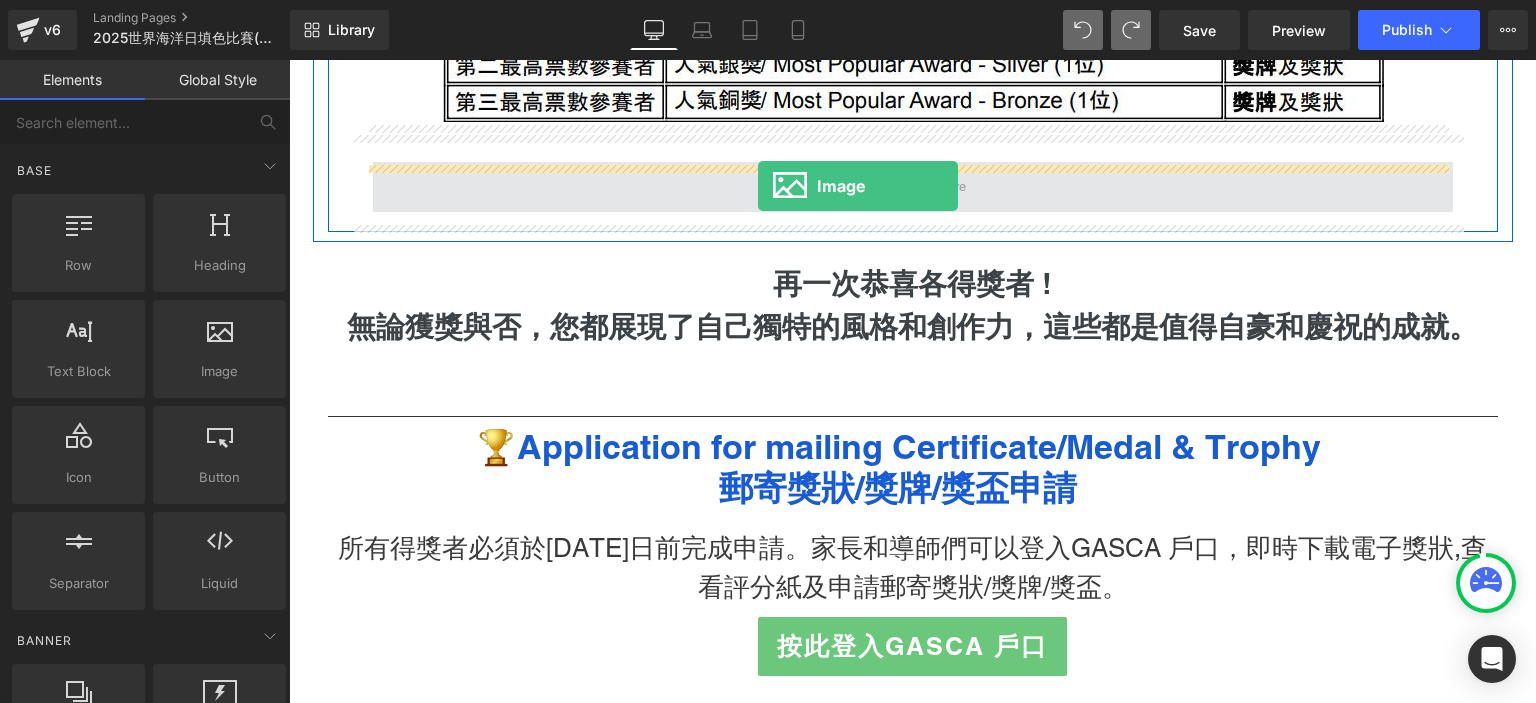 drag, startPoint x: 521, startPoint y: 433, endPoint x: 758, endPoint y: 186, distance: 342.3127 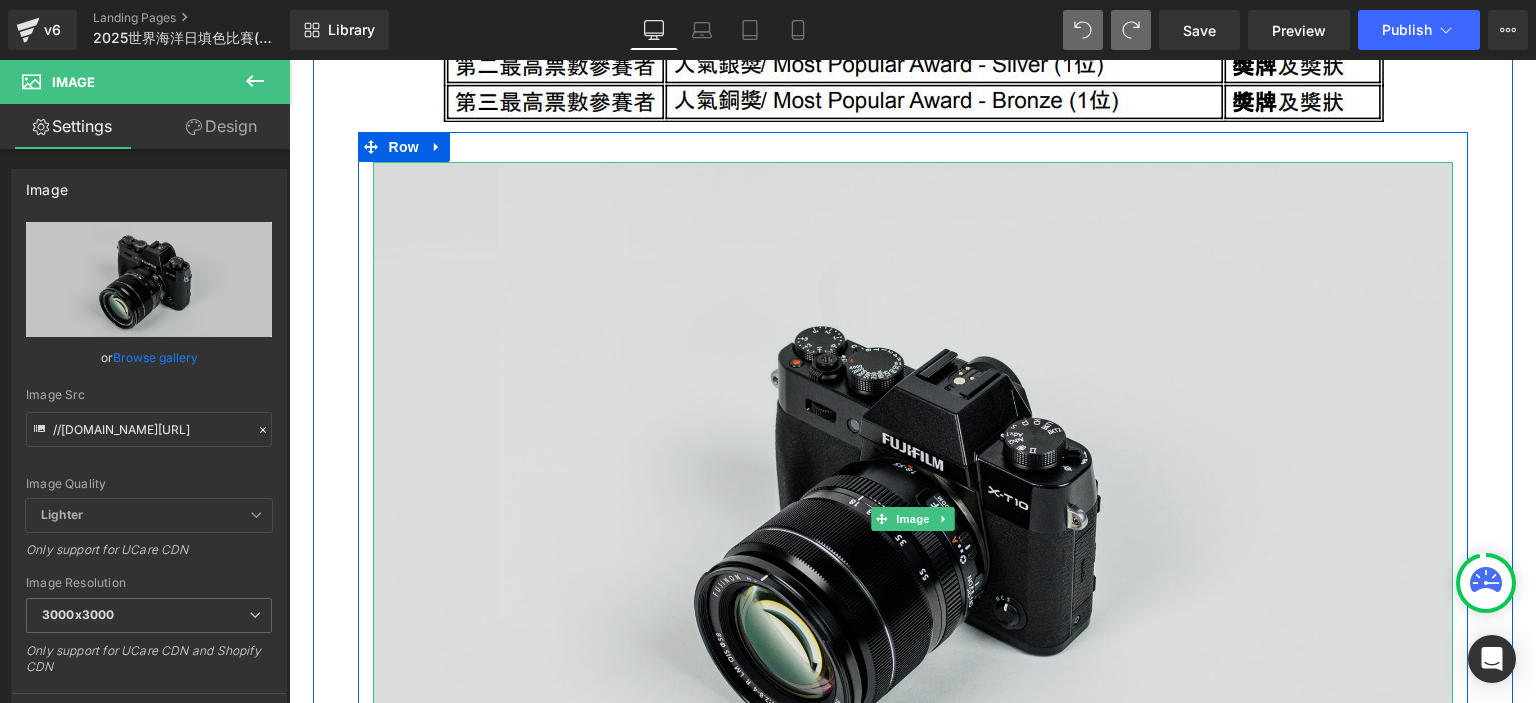 scroll, scrollTop: 2858, scrollLeft: 0, axis: vertical 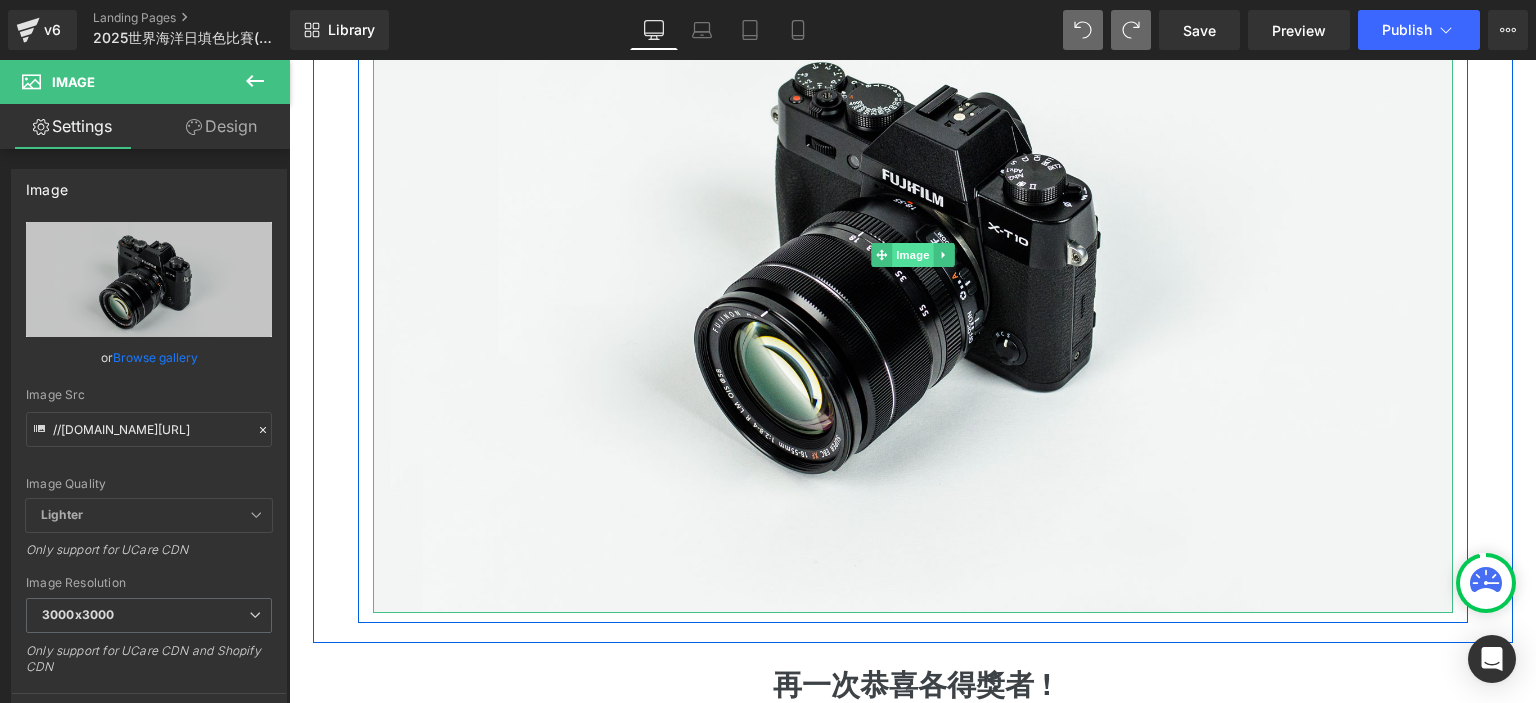 click on "Image" at bounding box center (913, 255) 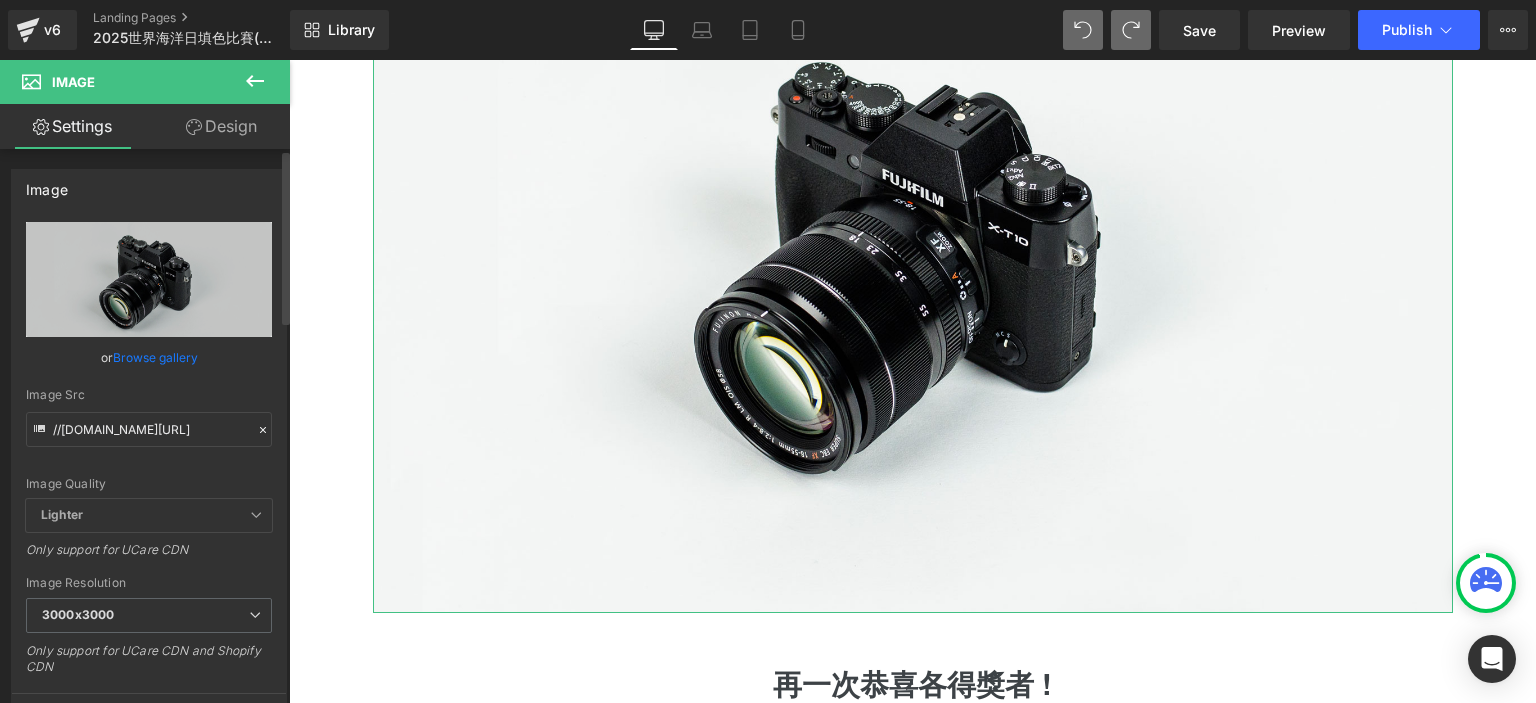 click on "Browse gallery" at bounding box center (155, 357) 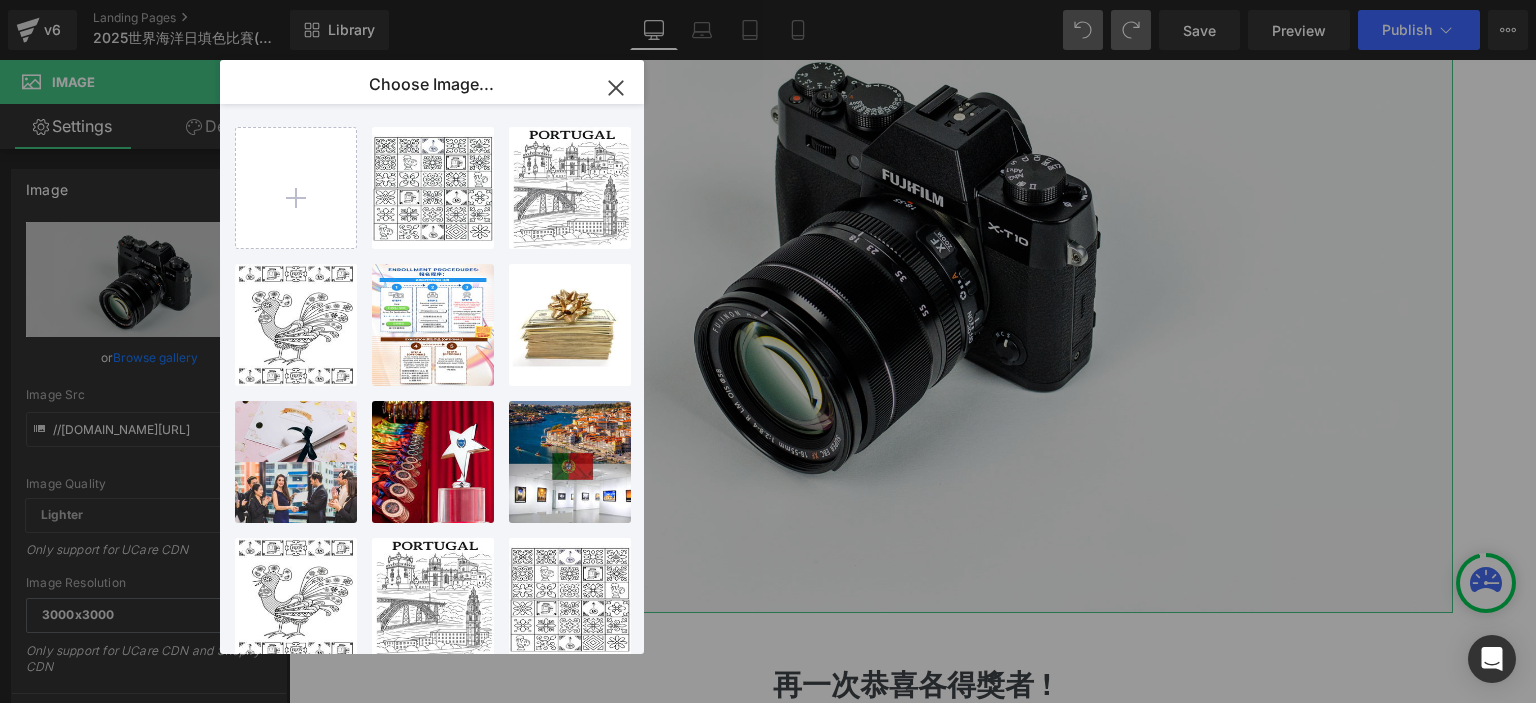 click on "Image  You are previewing how the   will restyle your page. You can not edit Elements in Preset Preview Mode.  v6 Landing Pages 2025世界海洋日填色比賽(得獎公佈) Library Desktop Desktop Laptop Tablet Mobile Save Preview Publish Scheduled View Live Page View with current Template Save Template to Library Schedule Publish  Optimize  Publish Settings Shortcuts  Your page can’t be published   You've reached the maximum number of published pages on your plan  (0/0).  You need to upgrade your plan or unpublish all your pages to get 1 publish slot.   Unpublish pages   Upgrade plan  Elements Global Style Base Row  rows, columns, layouts, div Heading  headings, titles, h1,h2,h3,h4,h5,h6 Text Block  texts, paragraphs, contents, blocks Image  images, photos, alts, uploads Icon  icons, symbols Button  button, call to action, cta Separator  separators, dividers, horizontal lines Liquid  liquid, custom code, html, javascript, css, reviews, apps, applications, embeded, iframe Banner Parallax  Hero Banner" at bounding box center (768, 0) 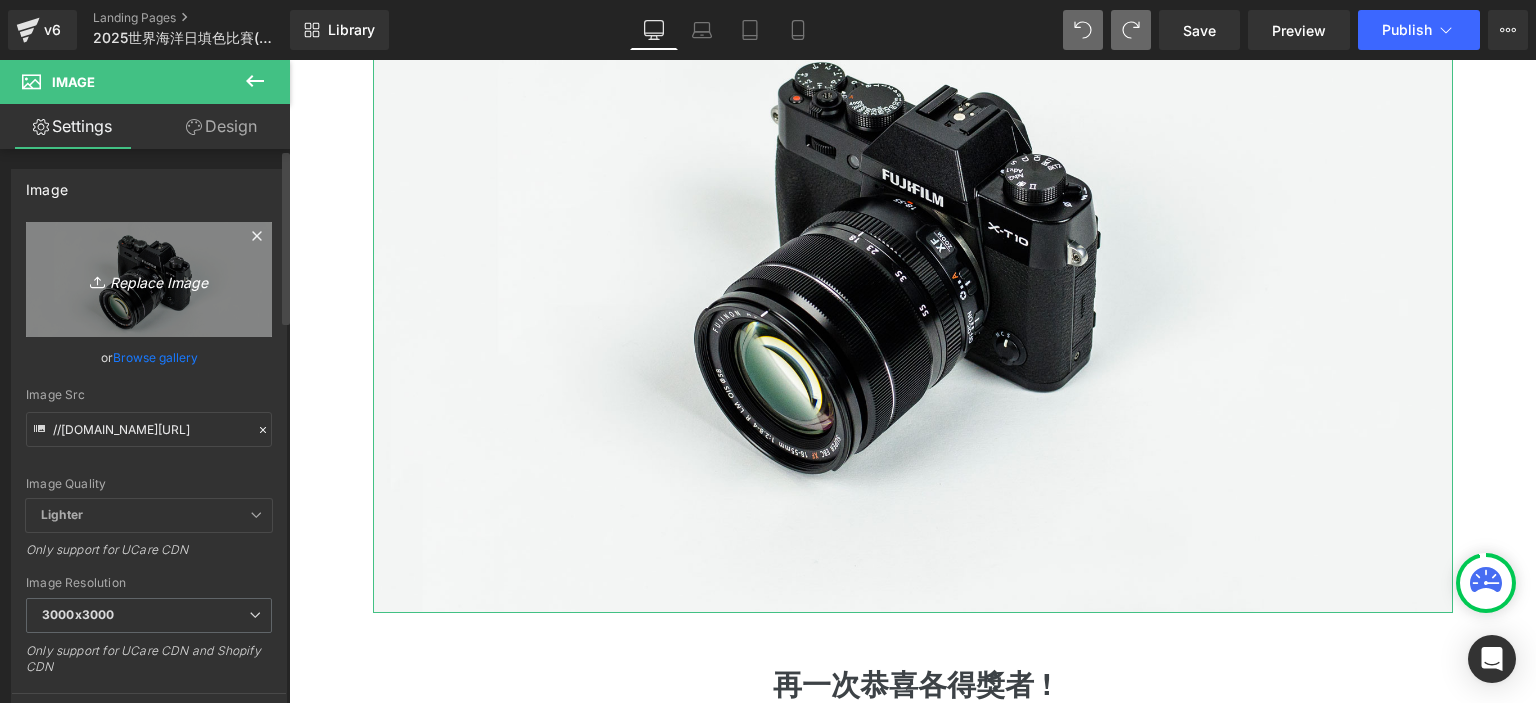 click on "Replace Image" at bounding box center [149, 279] 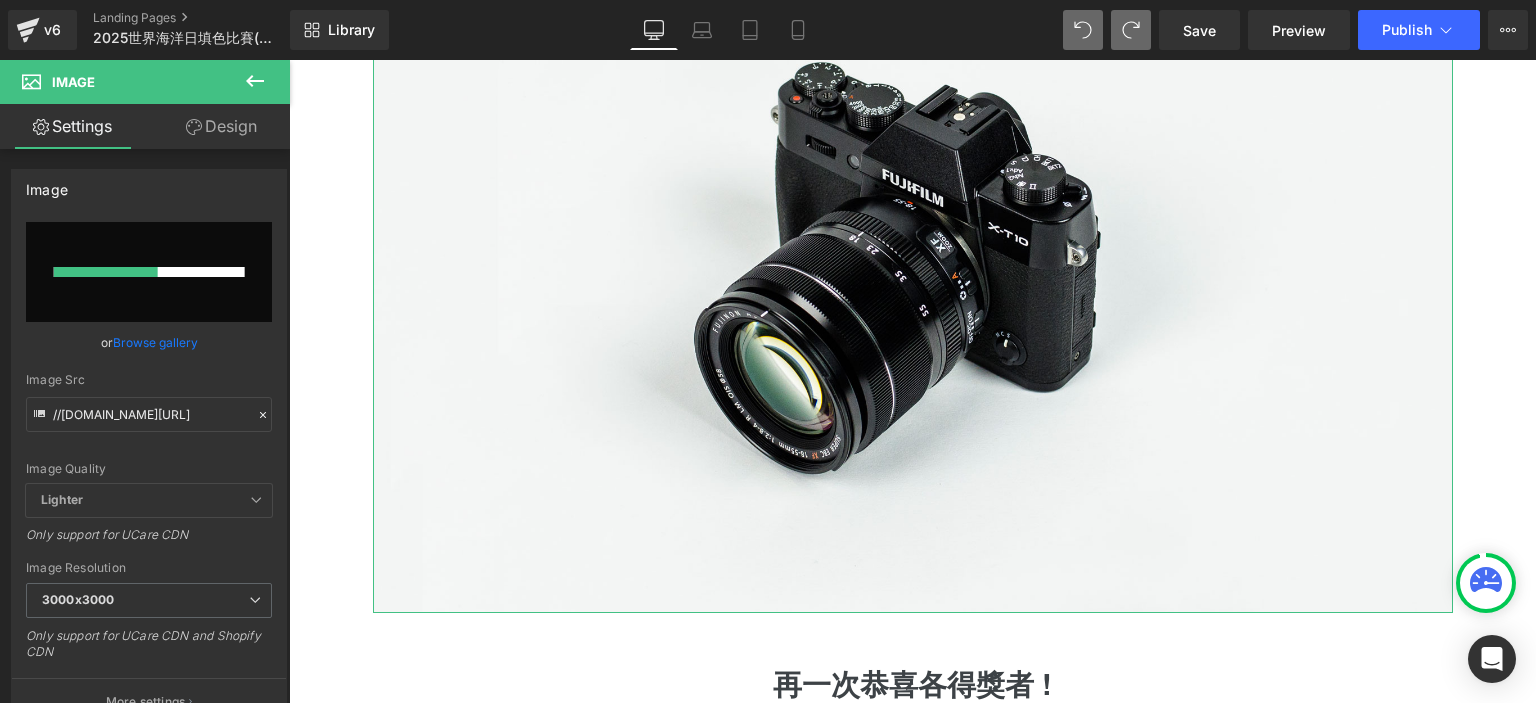 type 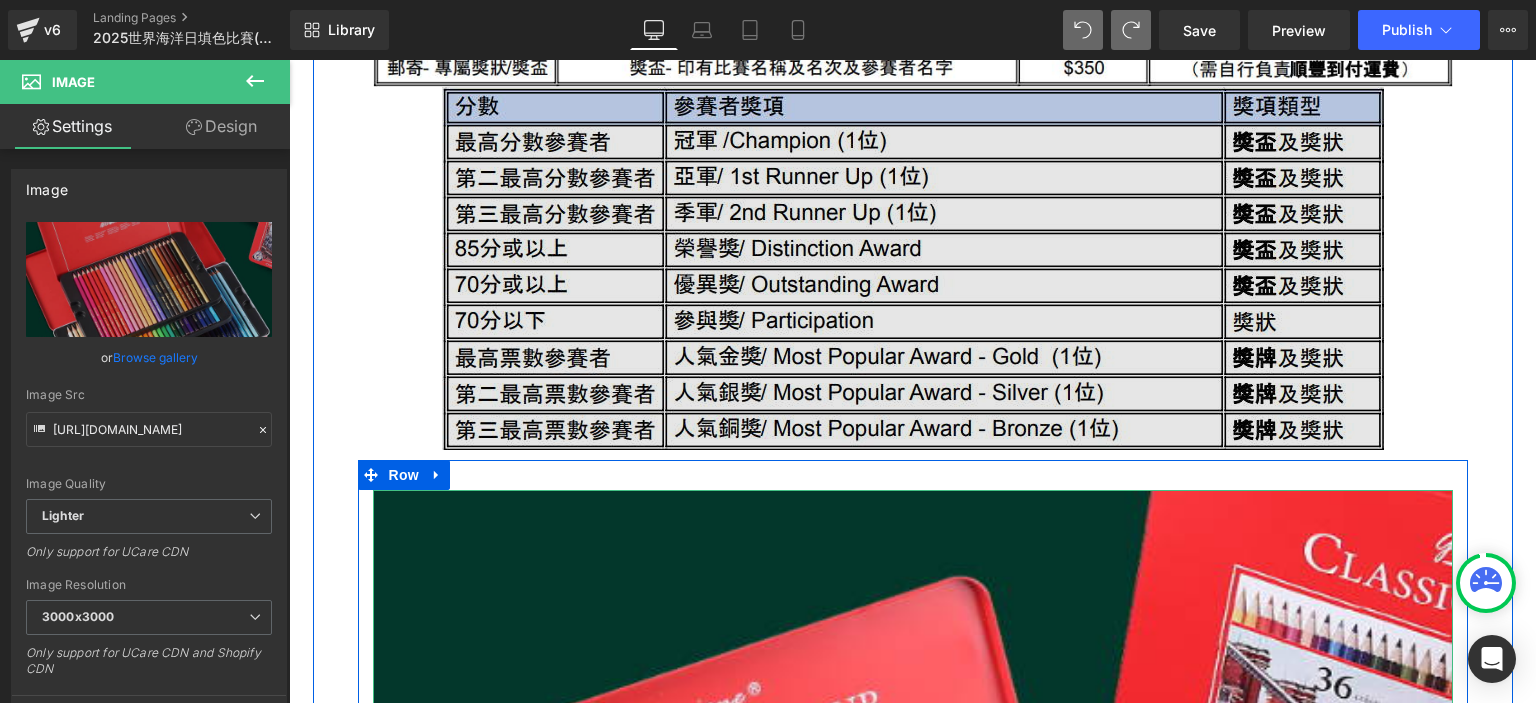 scroll, scrollTop: 2257, scrollLeft: 0, axis: vertical 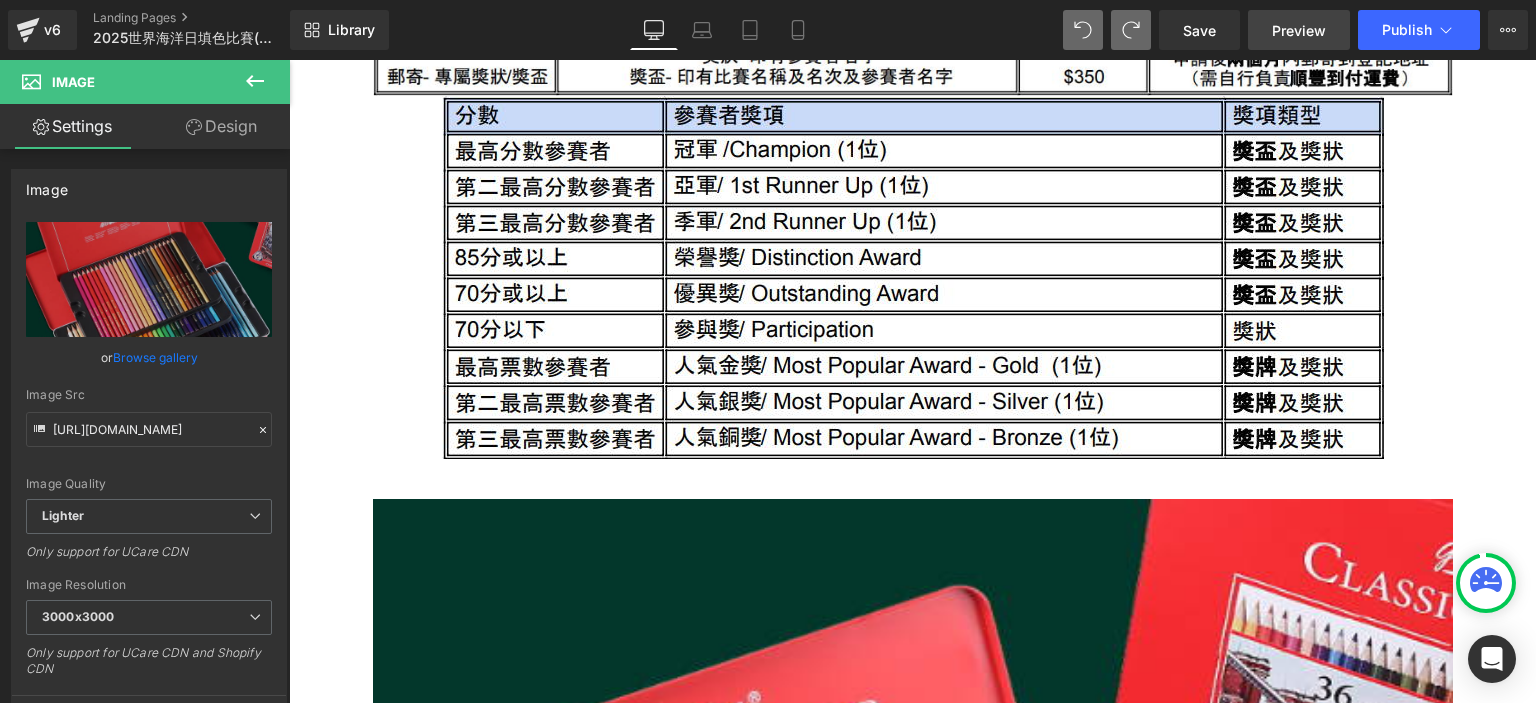 click on "Preview" at bounding box center (1299, 30) 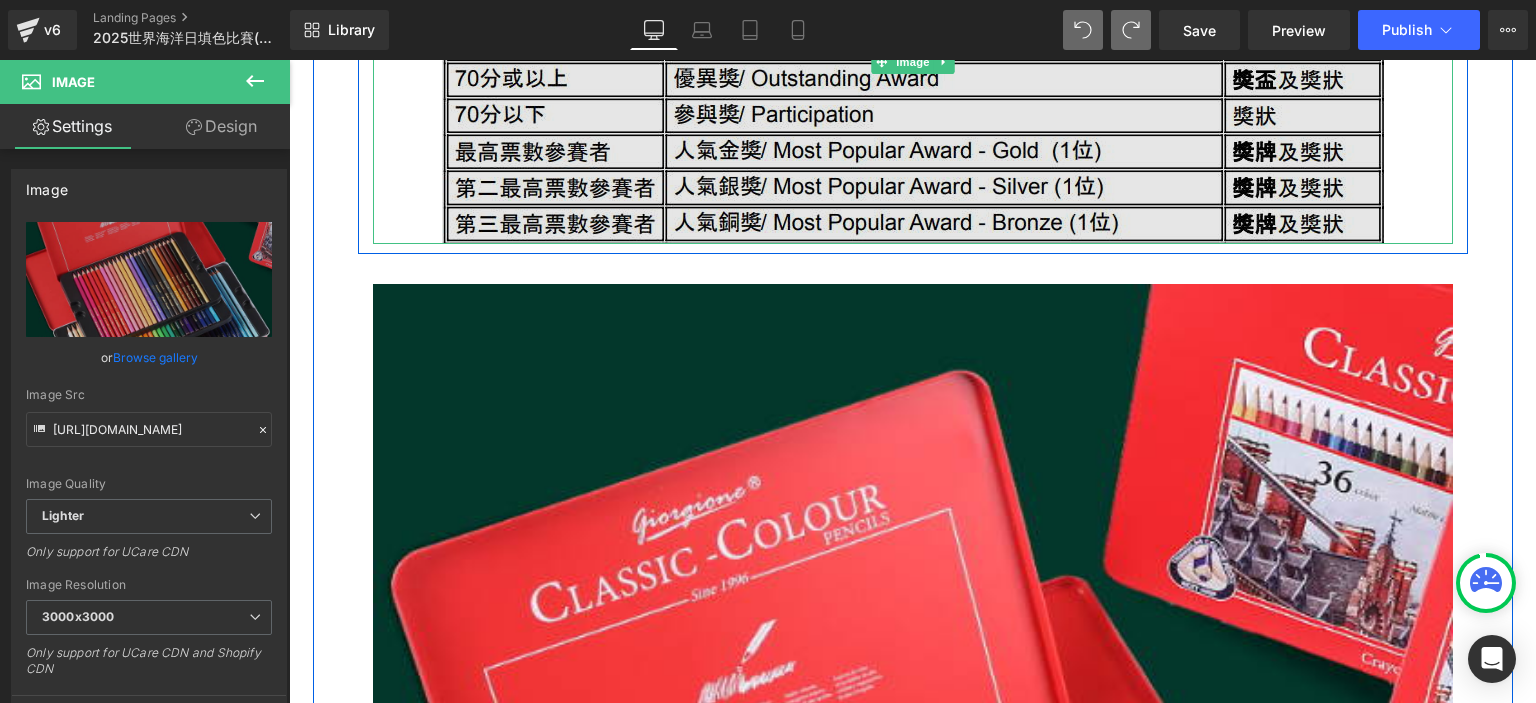 scroll, scrollTop: 2398, scrollLeft: 0, axis: vertical 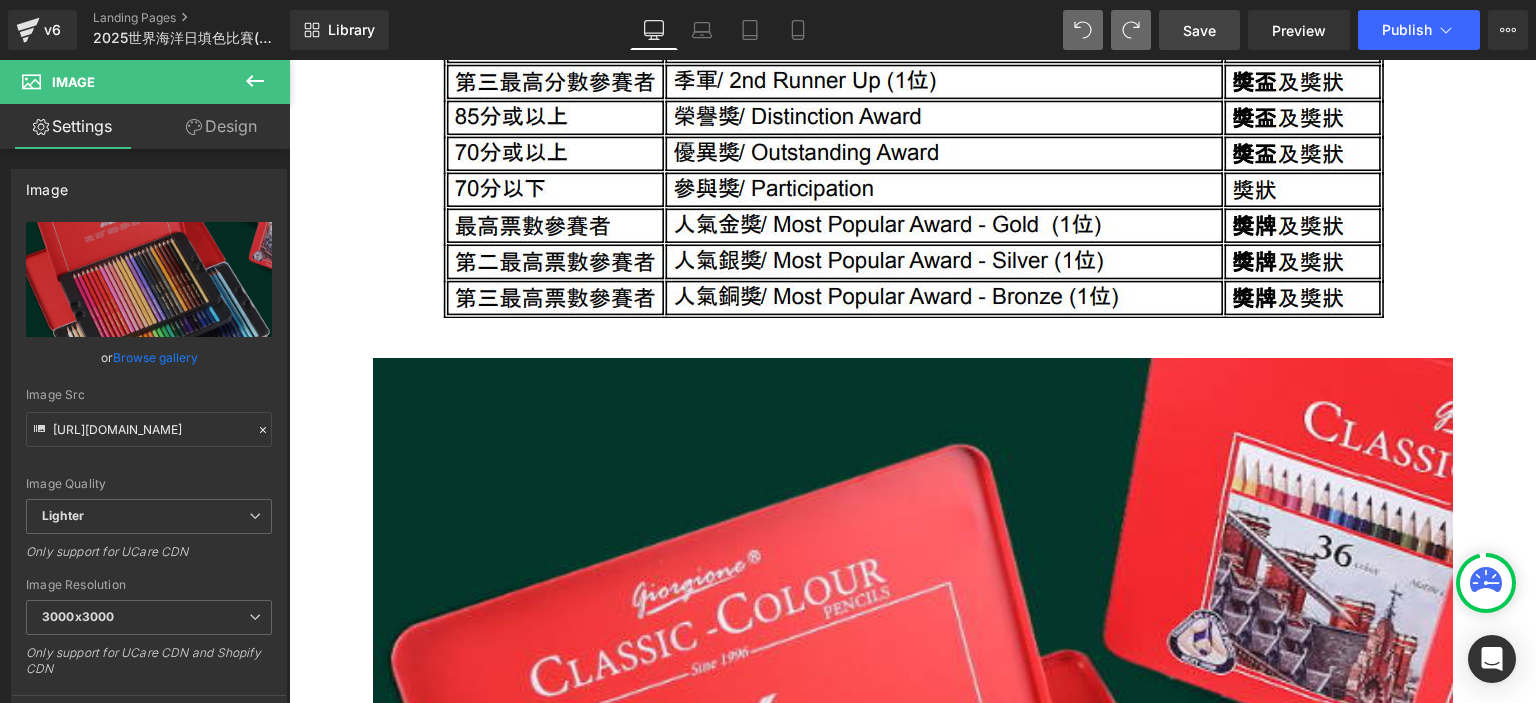 click on "Save" at bounding box center (1199, 30) 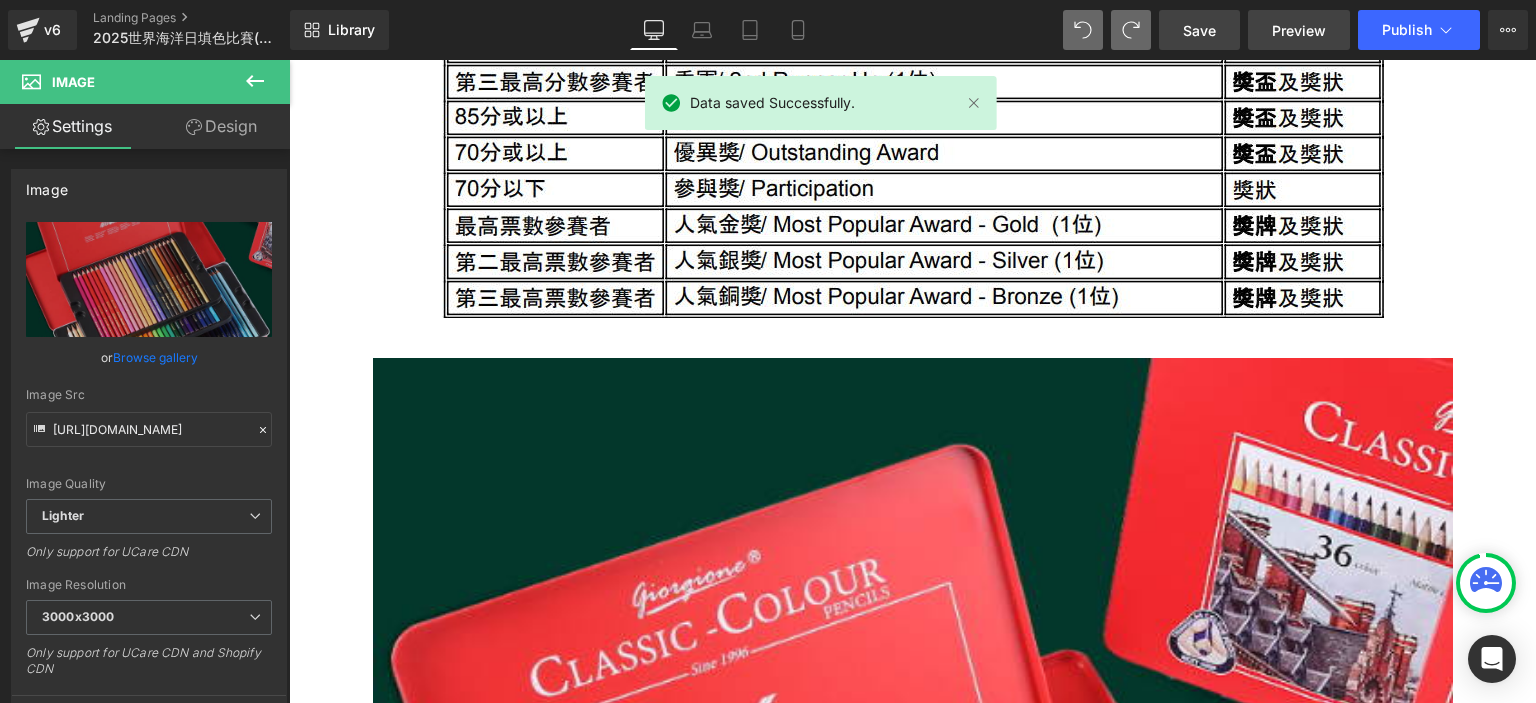 click on "Preview" at bounding box center [1299, 30] 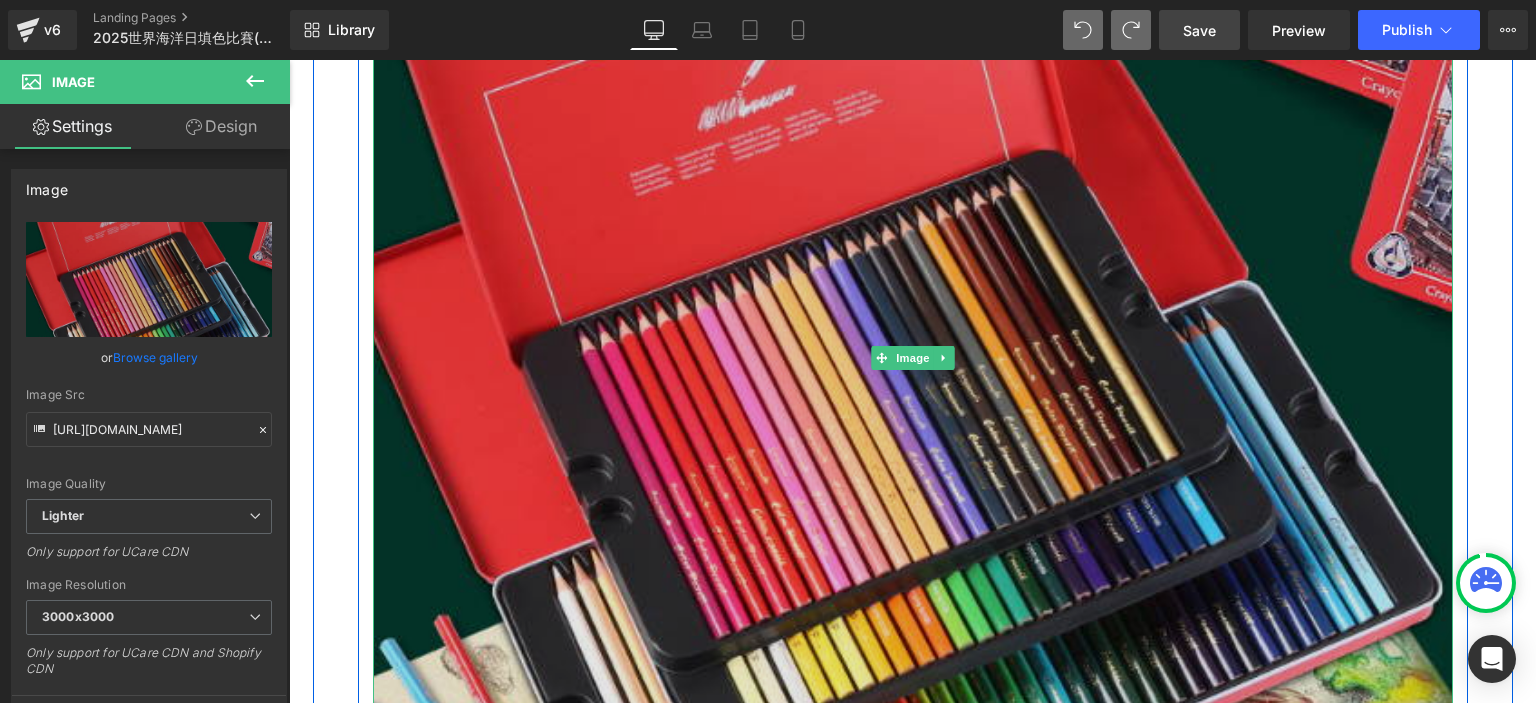 scroll, scrollTop: 3049, scrollLeft: 0, axis: vertical 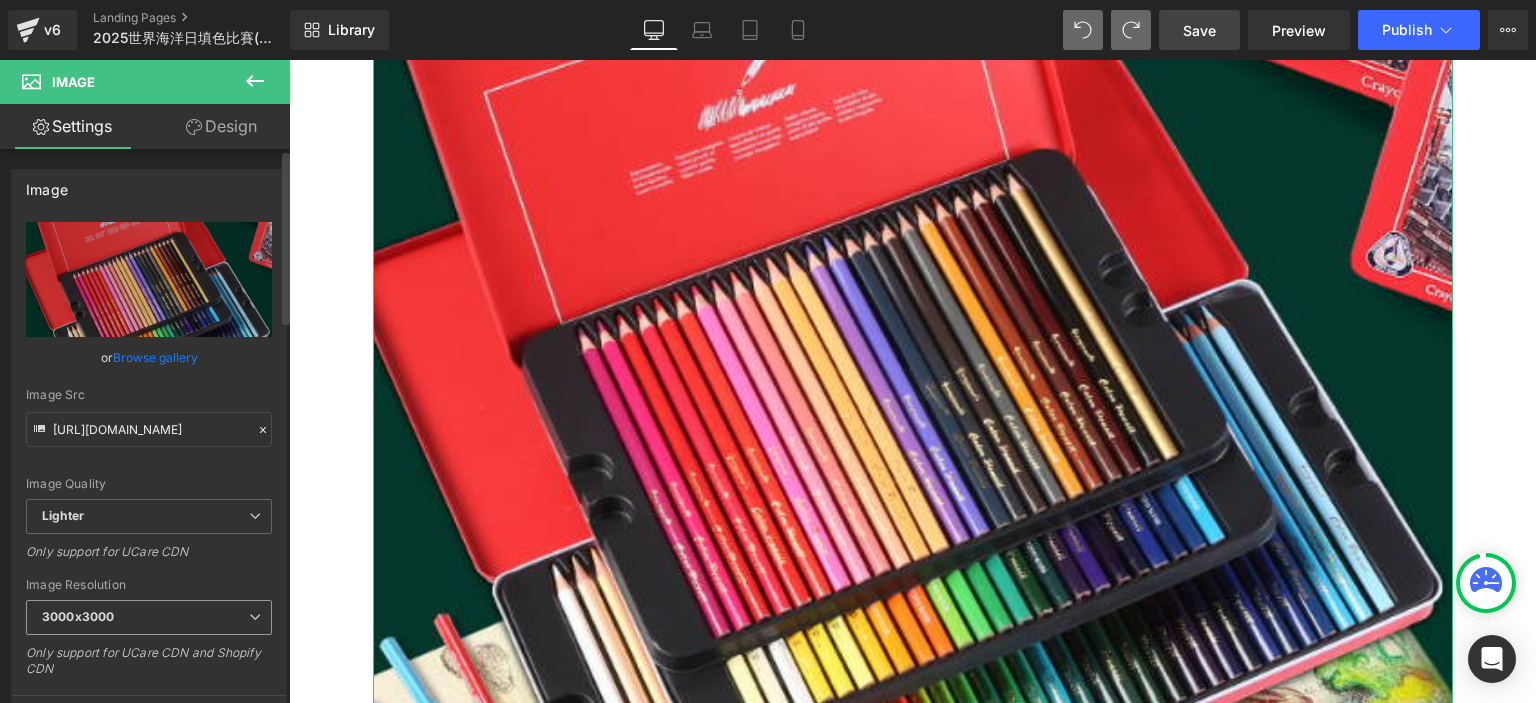 click on "3000x3000" at bounding box center (149, 617) 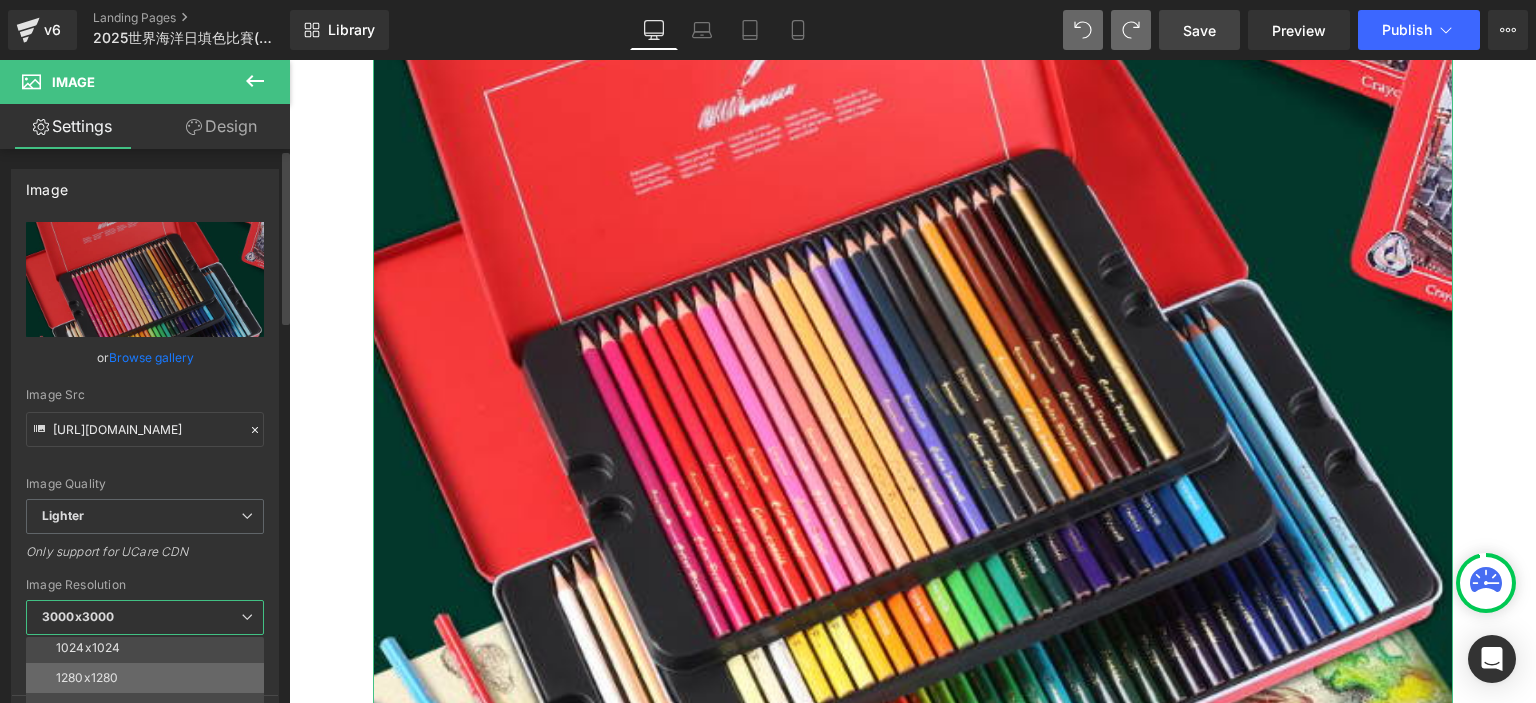 scroll, scrollTop: 0, scrollLeft: 0, axis: both 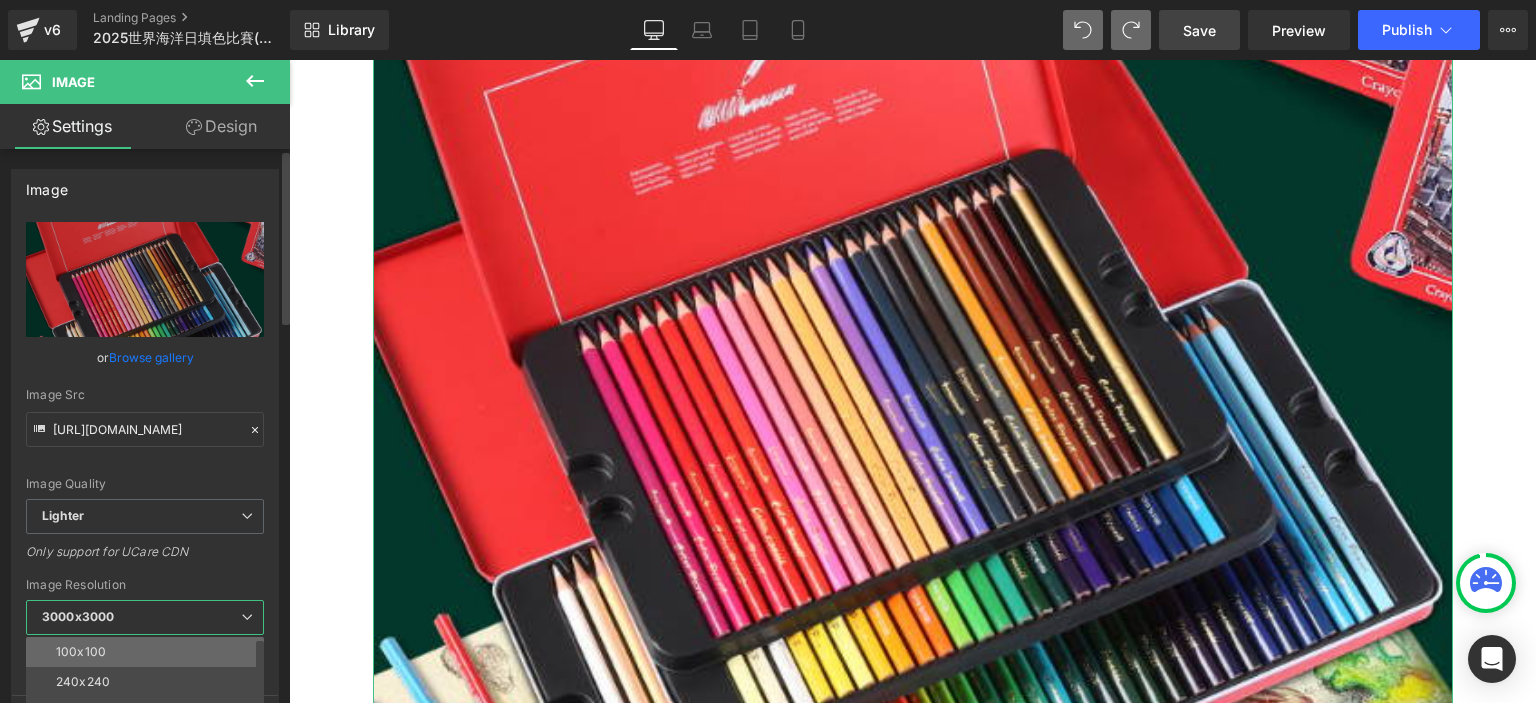 click on "100x100" at bounding box center (149, 652) 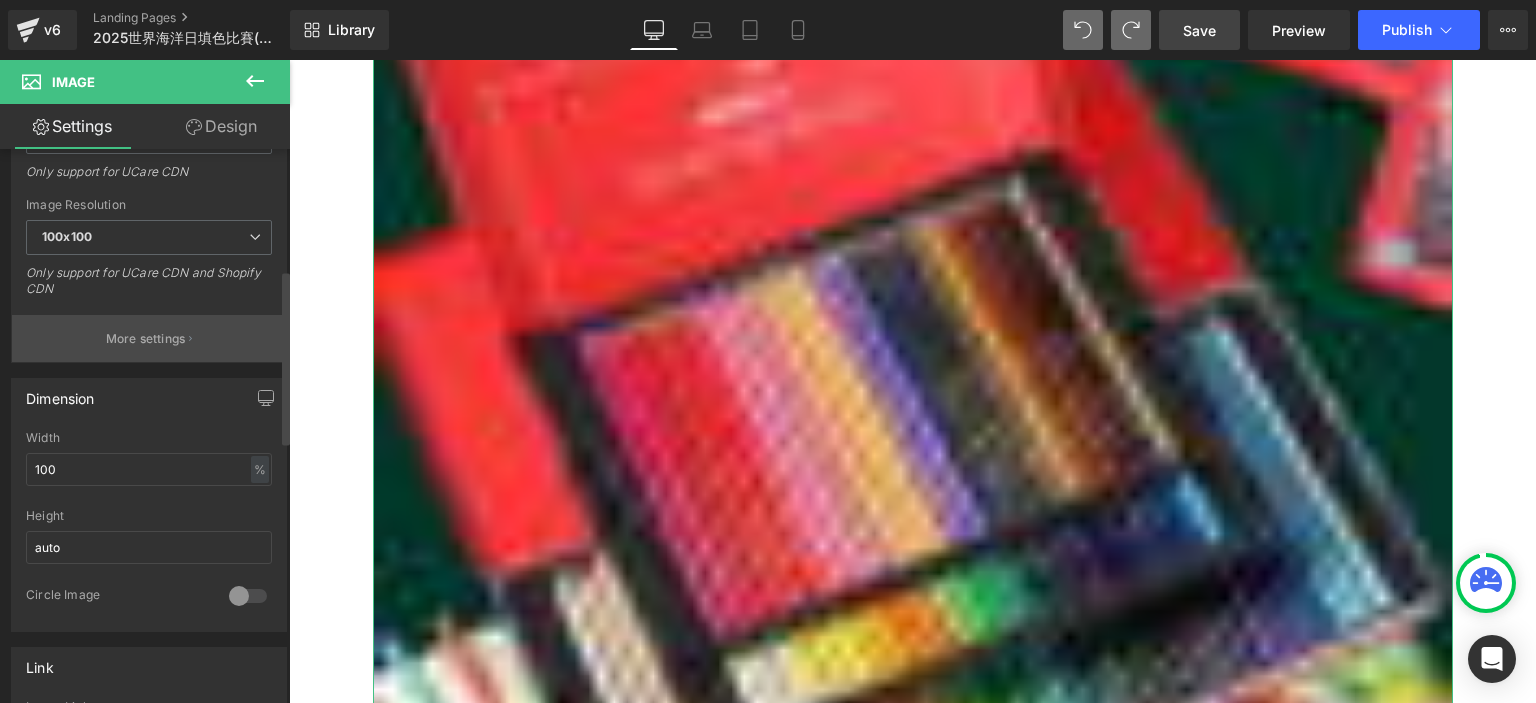 scroll, scrollTop: 380, scrollLeft: 0, axis: vertical 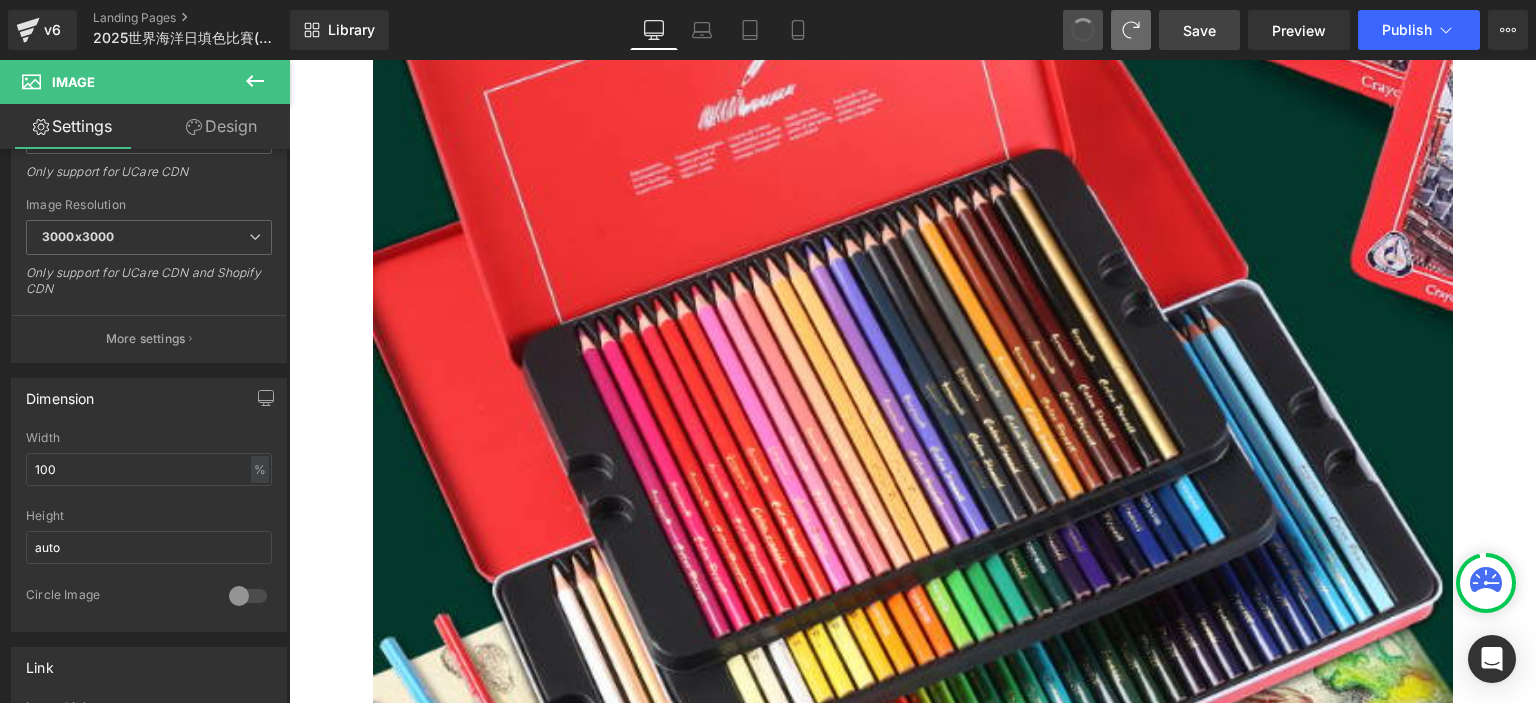 type on "https://ucarecdn.com/b3c47cbf-276b-4b0c-8855-92f0a6fea836/-/format/auto/-/preview/3000x3000/-/quality/lighter/image.png" 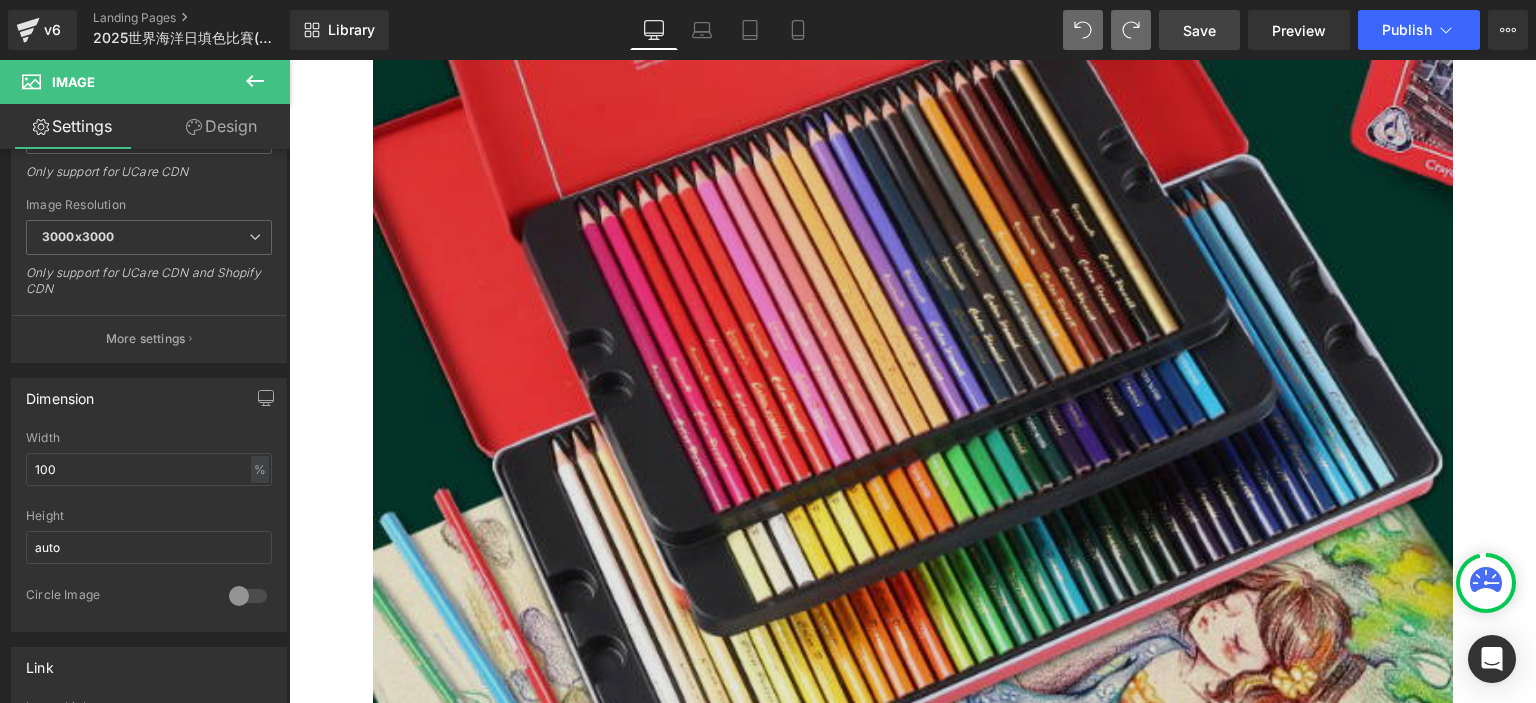 scroll, scrollTop: 3516, scrollLeft: 0, axis: vertical 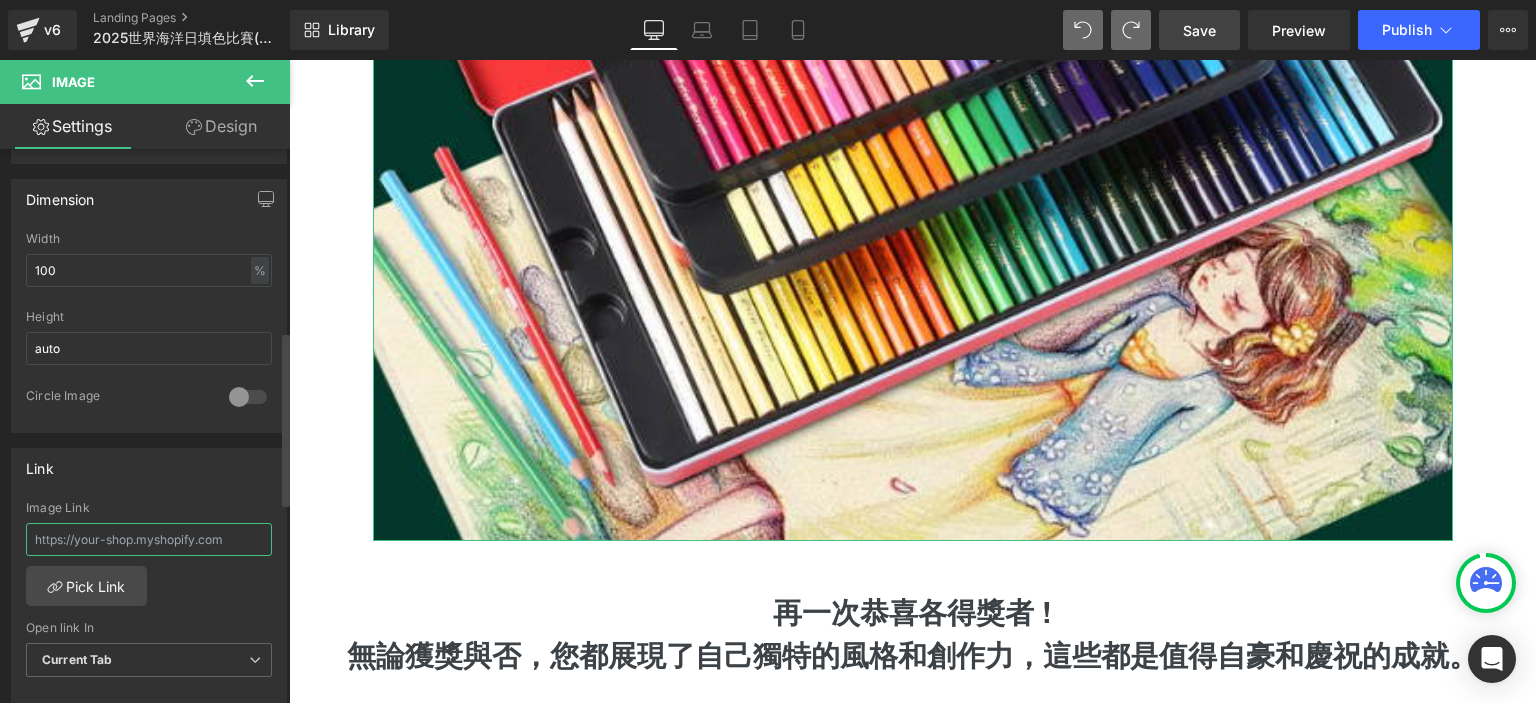 click at bounding box center [149, 539] 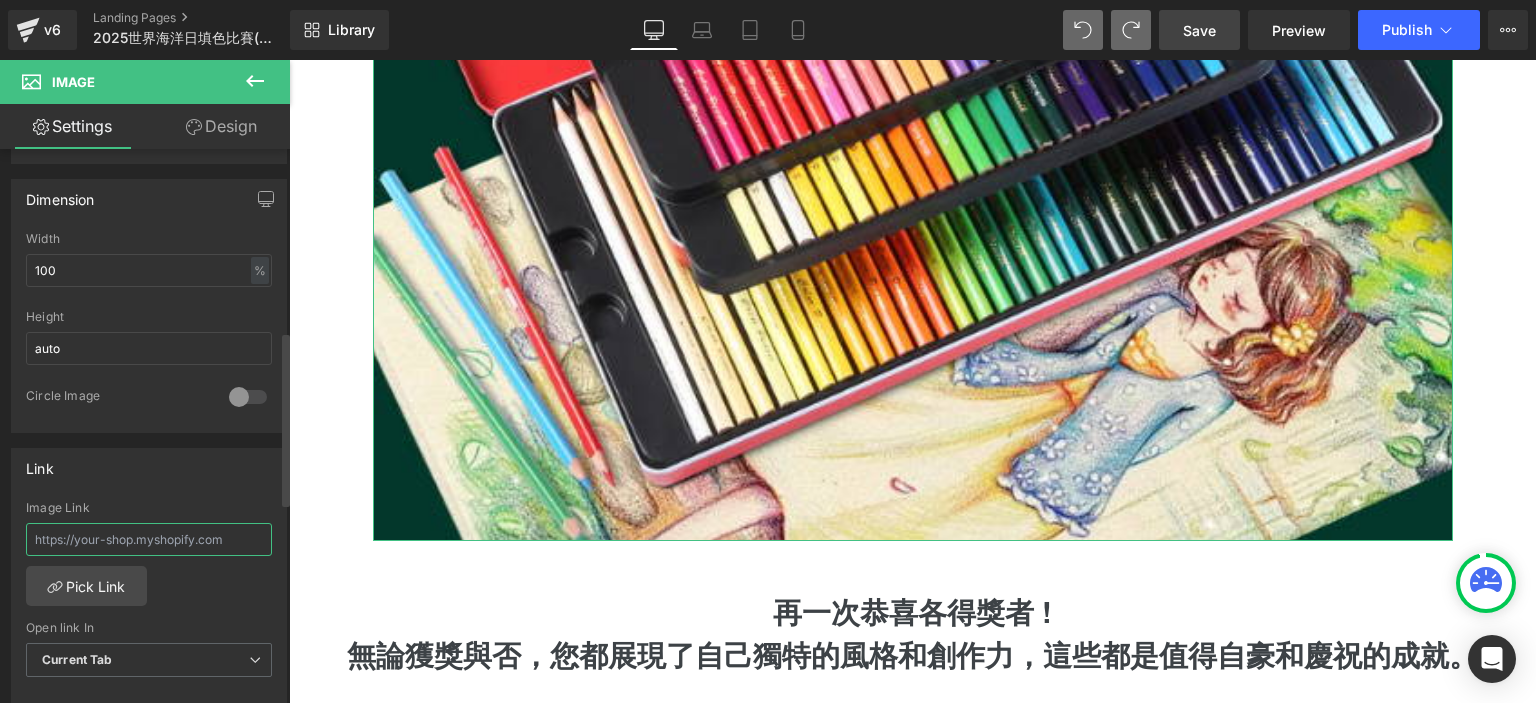 click at bounding box center [149, 539] 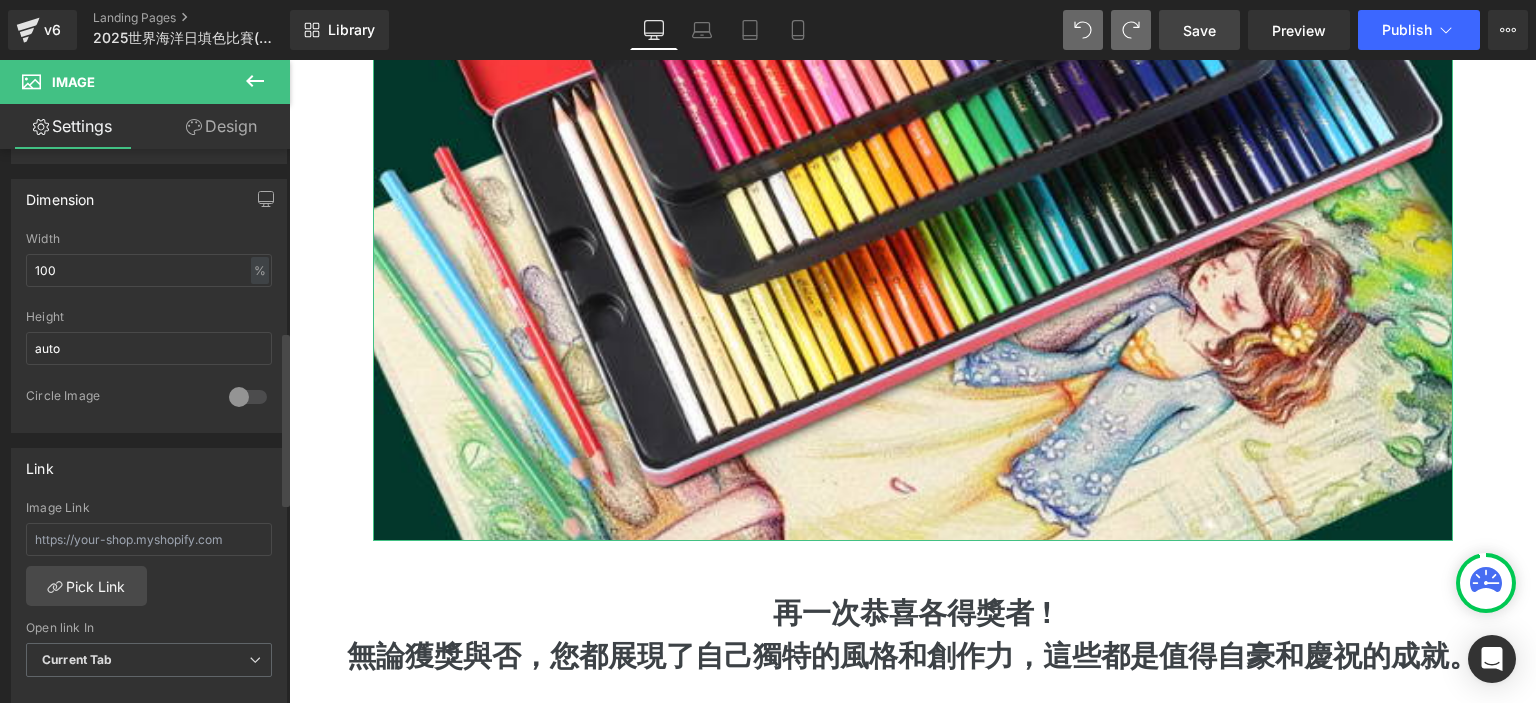 click on "Link Image Link  Pick Link Current Tab New Tab Open link In
Current Tab
Current Tab New Tab" at bounding box center (149, 577) 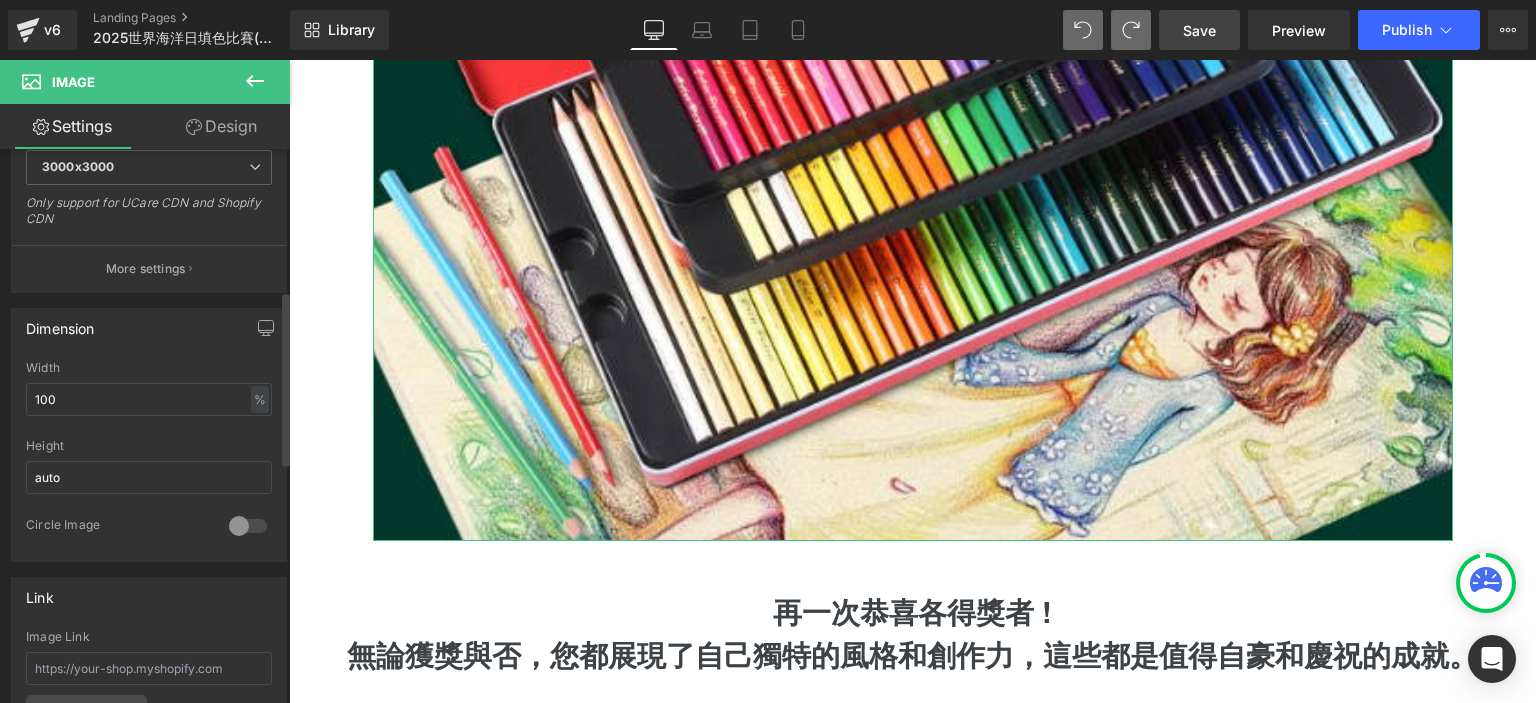 scroll, scrollTop: 334, scrollLeft: 0, axis: vertical 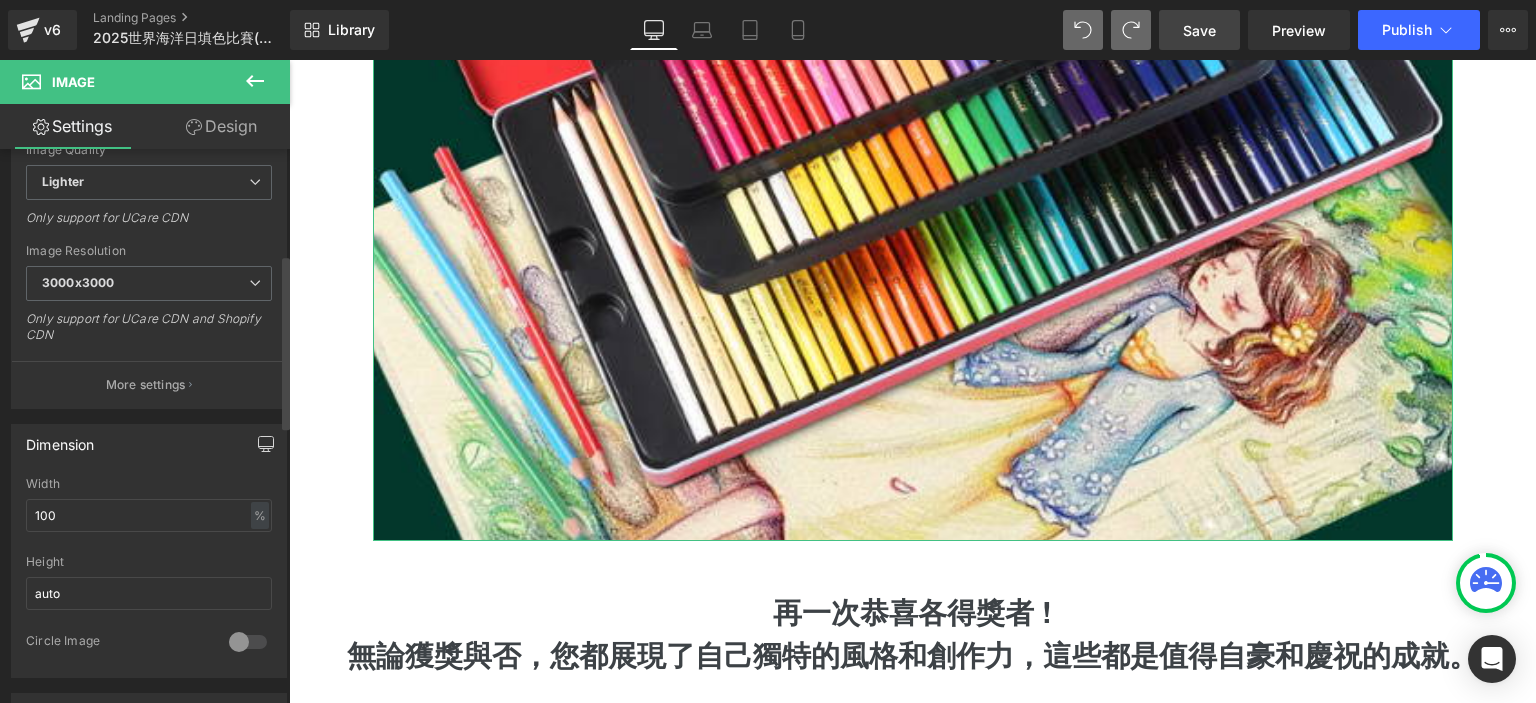 click 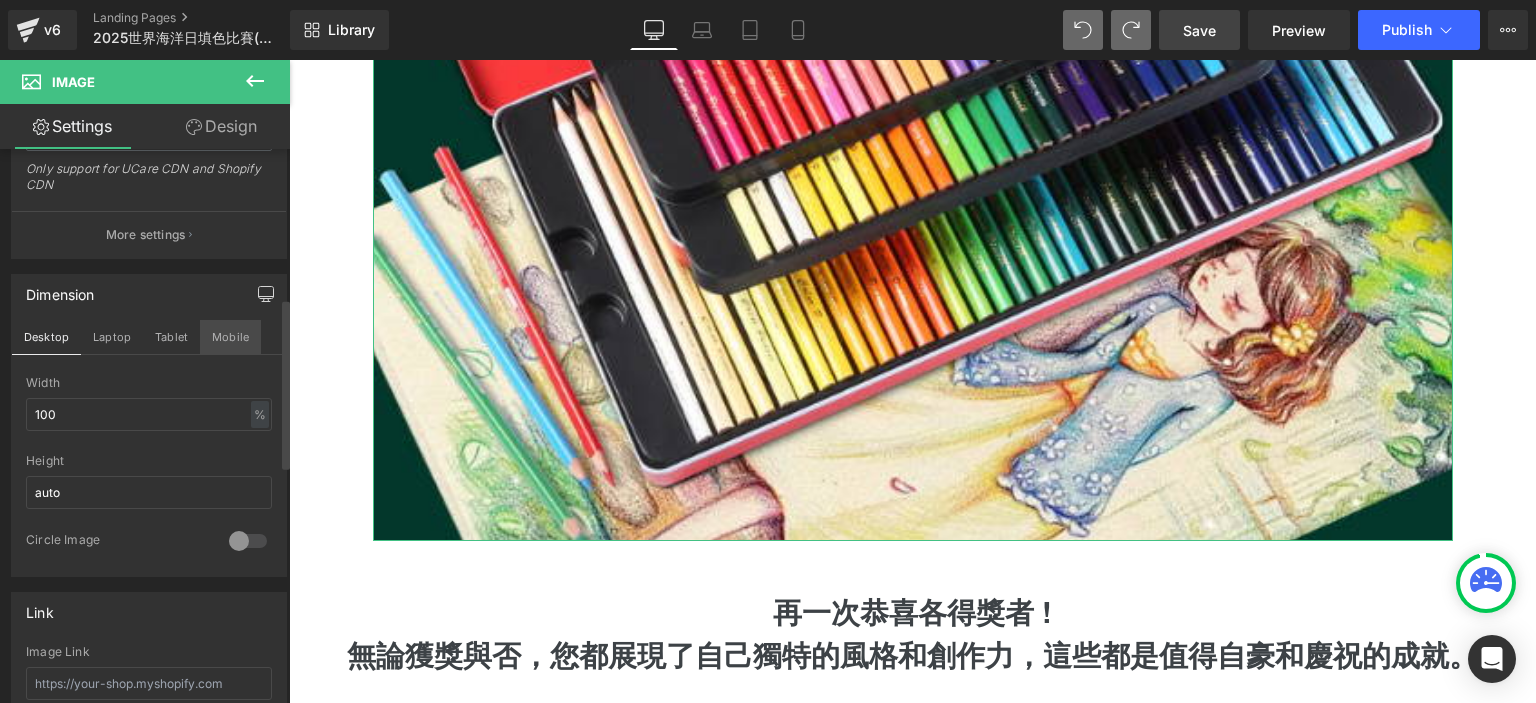 scroll, scrollTop: 486, scrollLeft: 0, axis: vertical 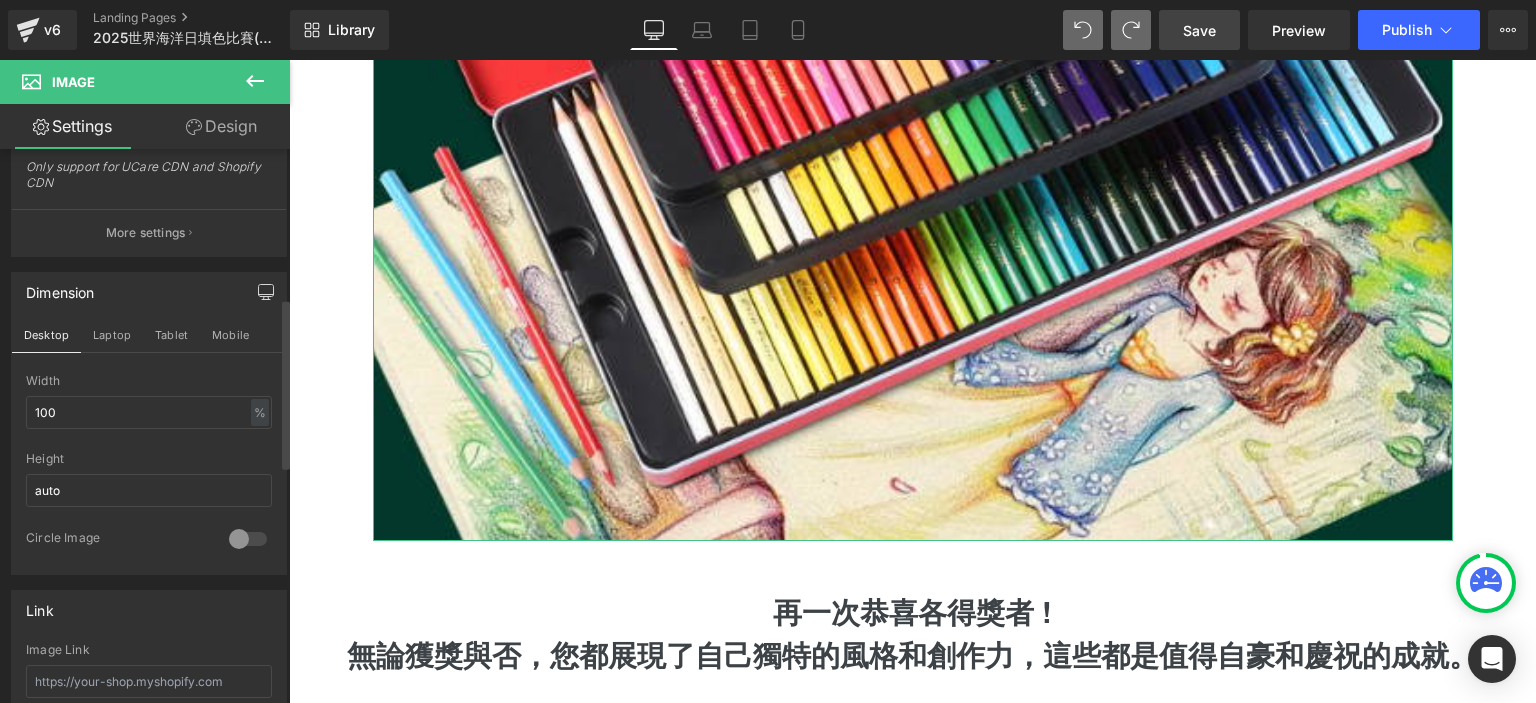 click at bounding box center [248, 539] 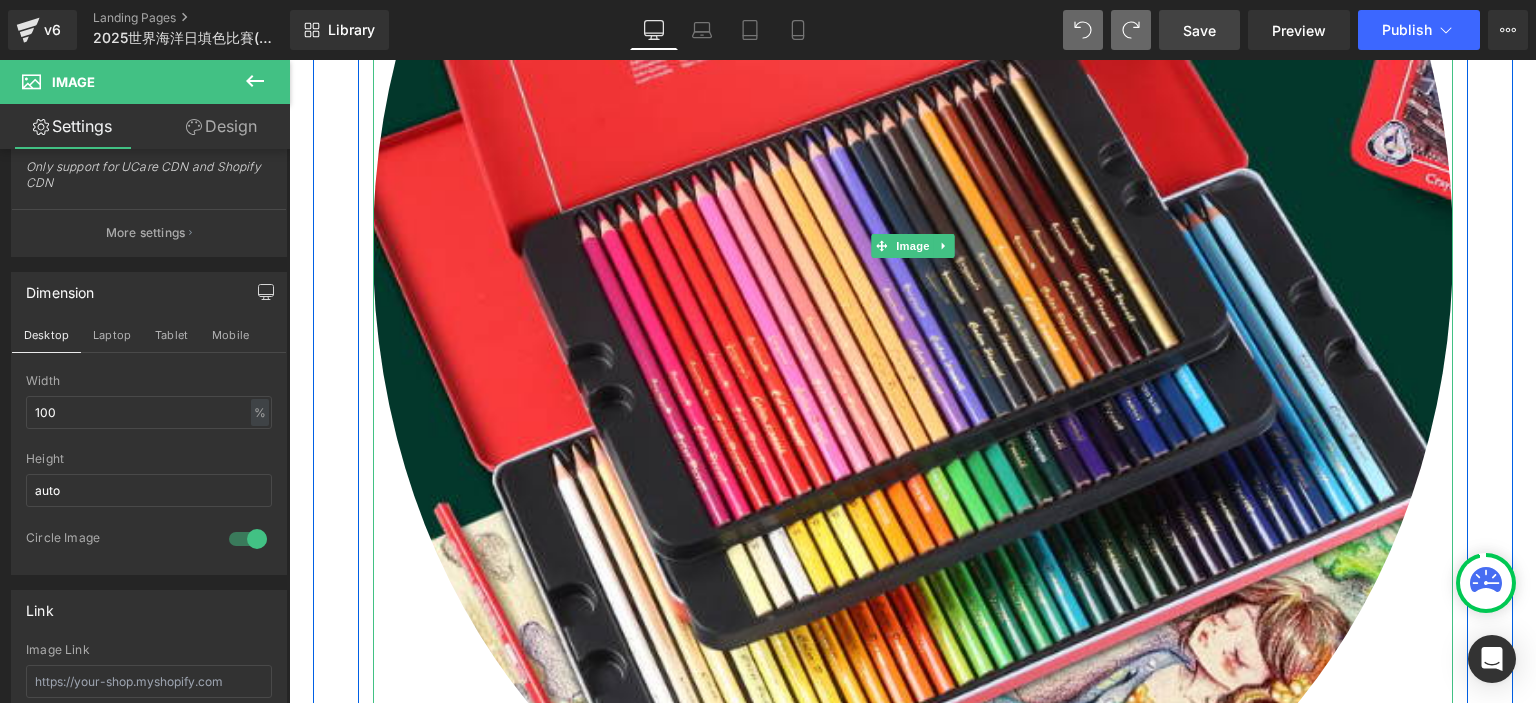 scroll, scrollTop: 3161, scrollLeft: 0, axis: vertical 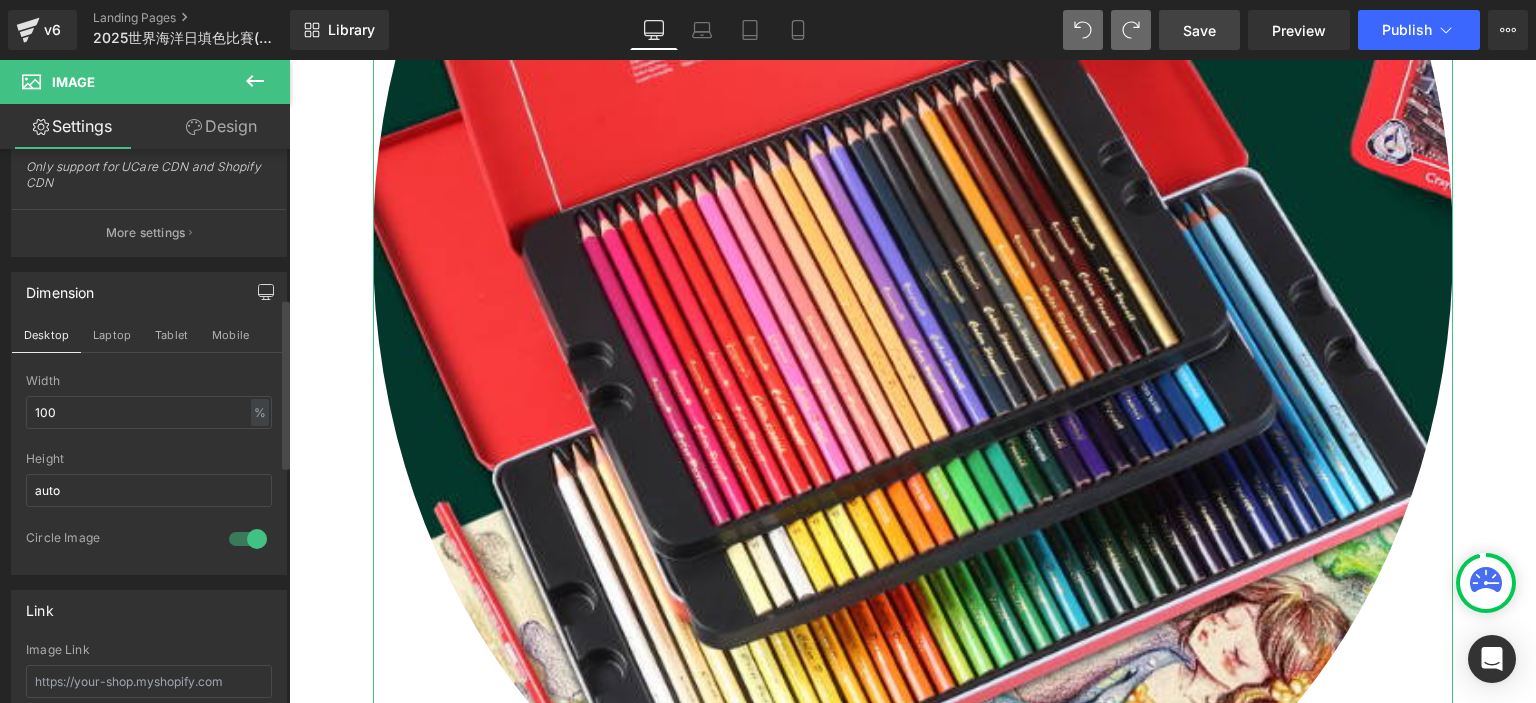 click at bounding box center [248, 539] 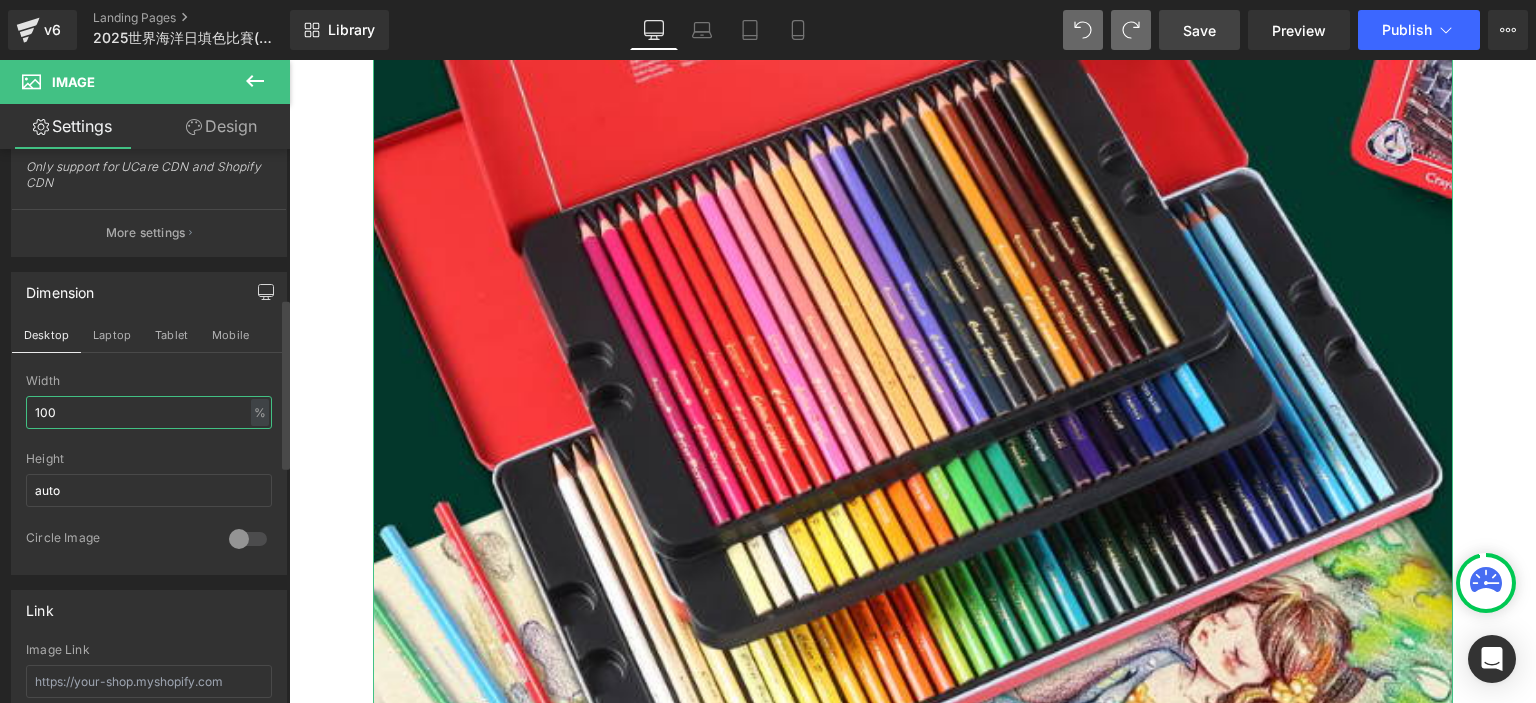 click on "100" at bounding box center [149, 412] 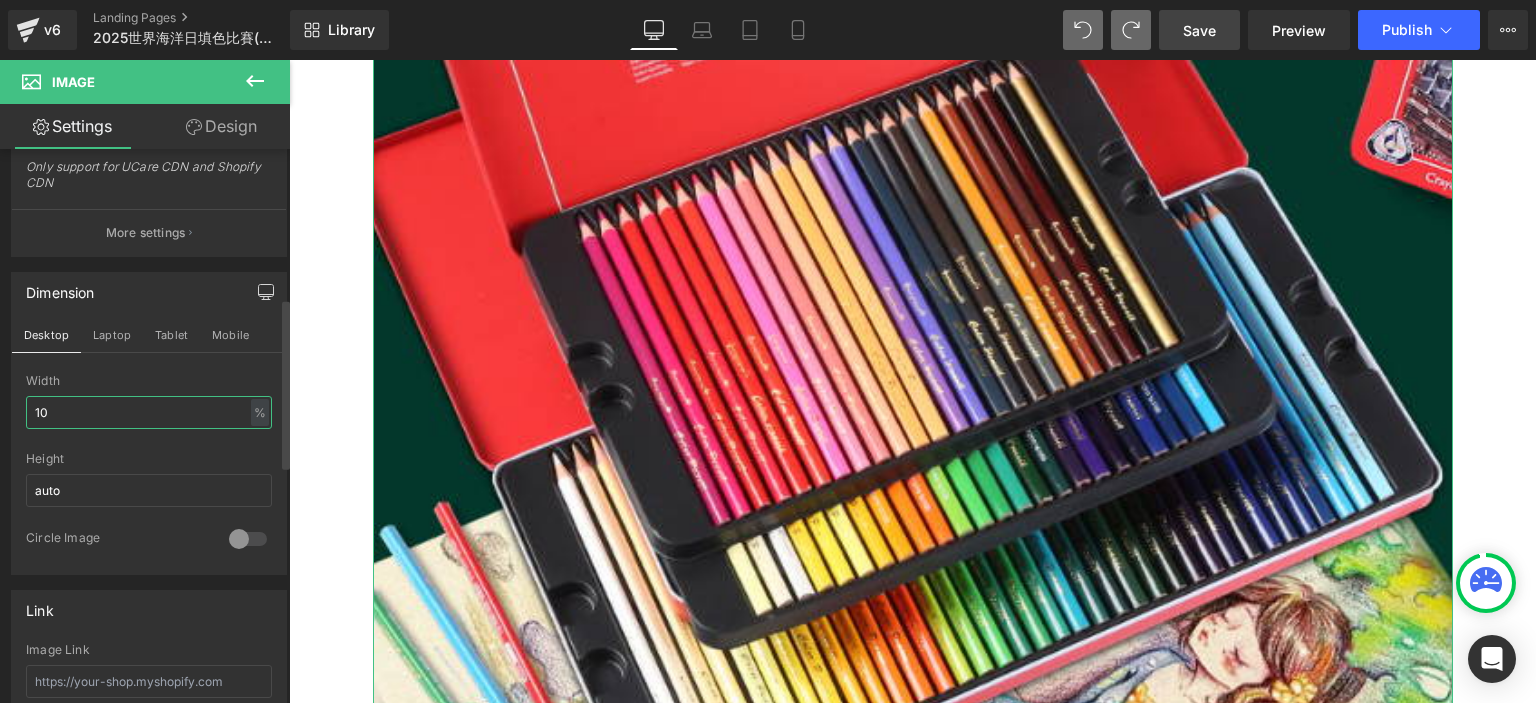 type on "1" 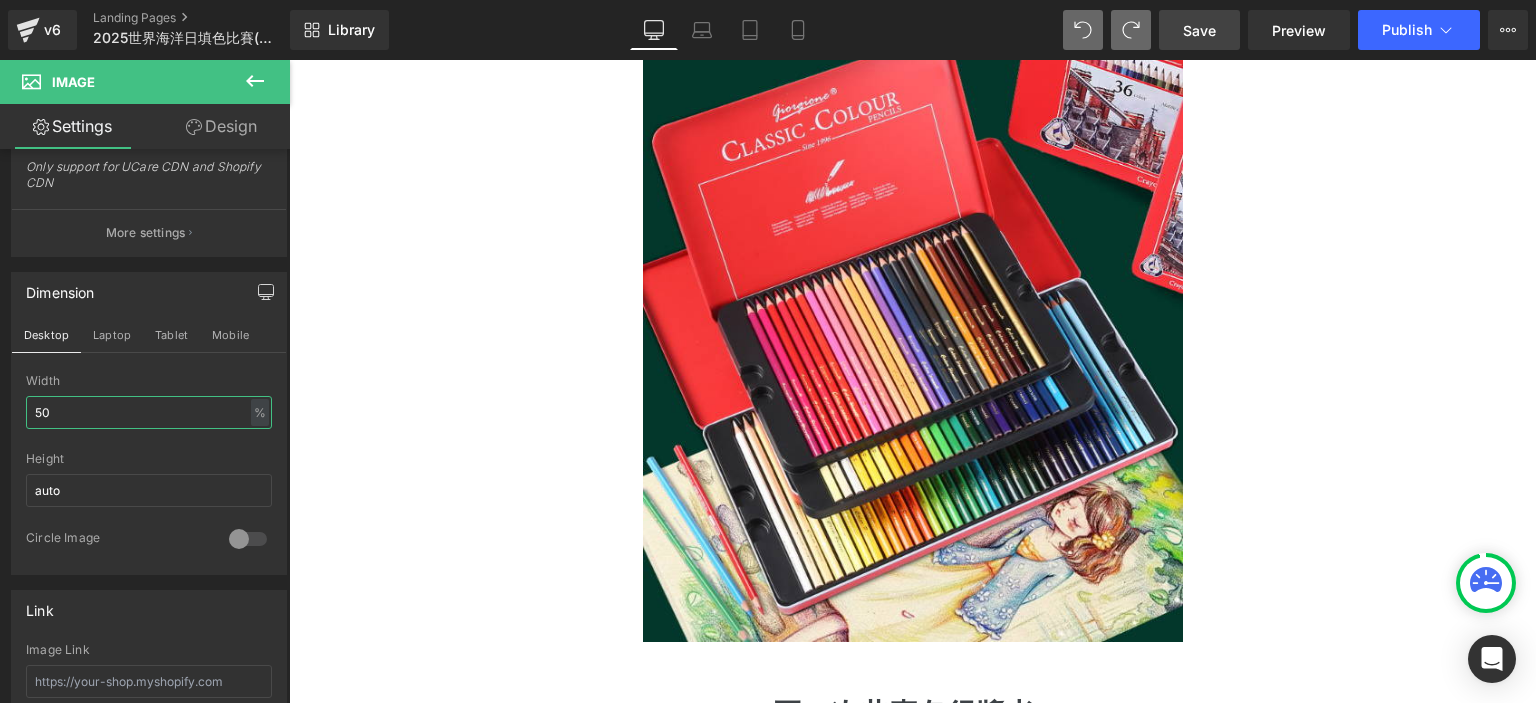 scroll, scrollTop: 2764, scrollLeft: 0, axis: vertical 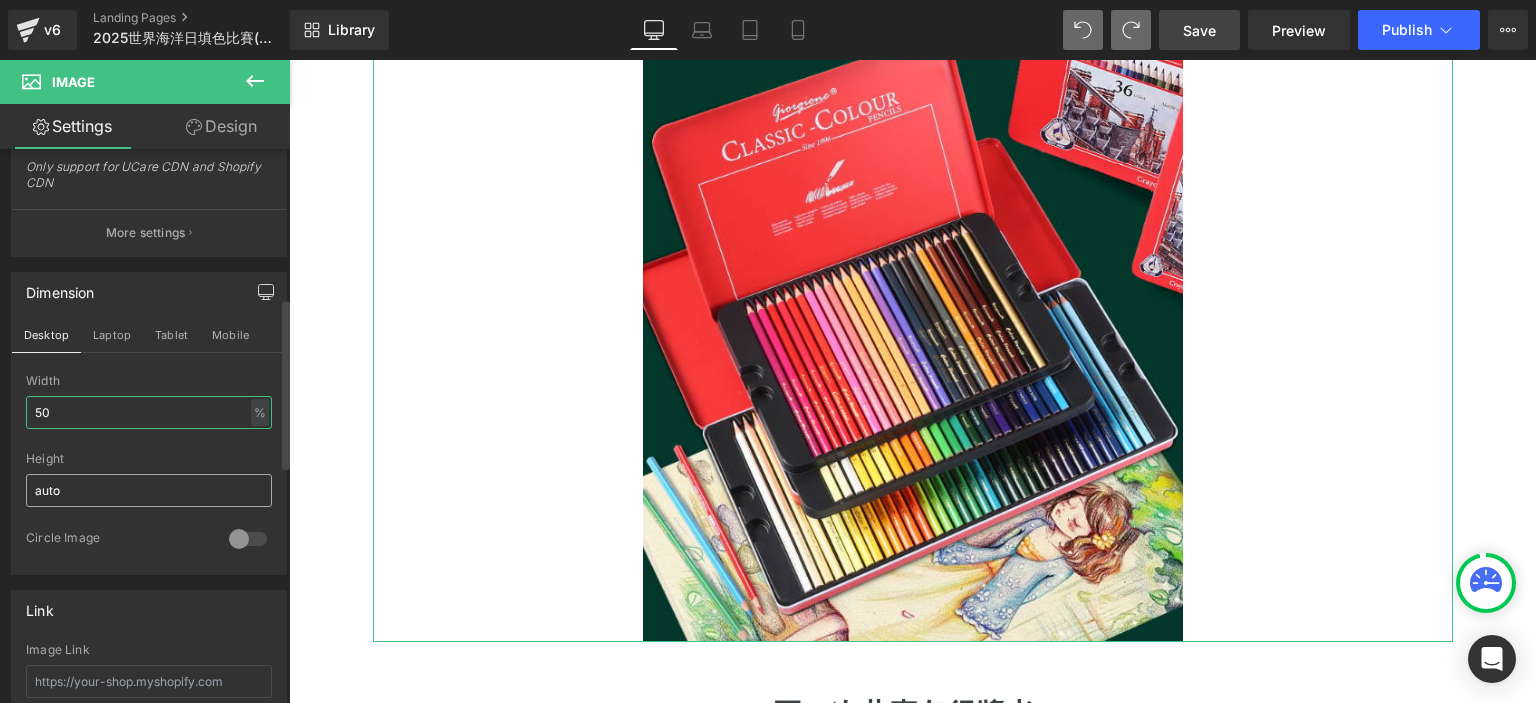 type on "50" 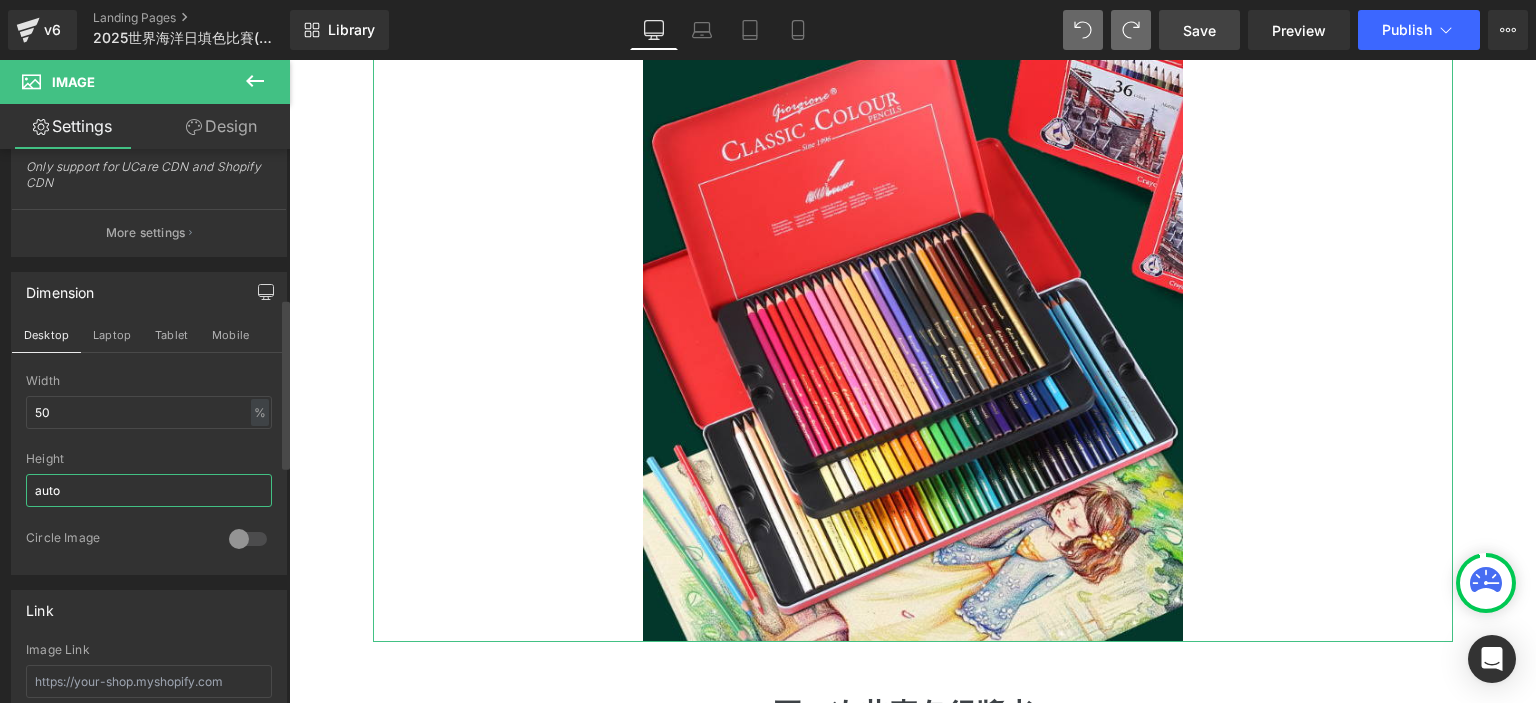 click on "auto" at bounding box center (149, 490) 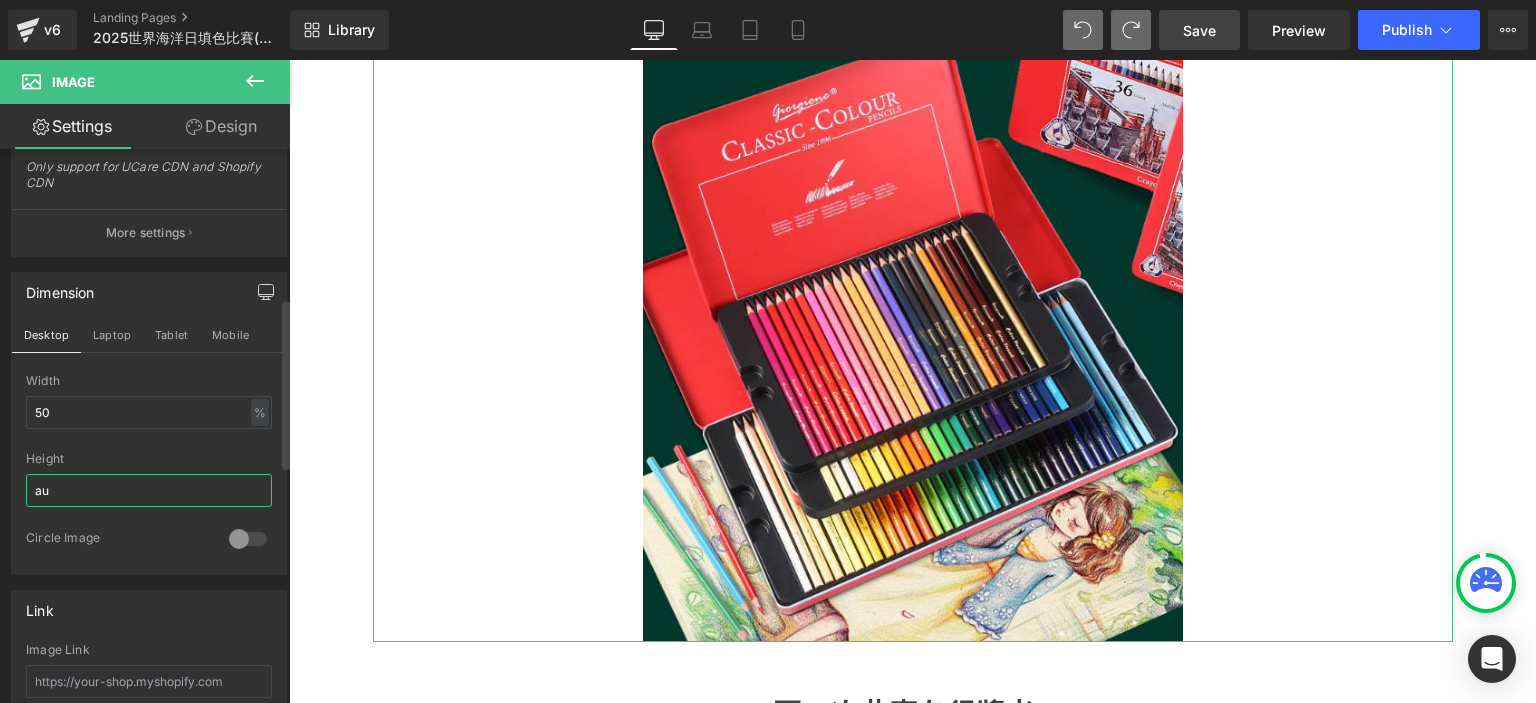 type on "a" 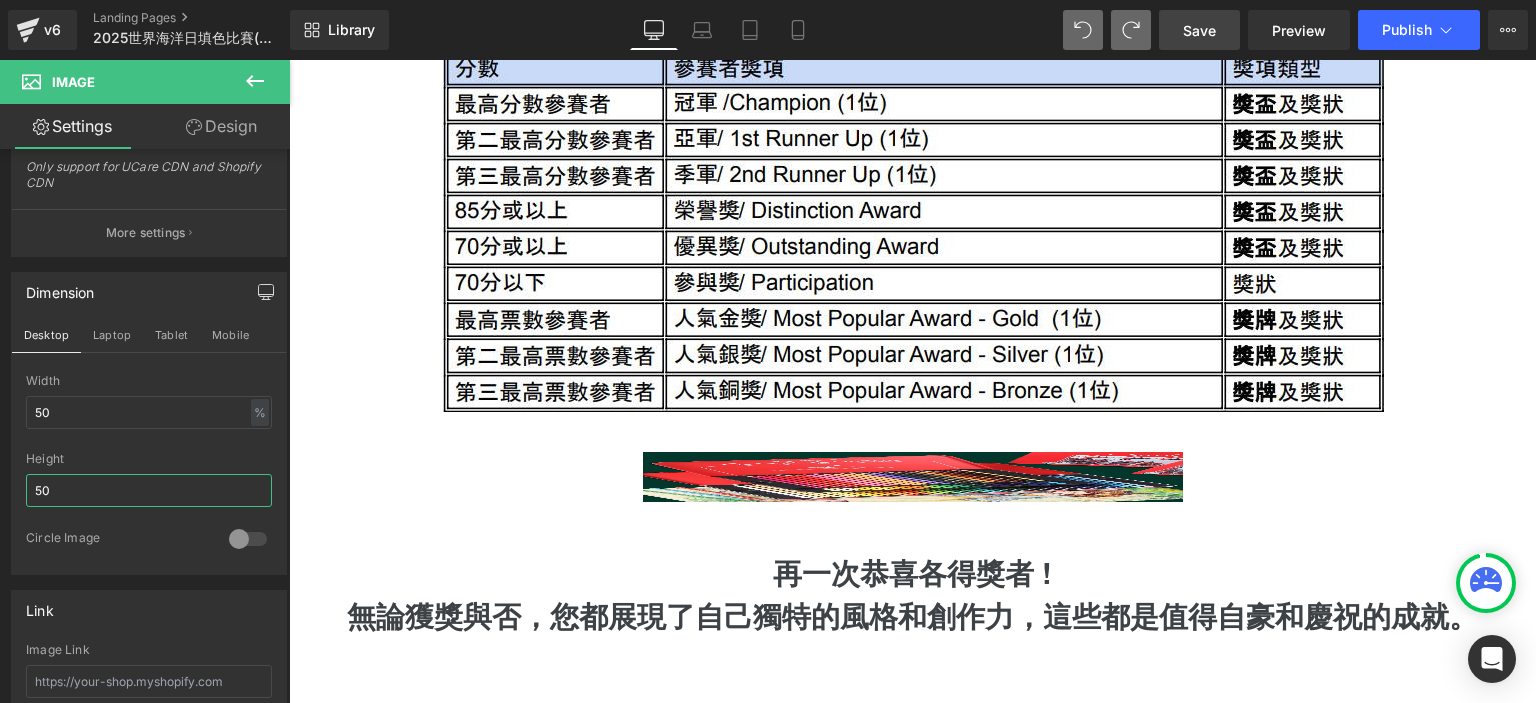 scroll, scrollTop: 2306, scrollLeft: 0, axis: vertical 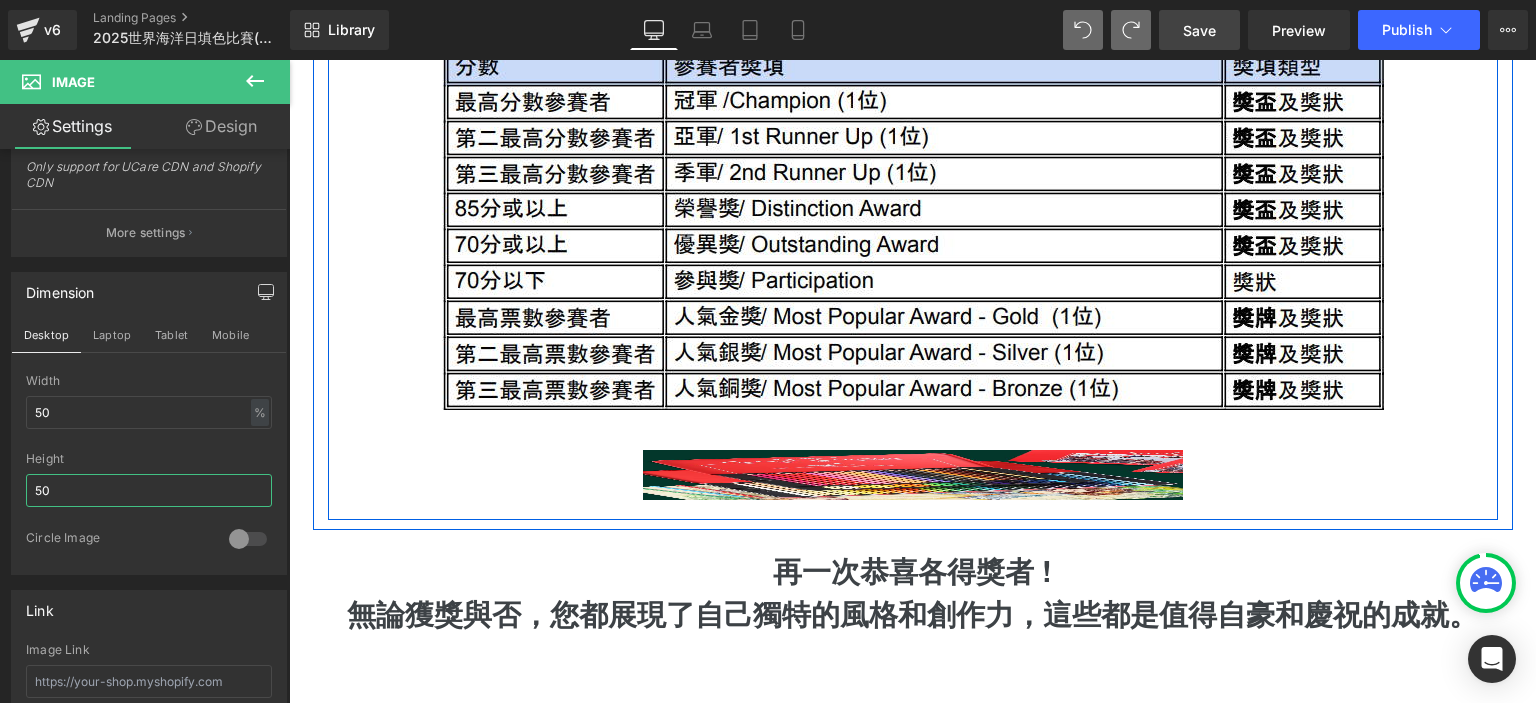 type on "5" 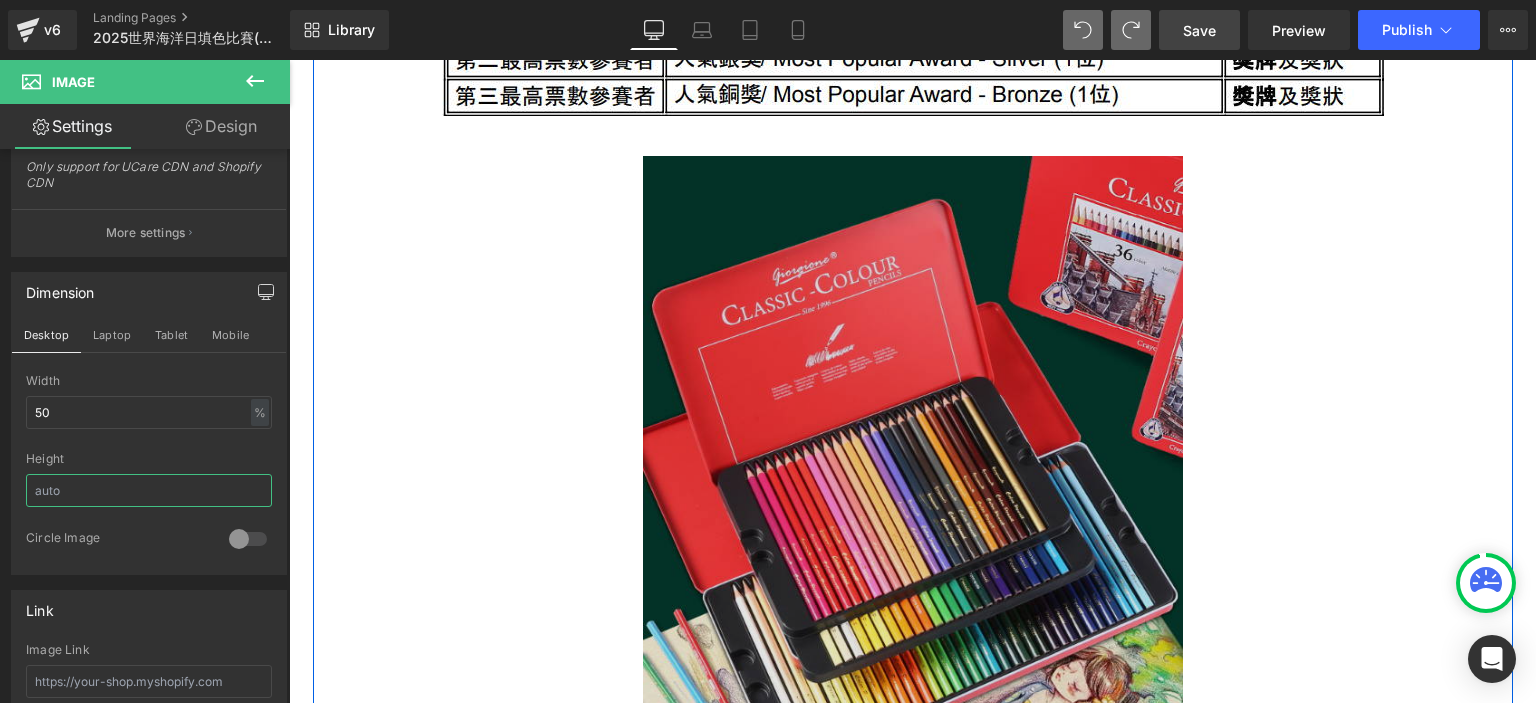 scroll, scrollTop: 2596, scrollLeft: 0, axis: vertical 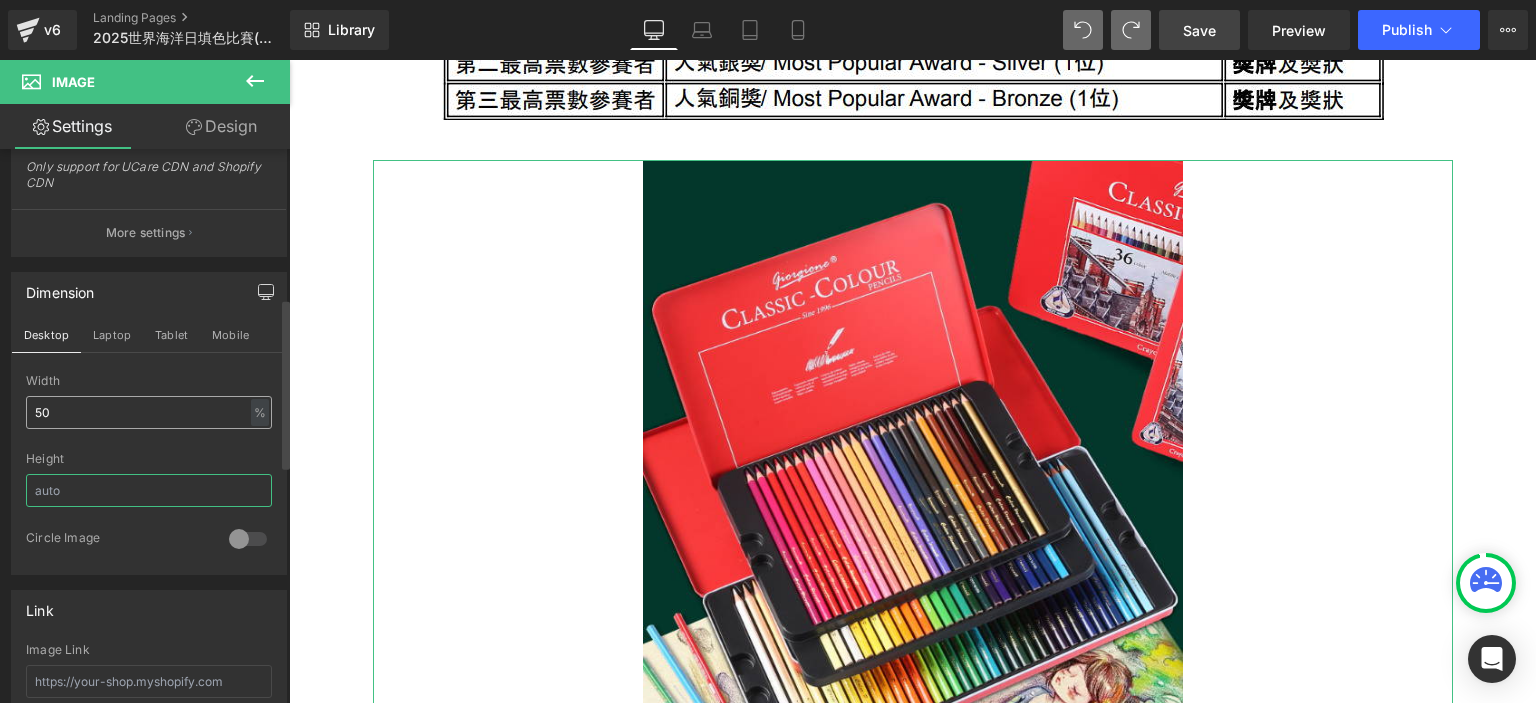 type 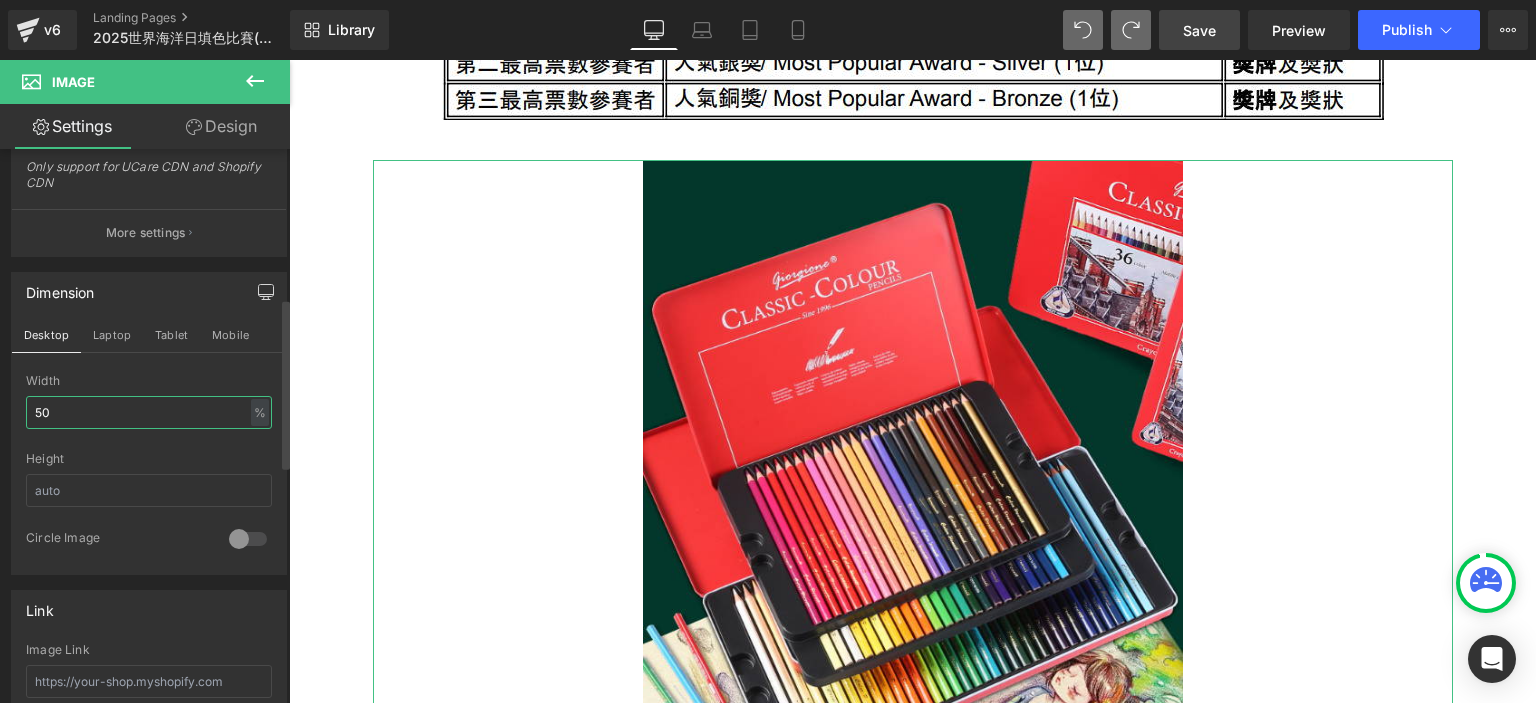 click on "50" at bounding box center [149, 412] 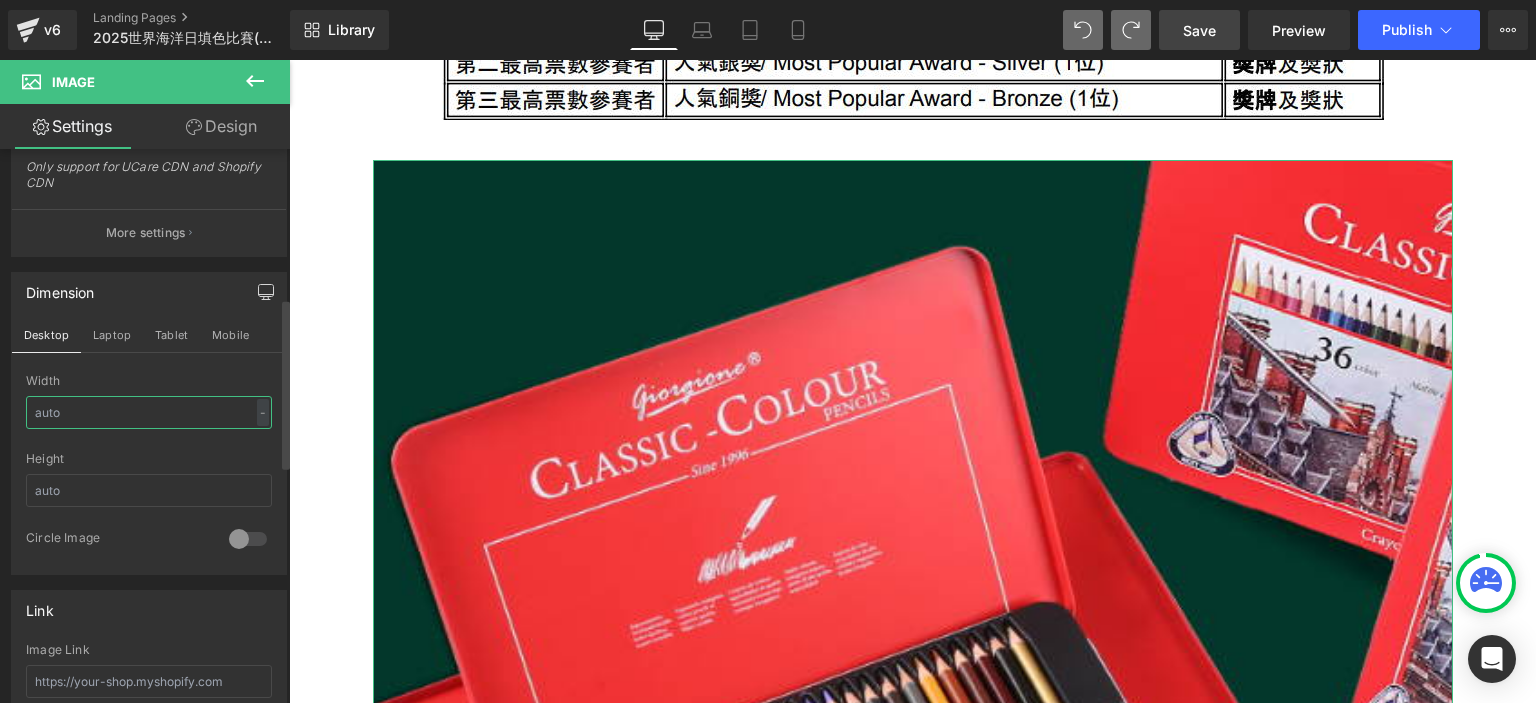 type on "5" 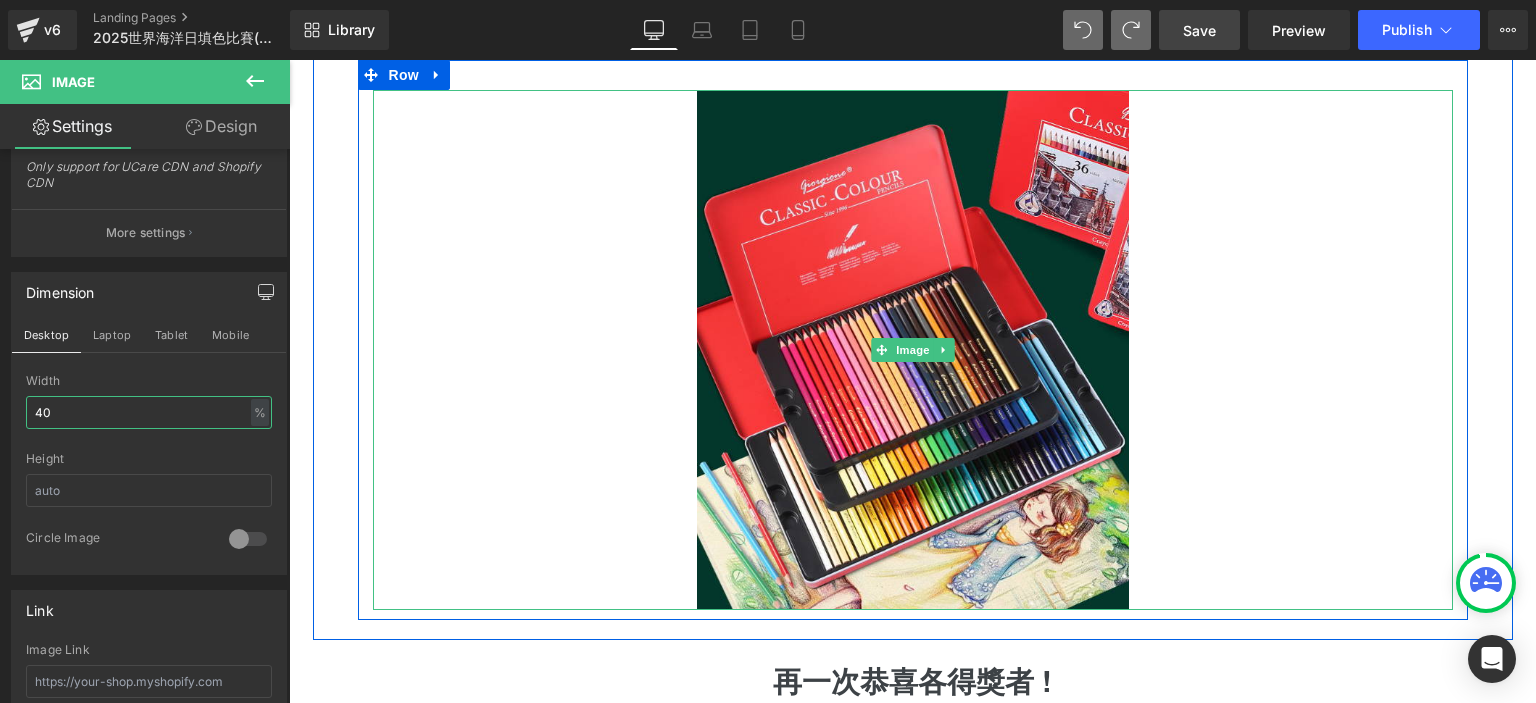 scroll, scrollTop: 2656, scrollLeft: 0, axis: vertical 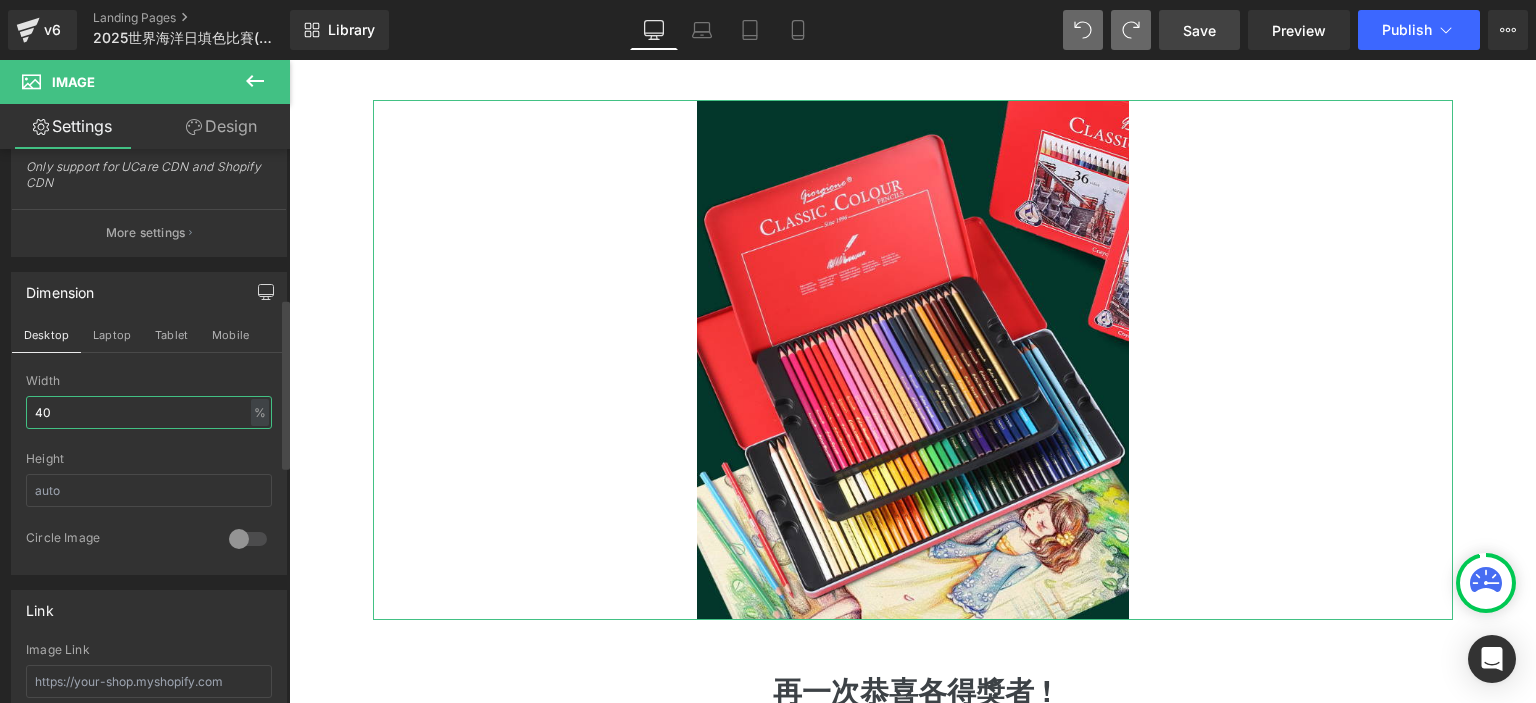 type on "4" 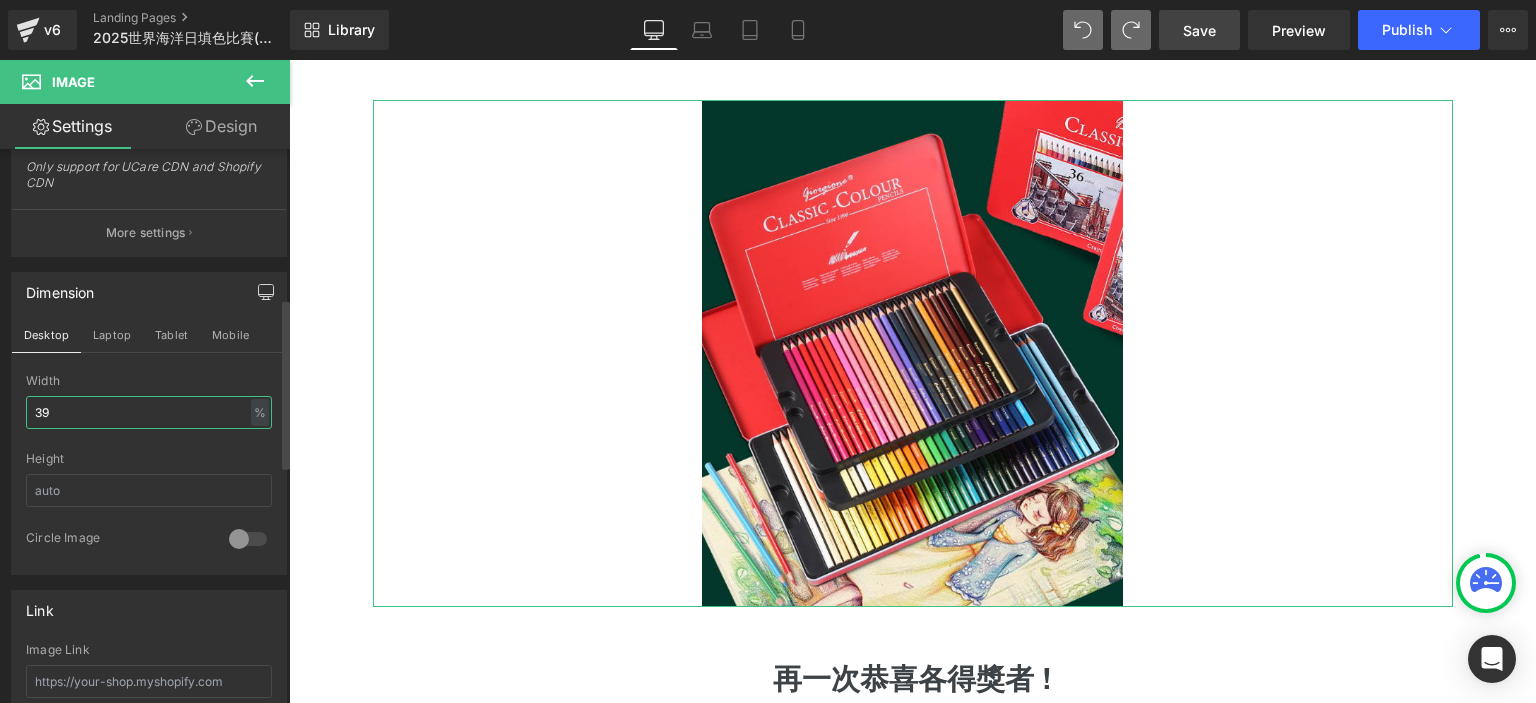 type on "3" 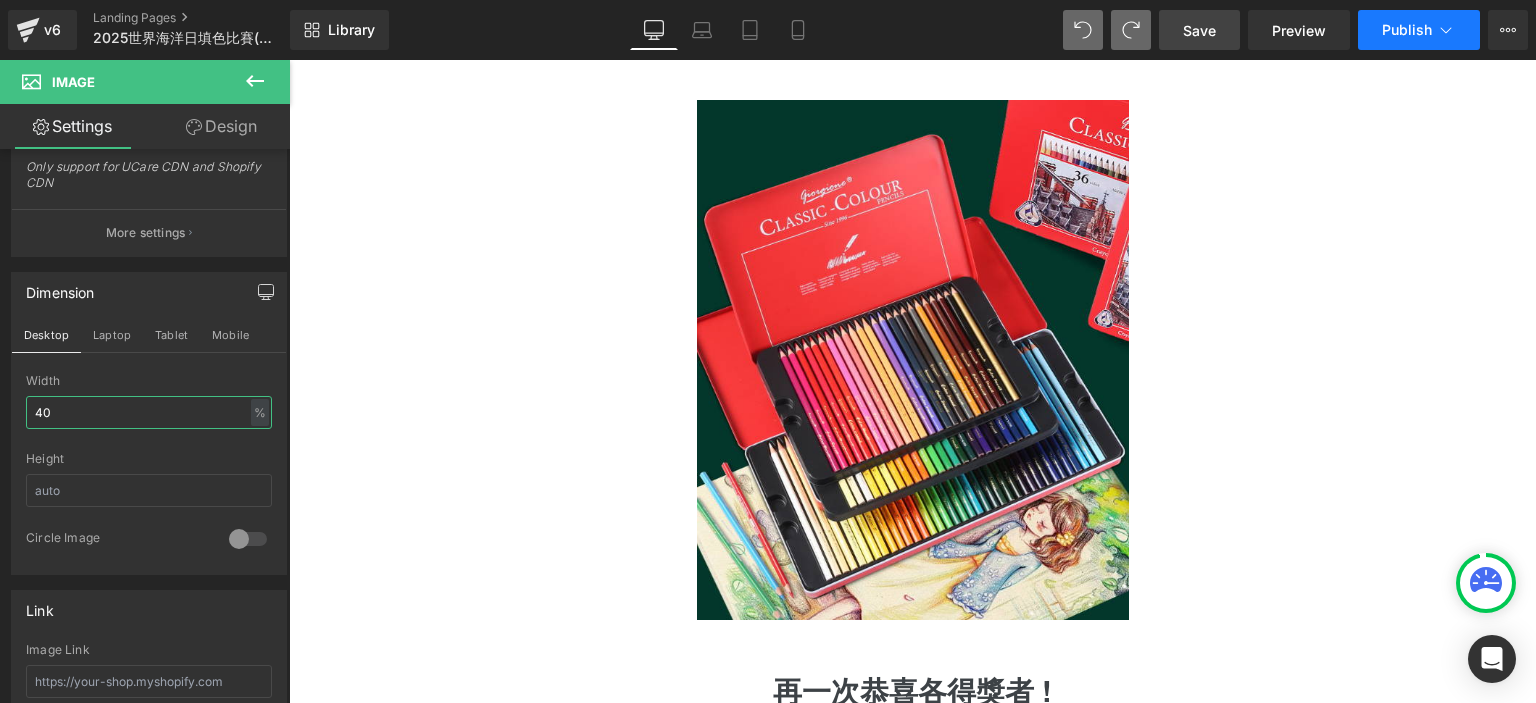 type on "40" 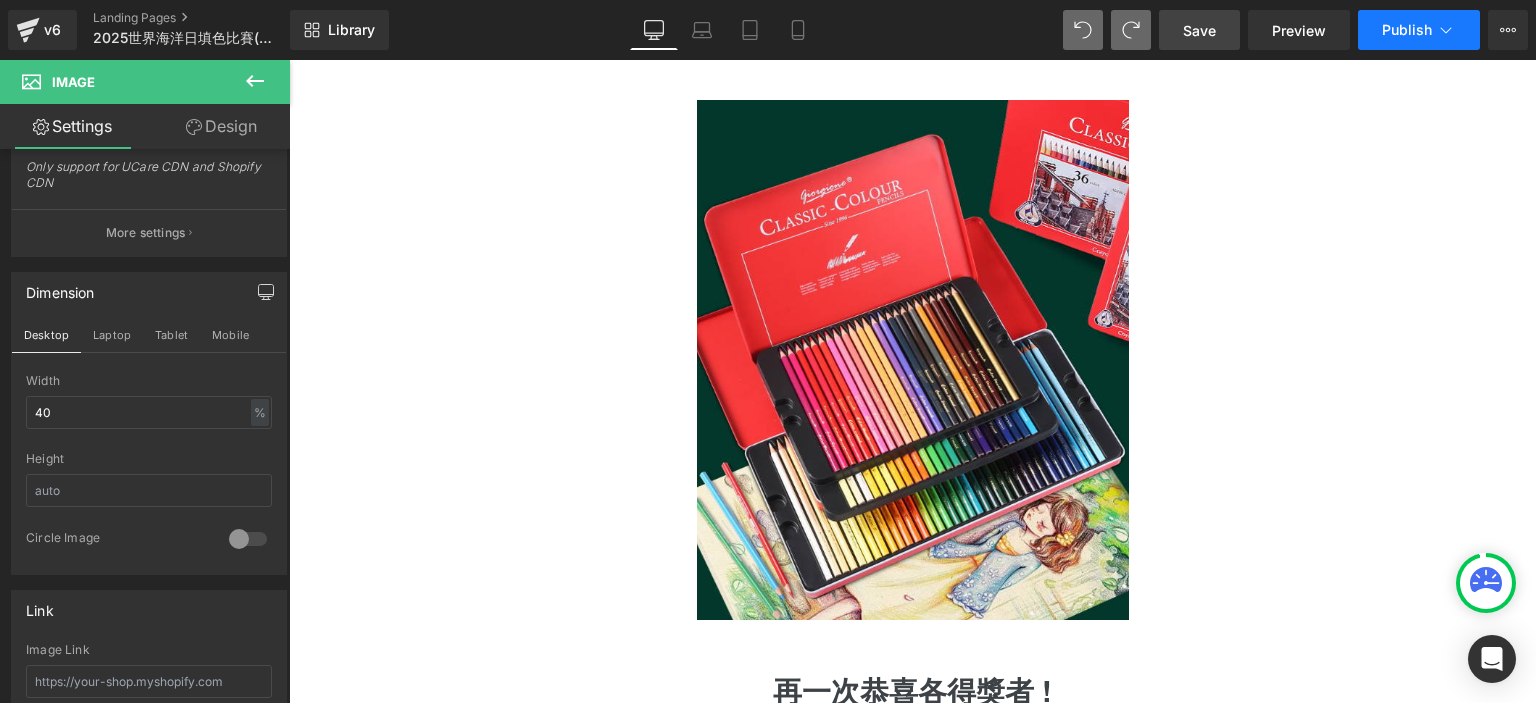 click on "Publish" at bounding box center (1419, 30) 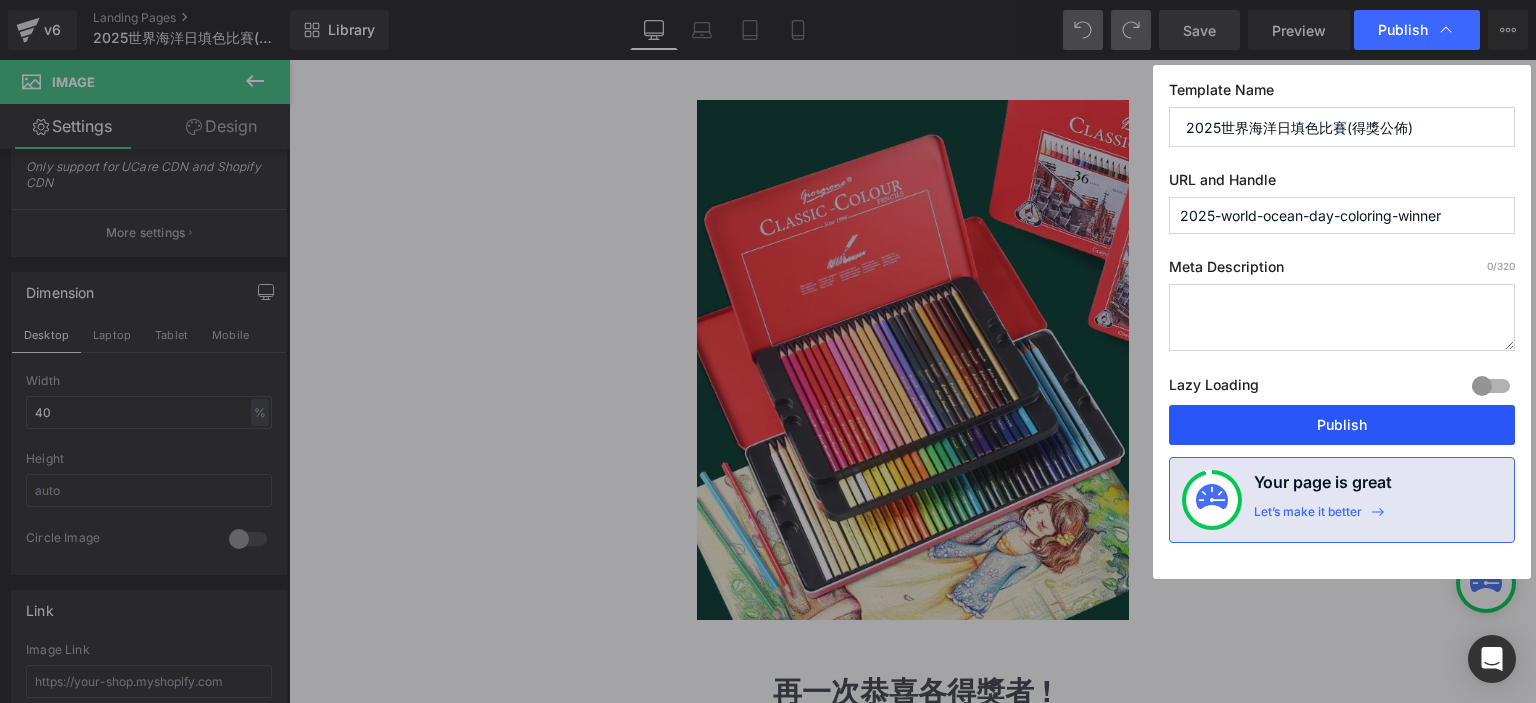 click on "Publish" at bounding box center [1342, 425] 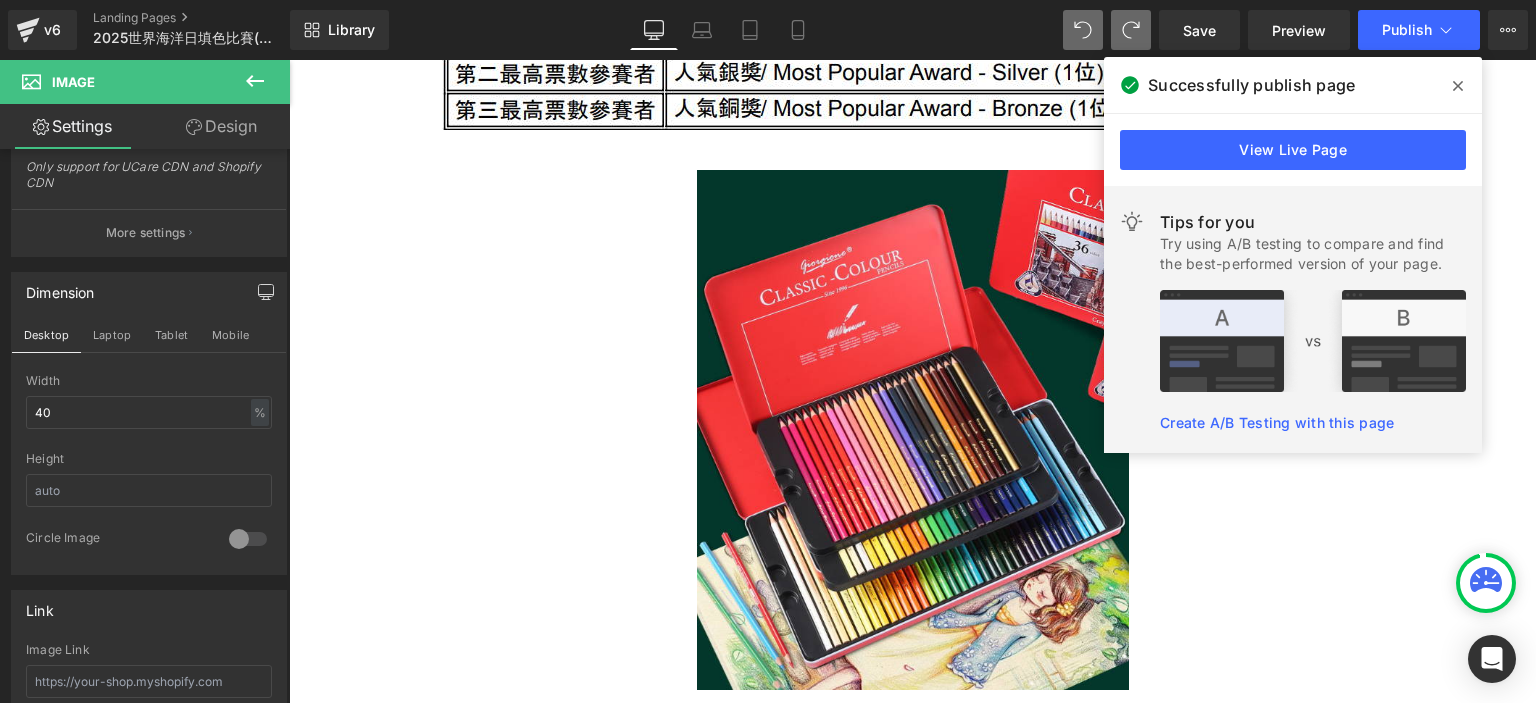 scroll, scrollTop: 2588, scrollLeft: 0, axis: vertical 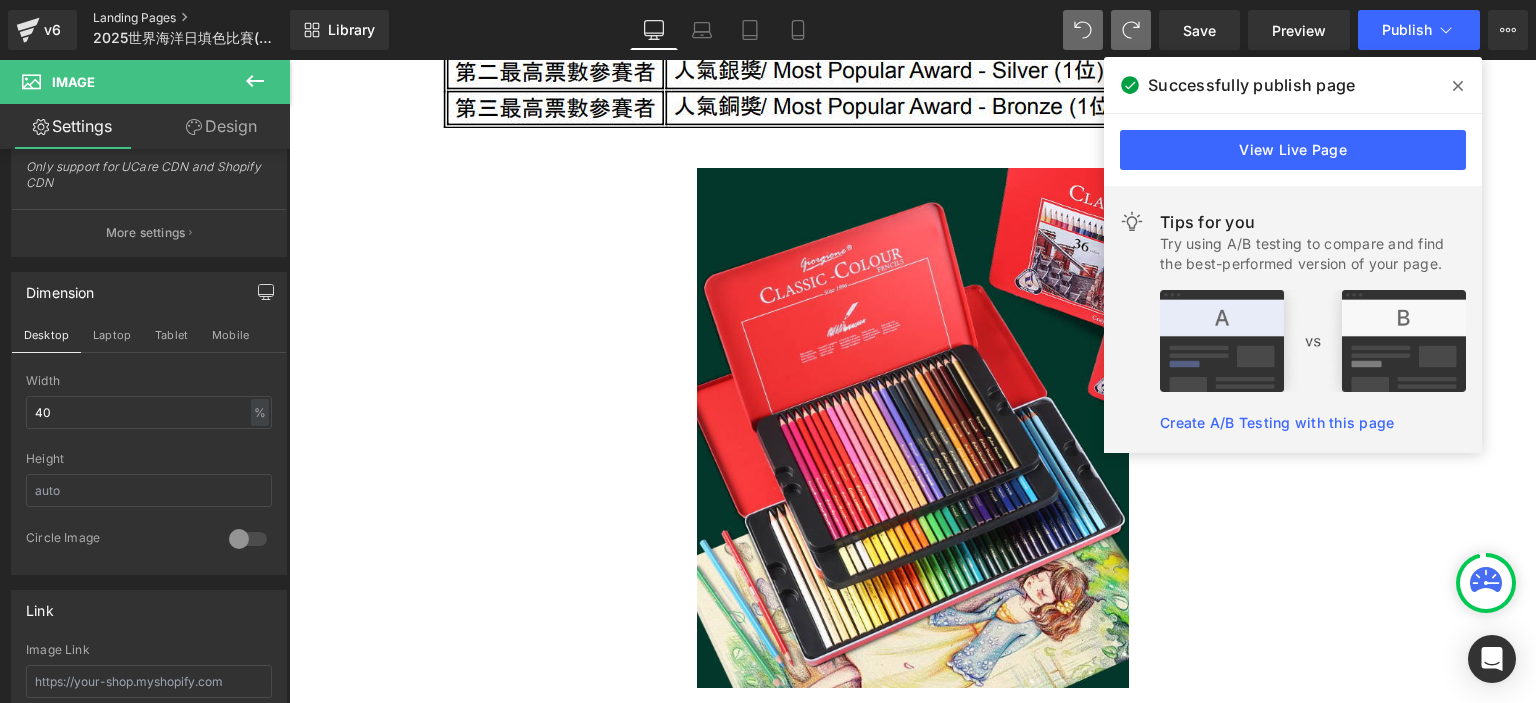 click on "Landing Pages" at bounding box center [208, 18] 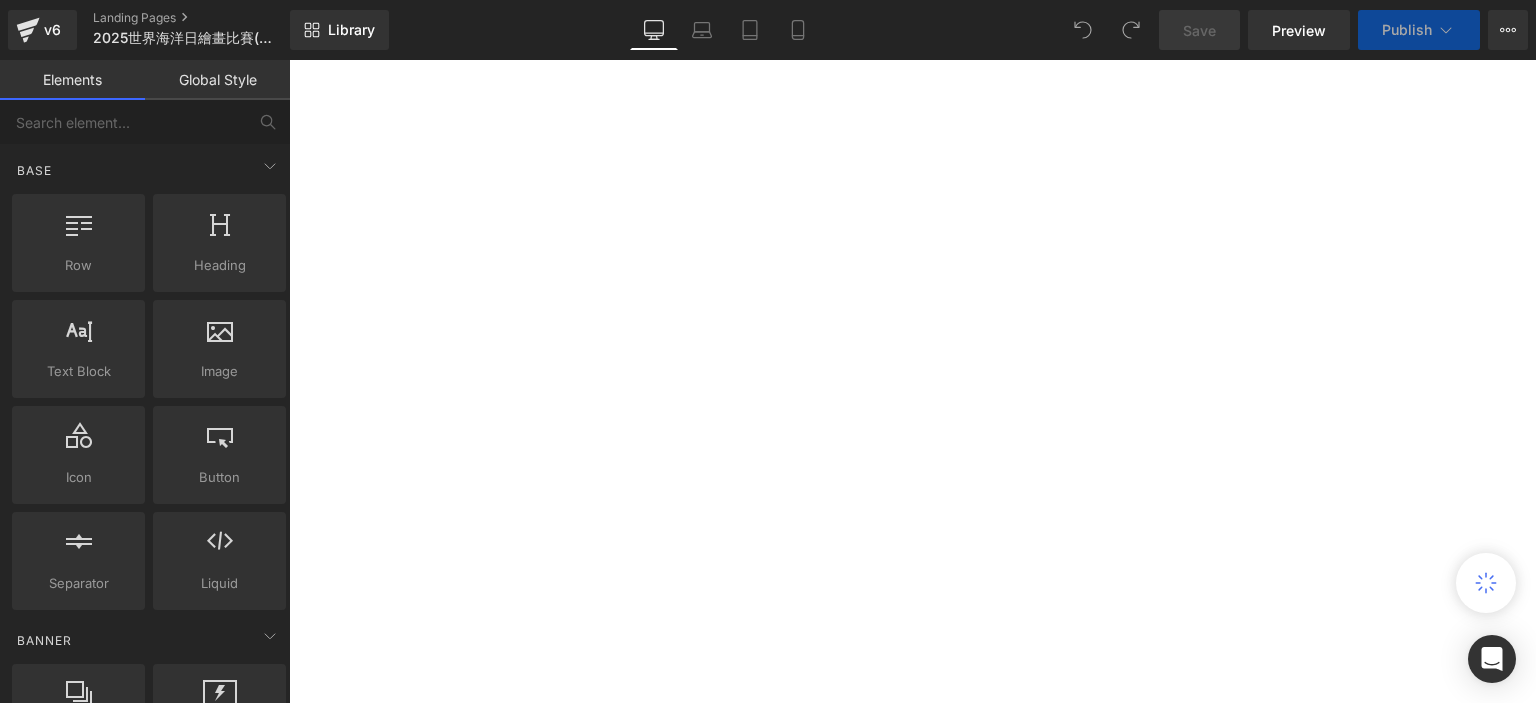 scroll, scrollTop: 0, scrollLeft: 0, axis: both 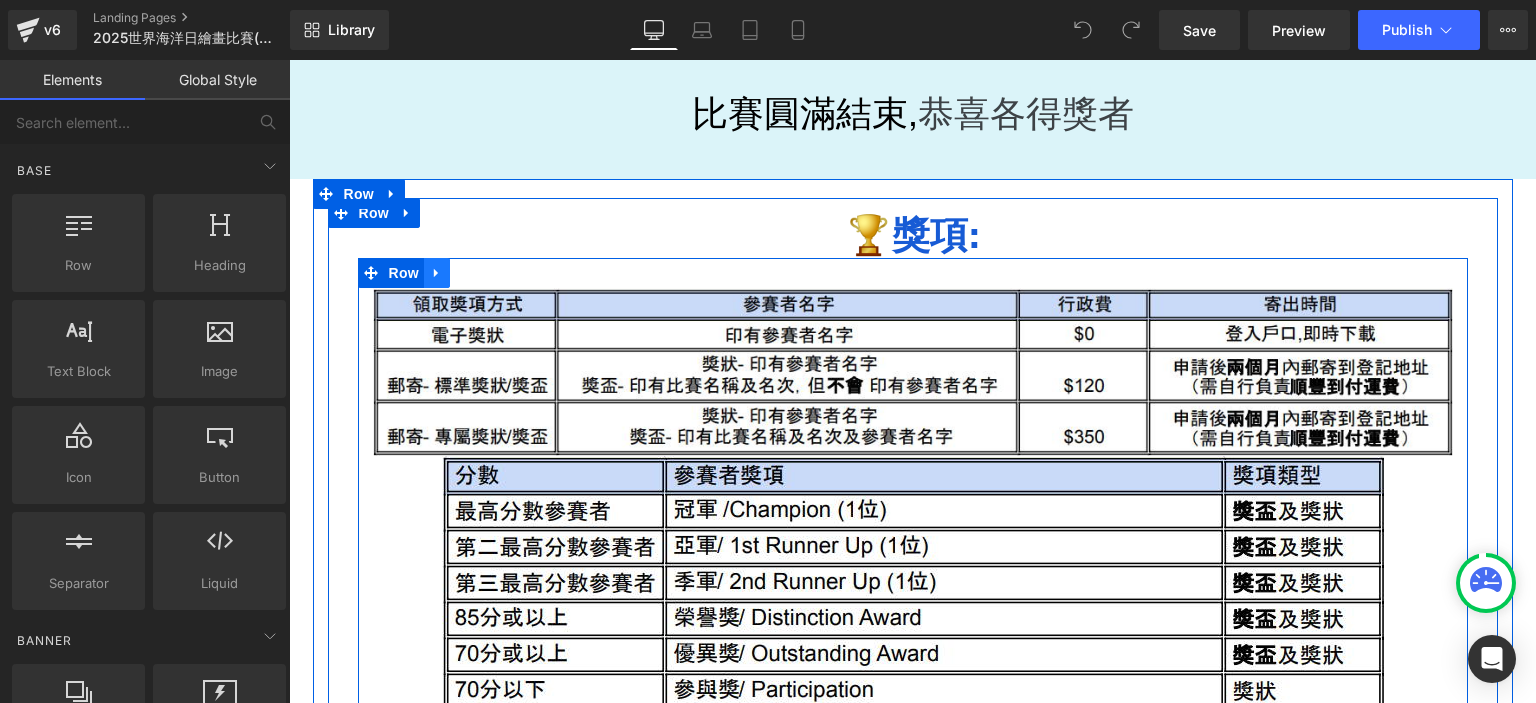 click 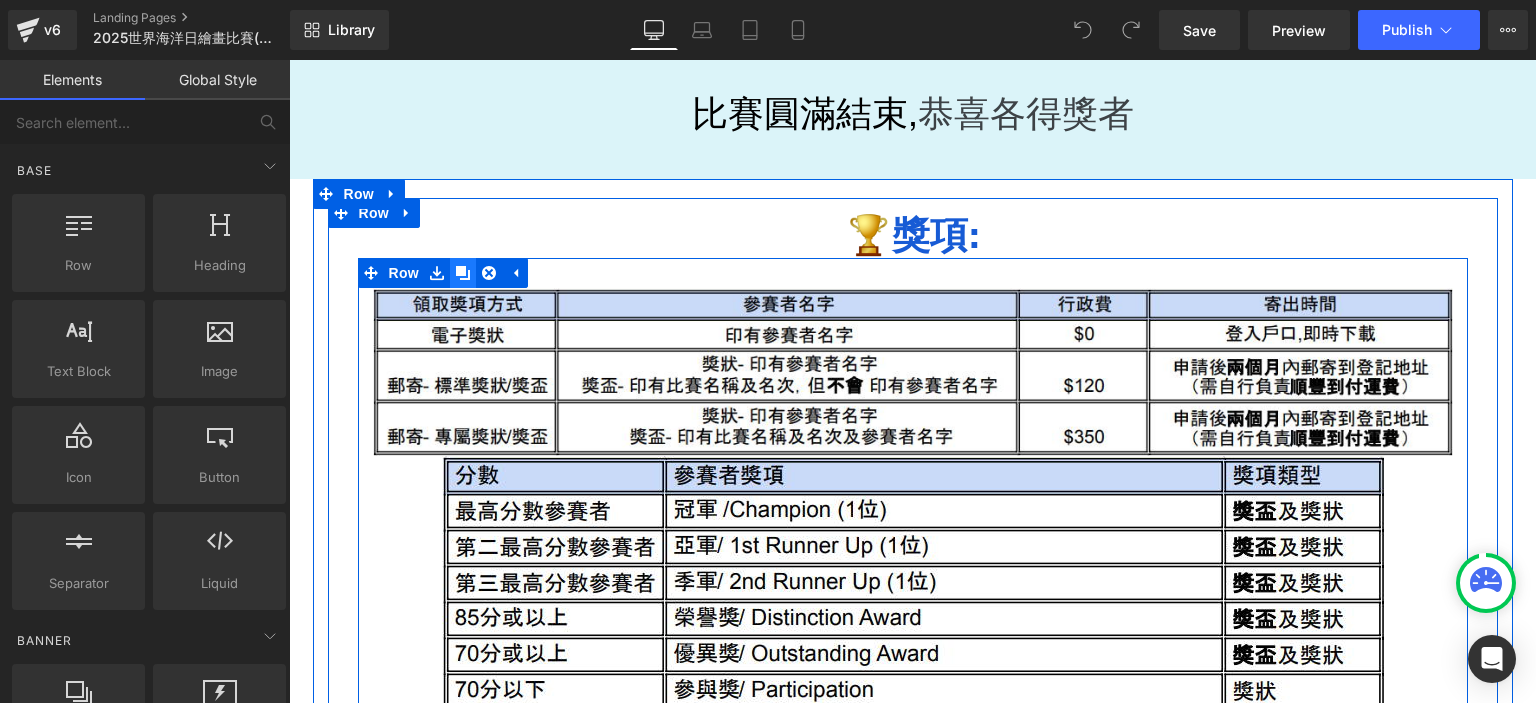click at bounding box center [463, 273] 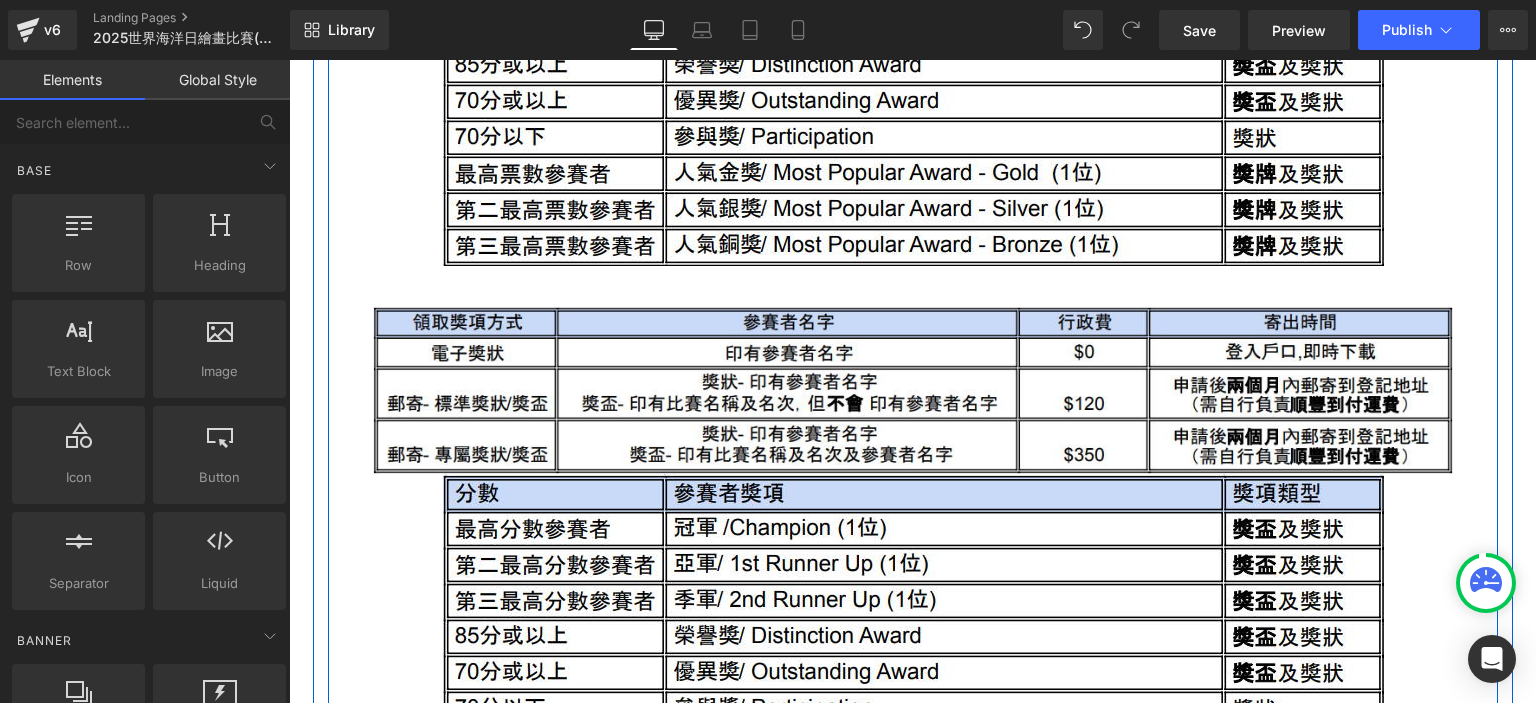 scroll, scrollTop: 2894, scrollLeft: 0, axis: vertical 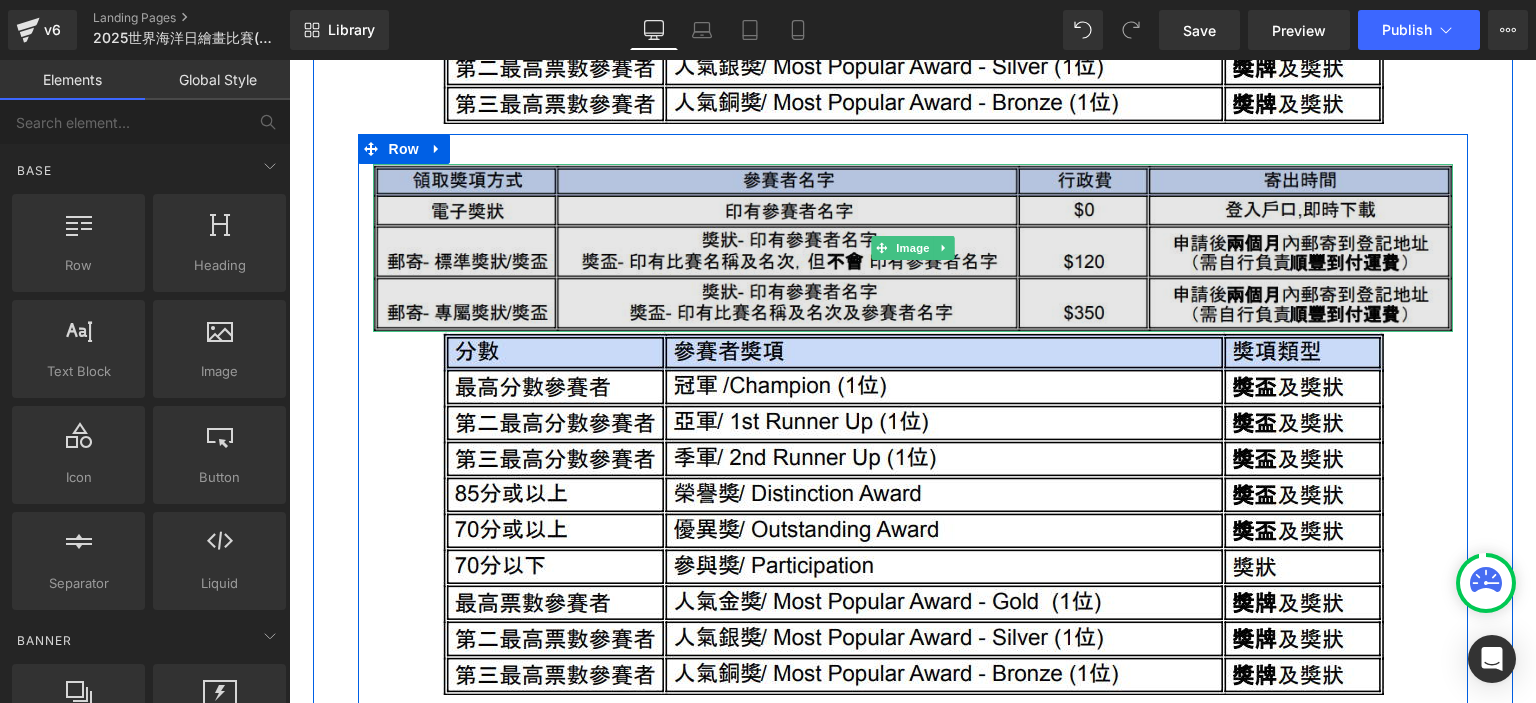 click at bounding box center (913, 248) 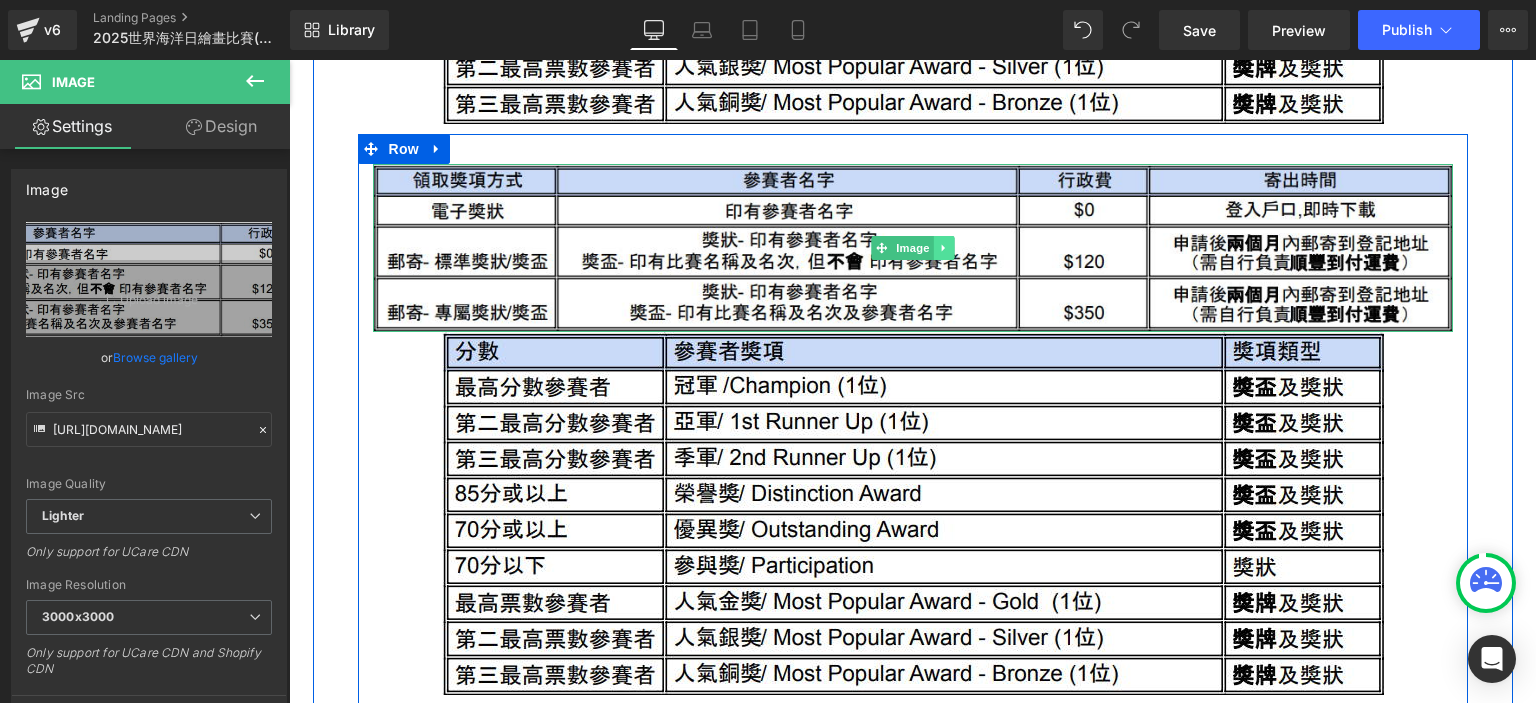 click 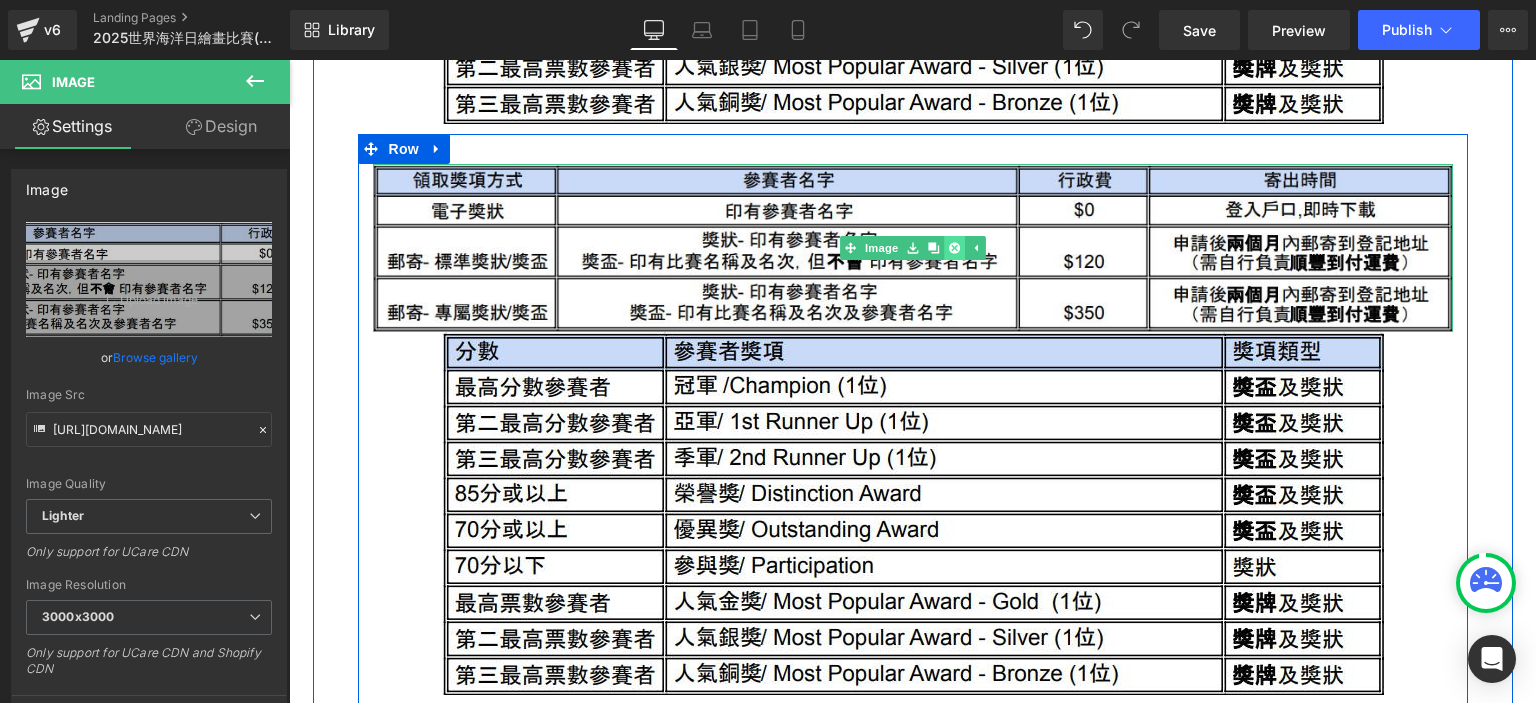 click 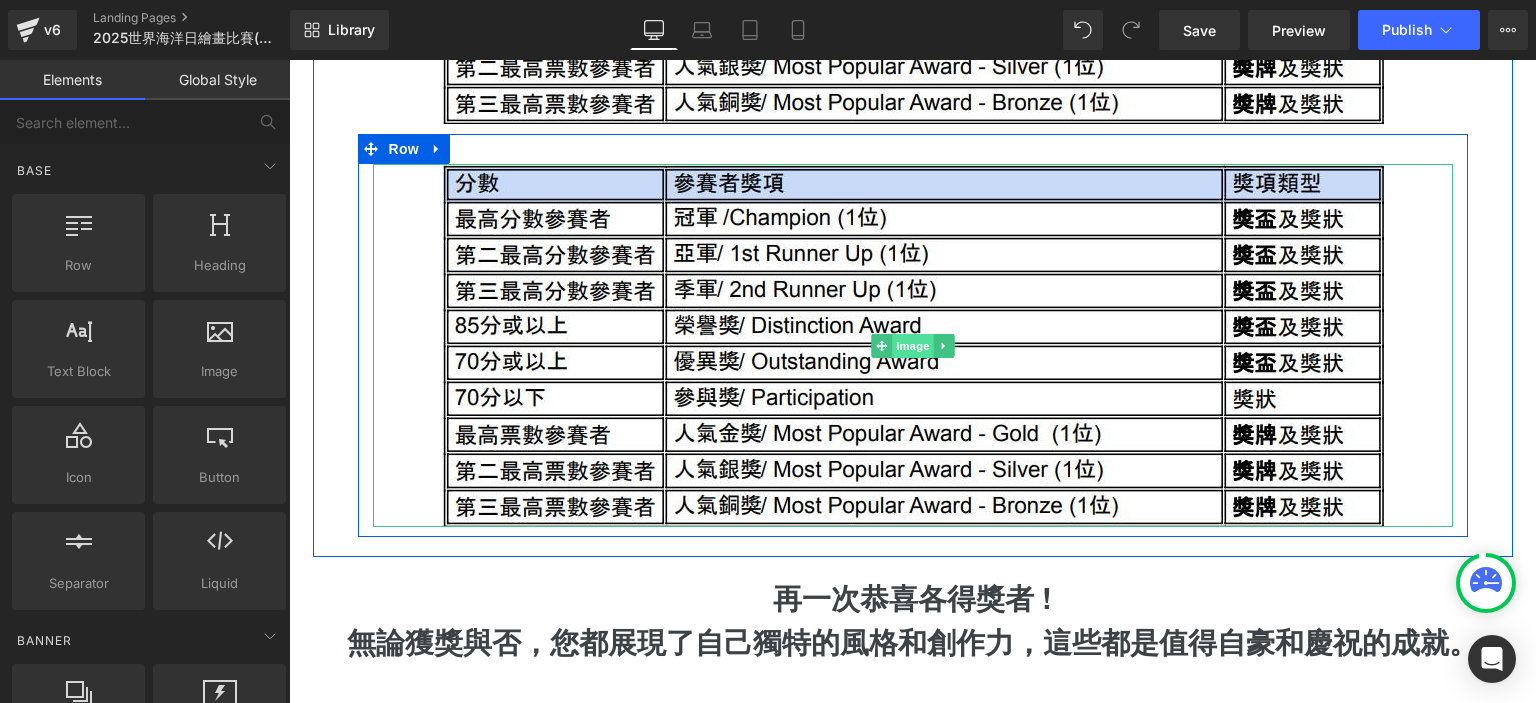 click on "Image" at bounding box center (913, 346) 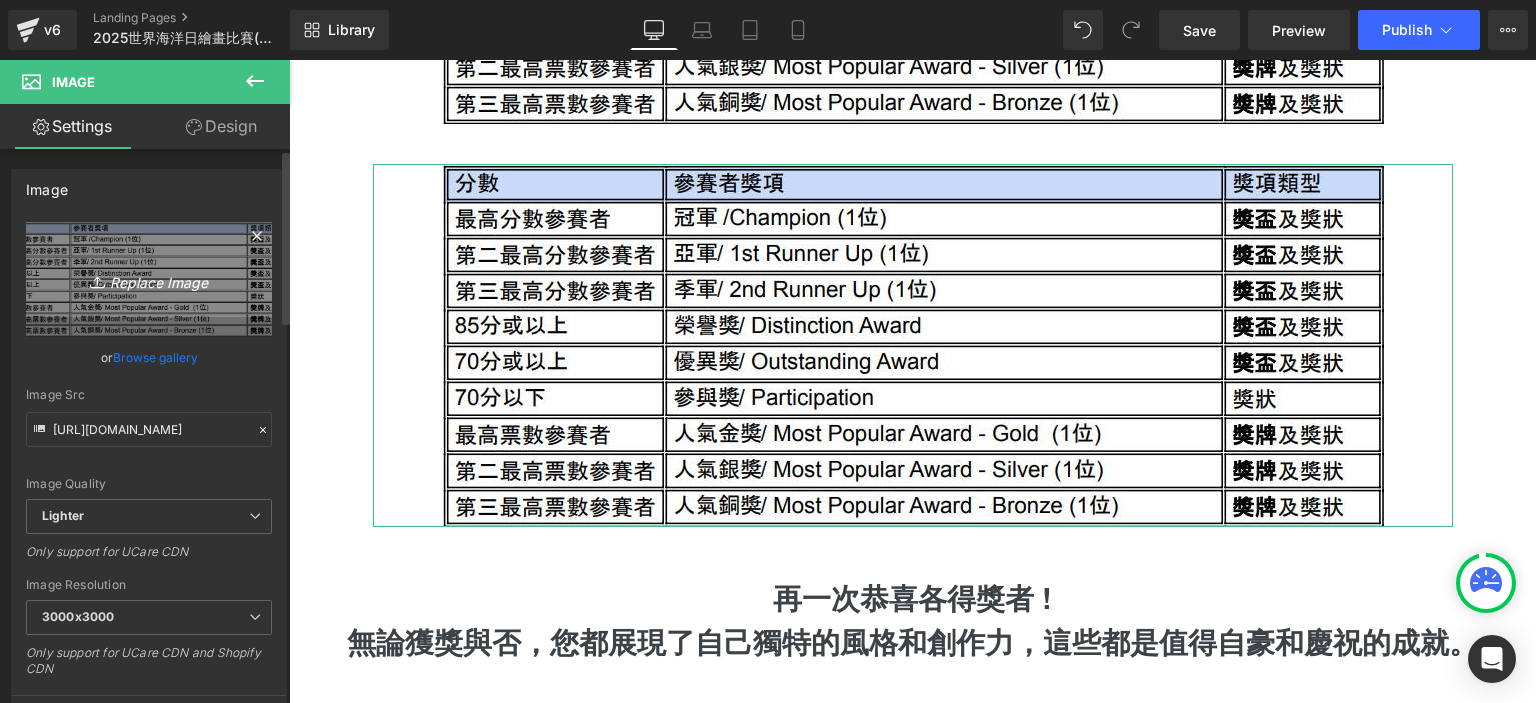 click on "Replace Image" at bounding box center [149, 279] 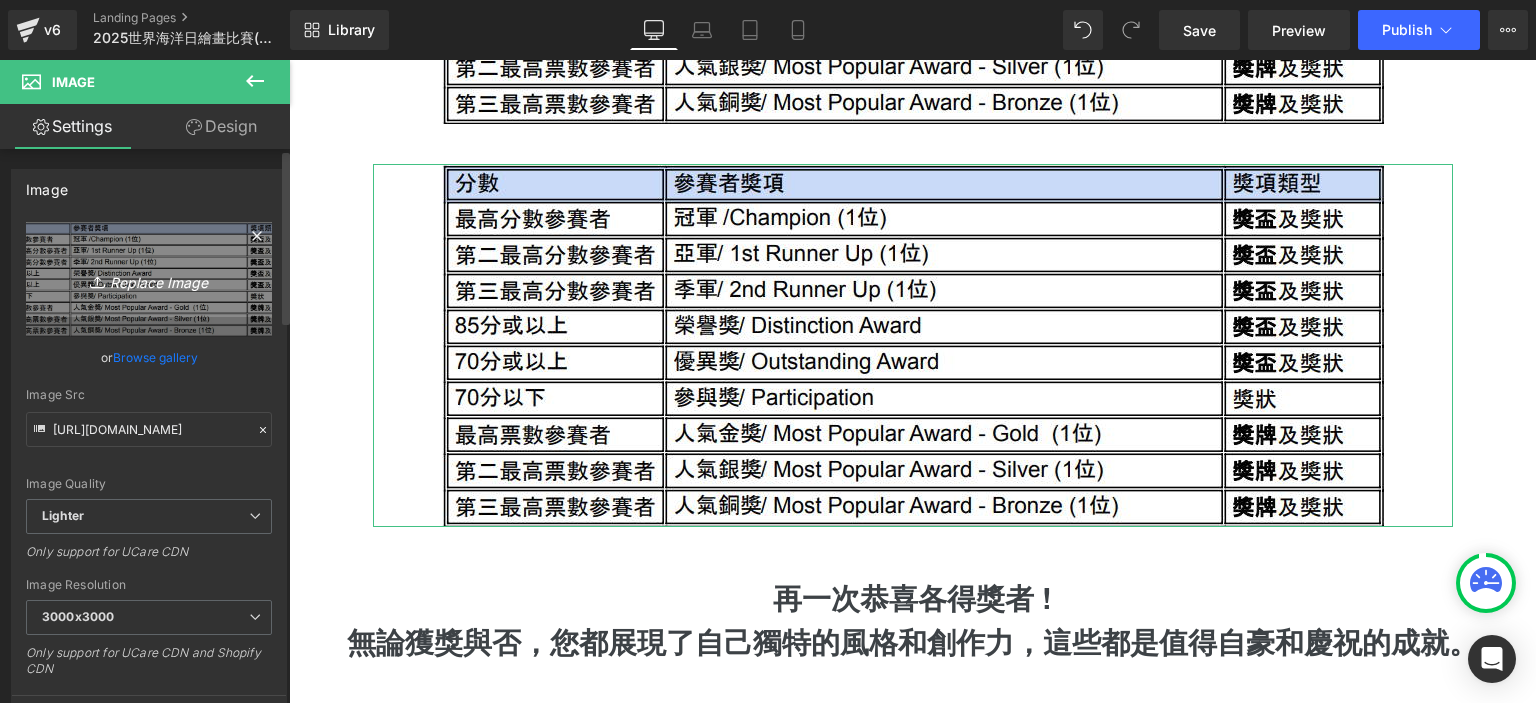 type on "C:\fakepath\image.png" 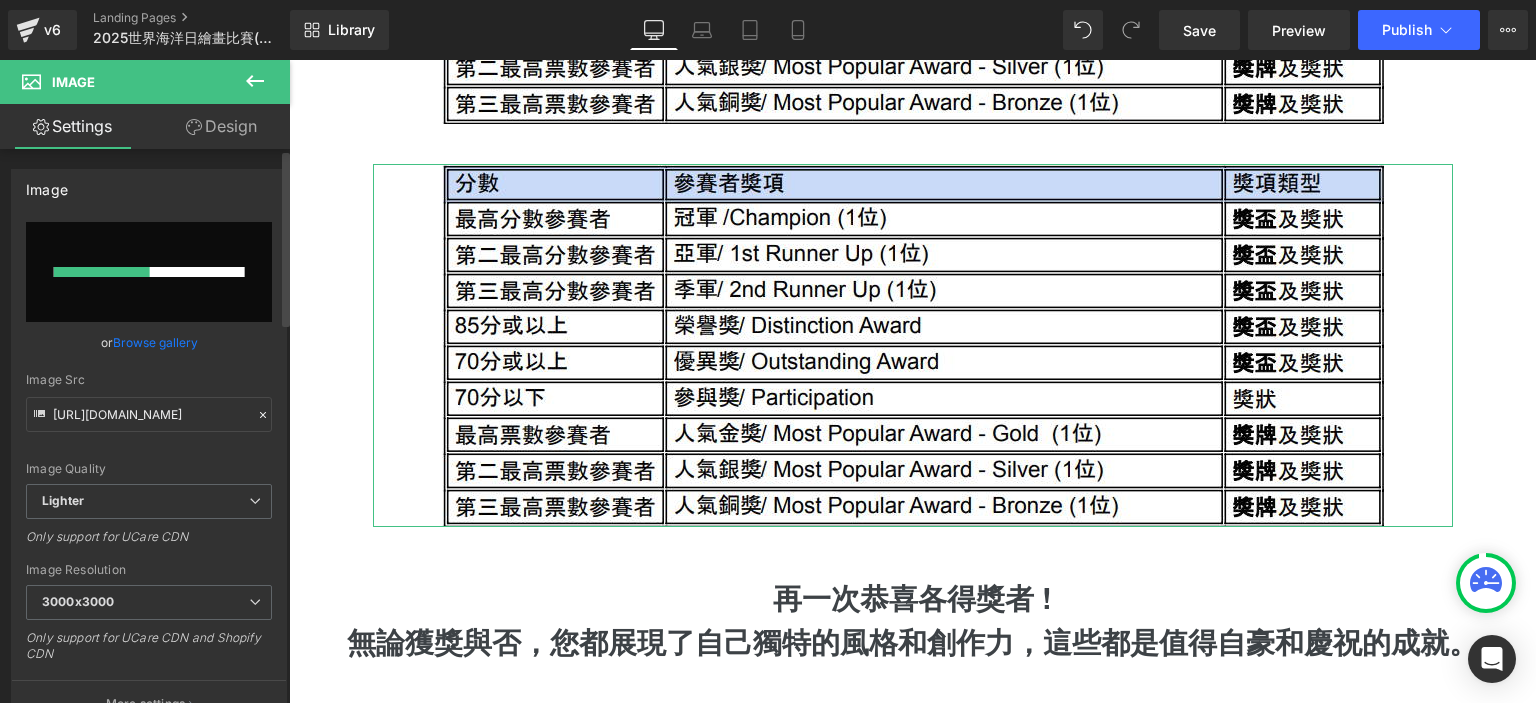 type 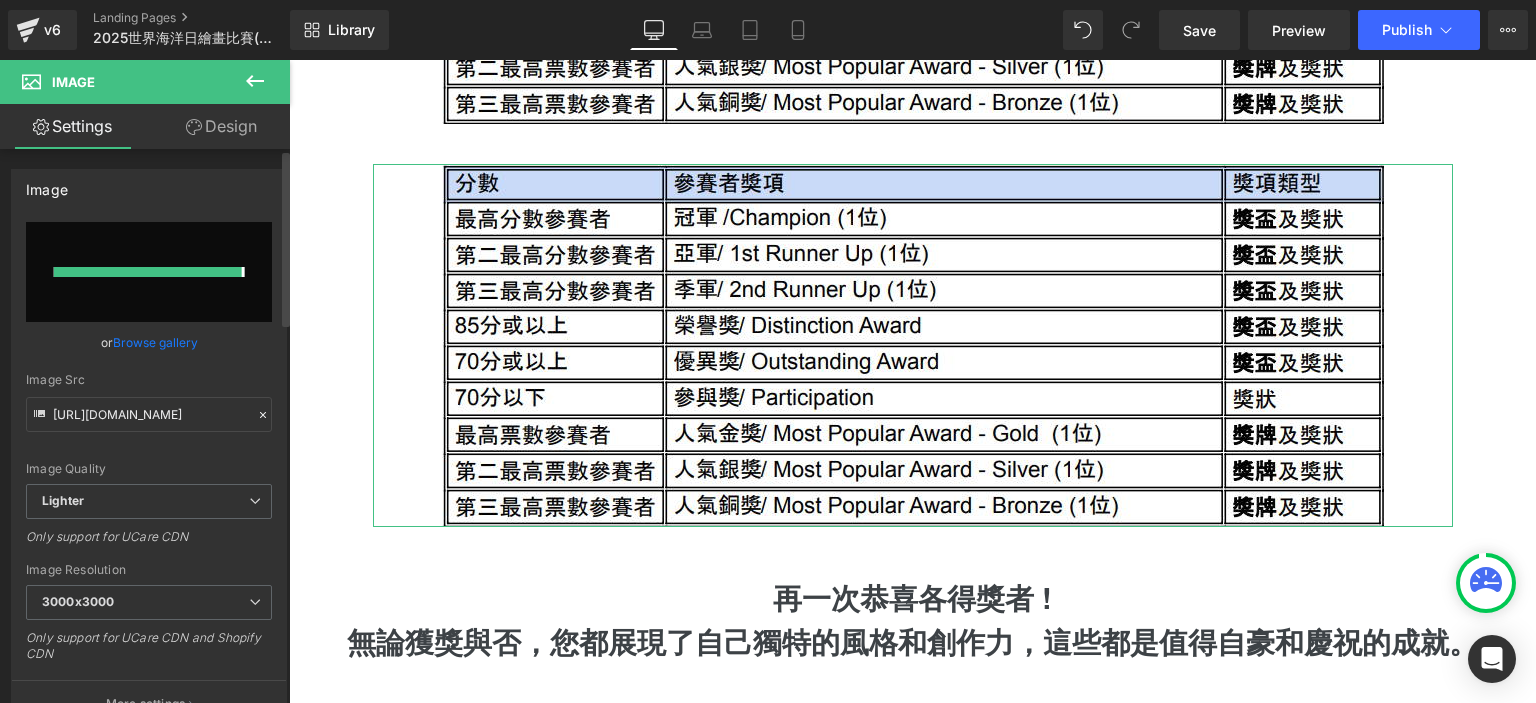 type on "[URL][DOMAIN_NAME]" 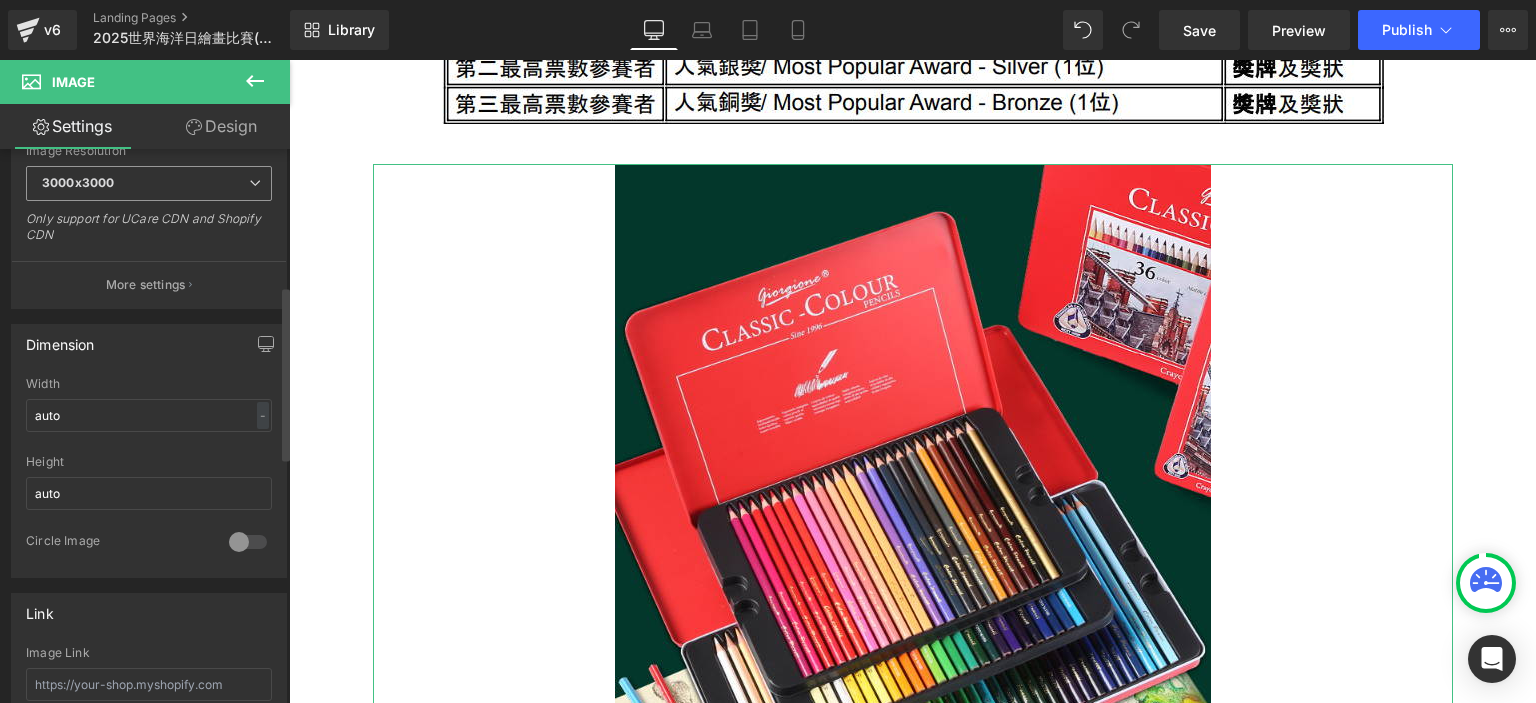 scroll, scrollTop: 435, scrollLeft: 0, axis: vertical 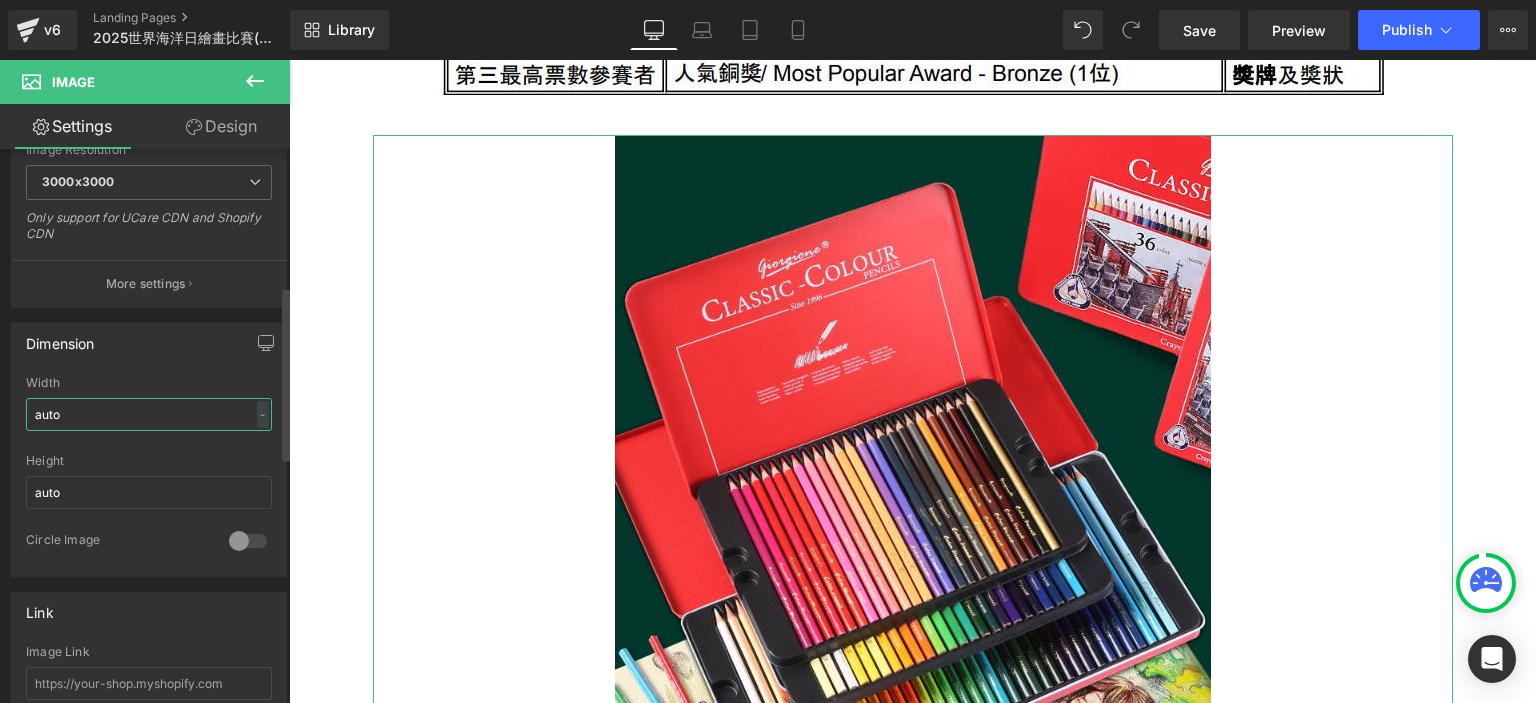 click on "auto" at bounding box center [149, 414] 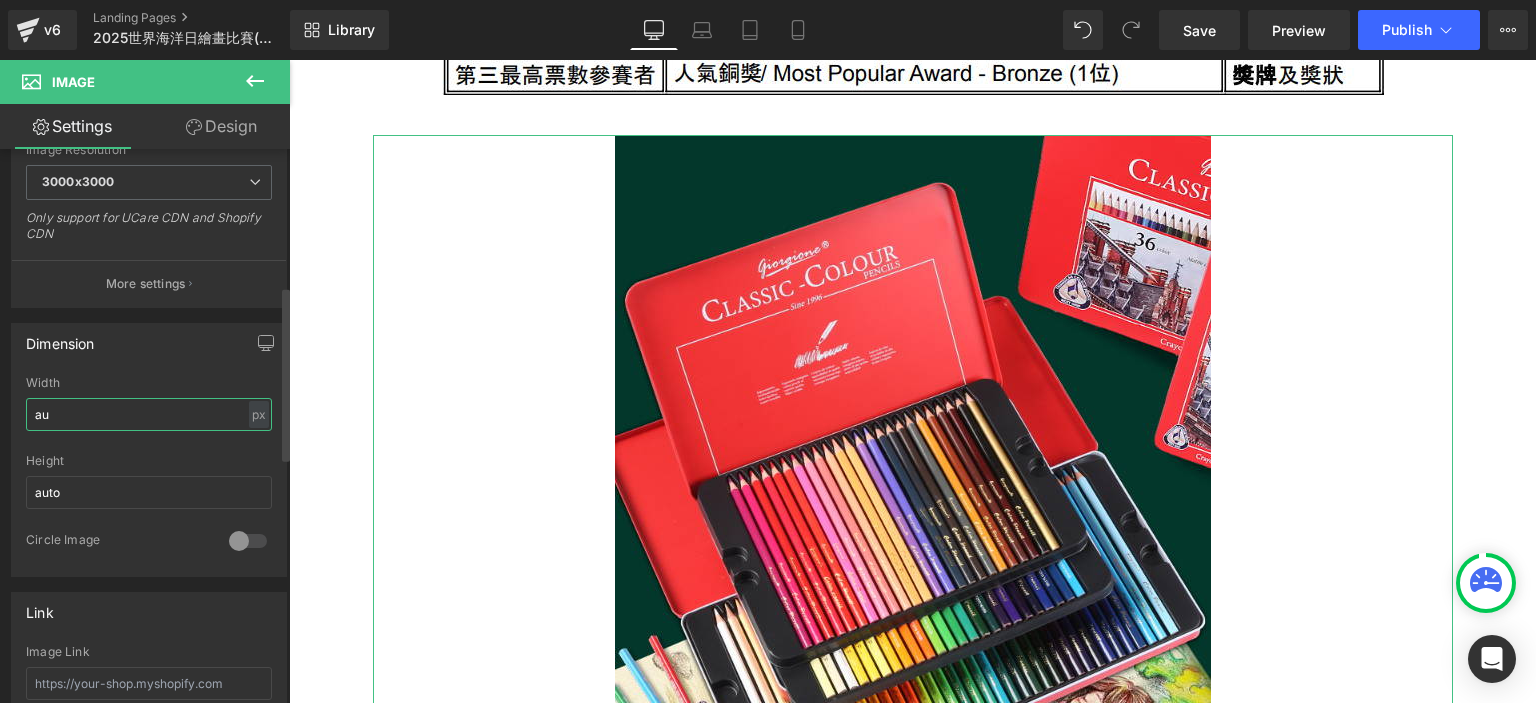 type on "a" 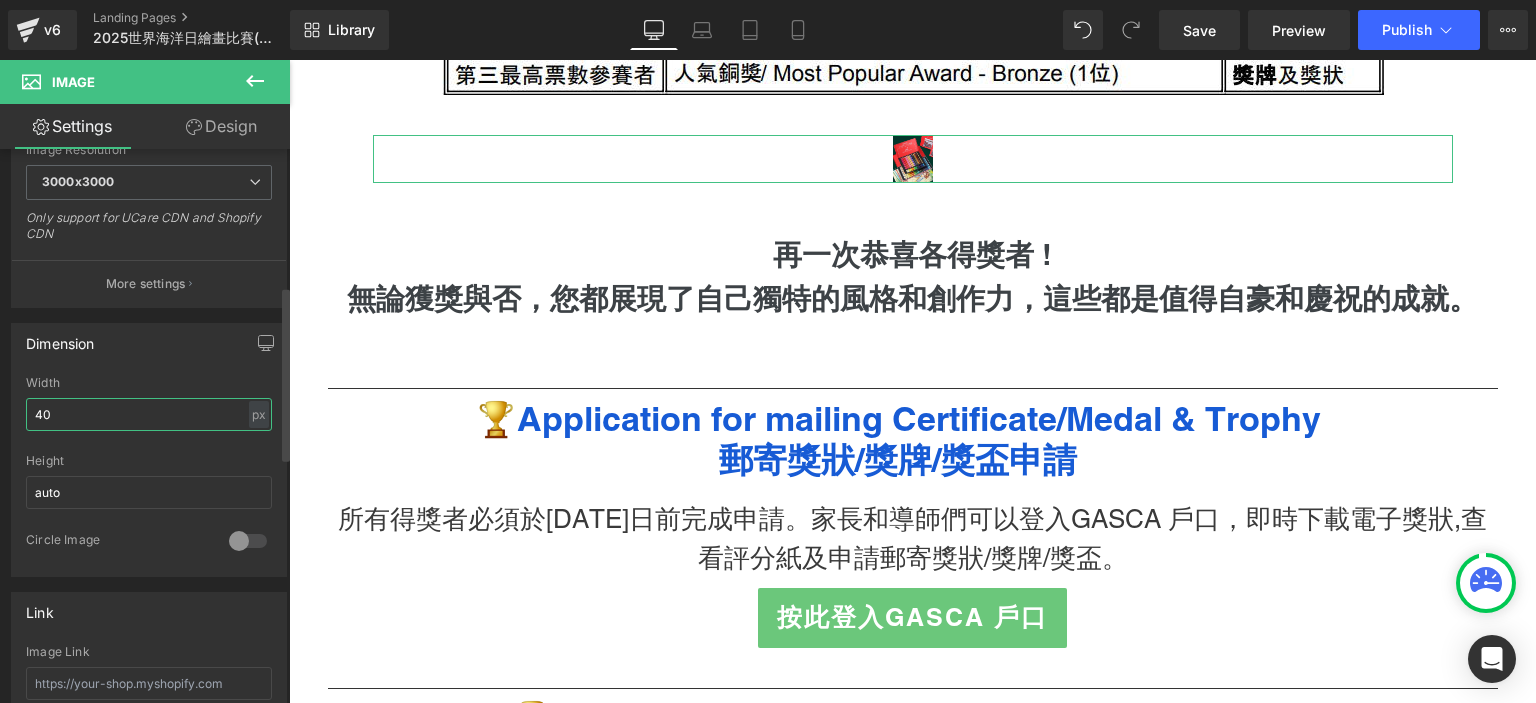 type on "4" 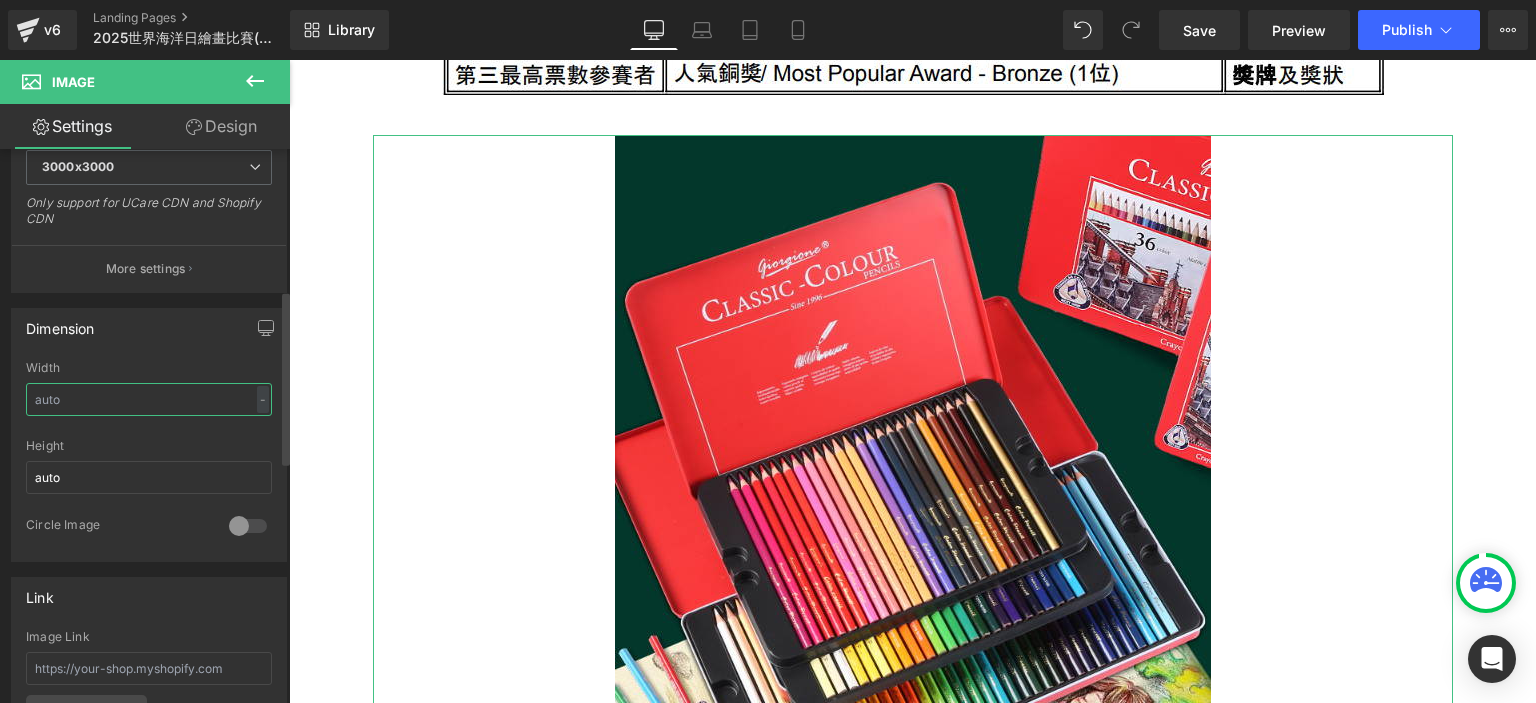 scroll, scrollTop: 448, scrollLeft: 0, axis: vertical 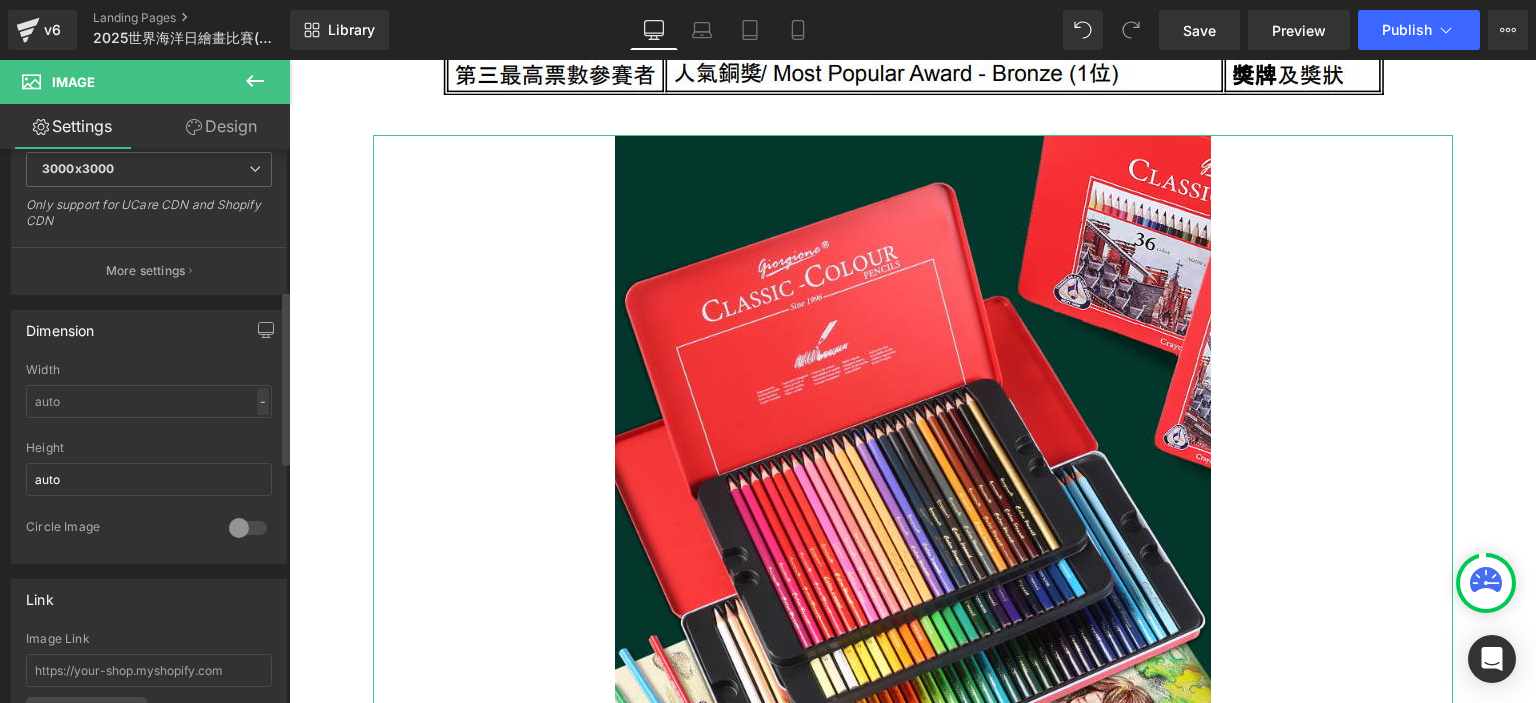 click on "-" at bounding box center [263, 401] 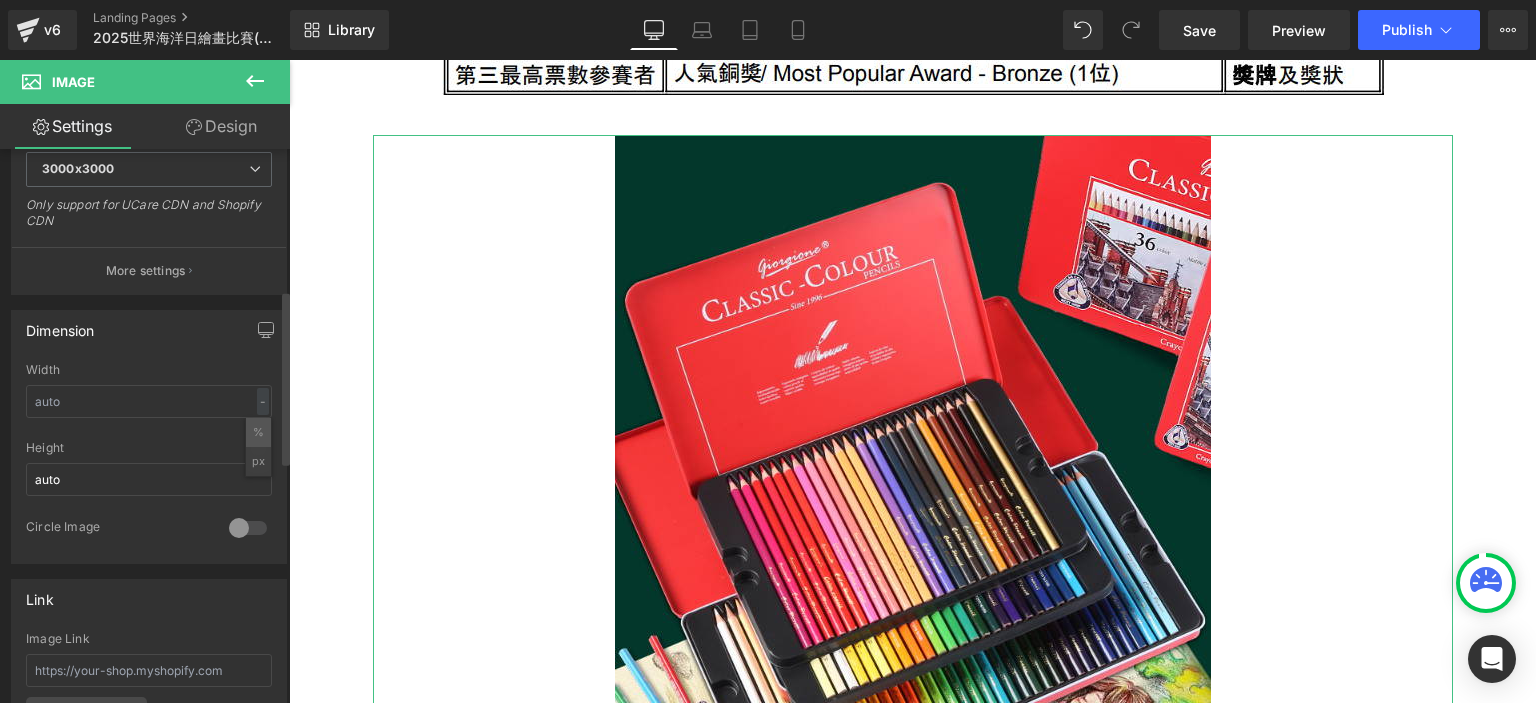 click on "%" at bounding box center (258, 432) 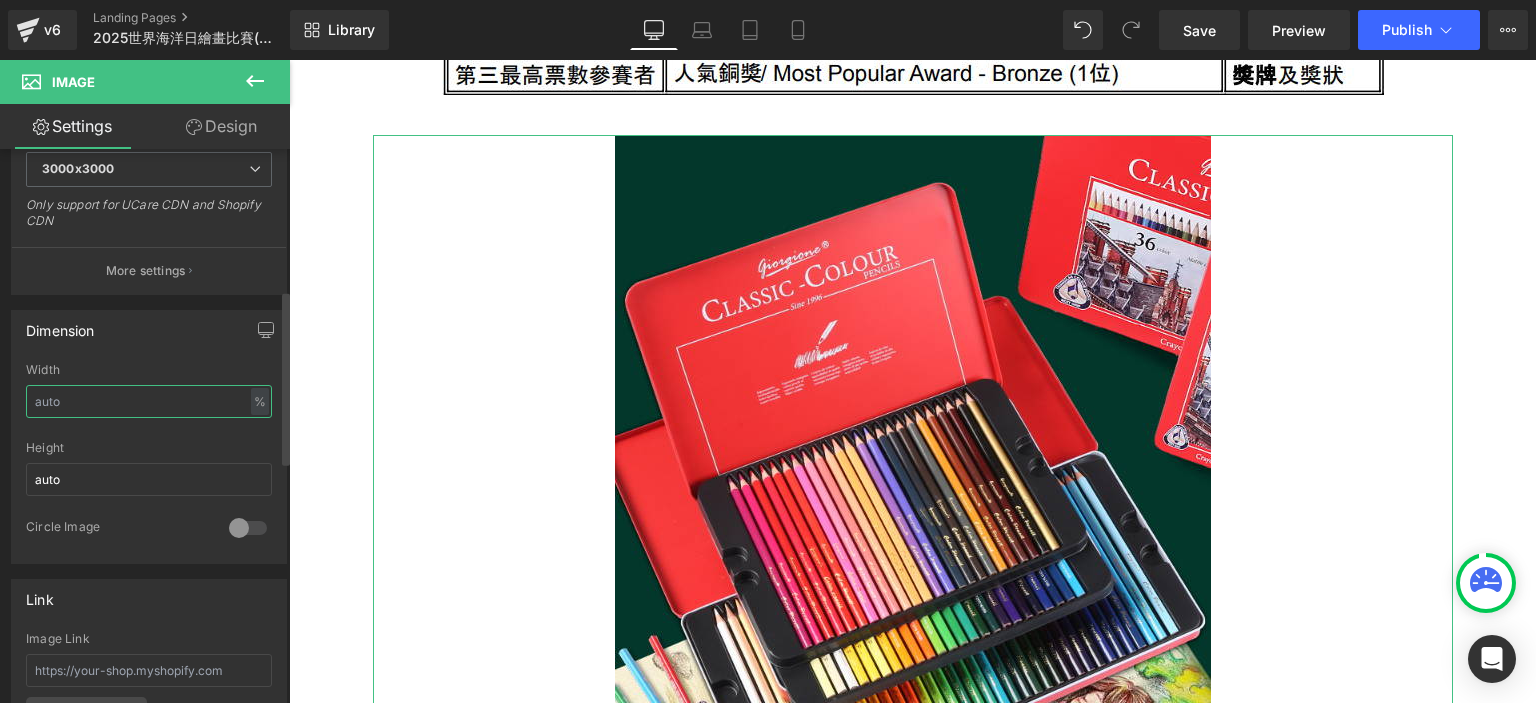 click at bounding box center [149, 401] 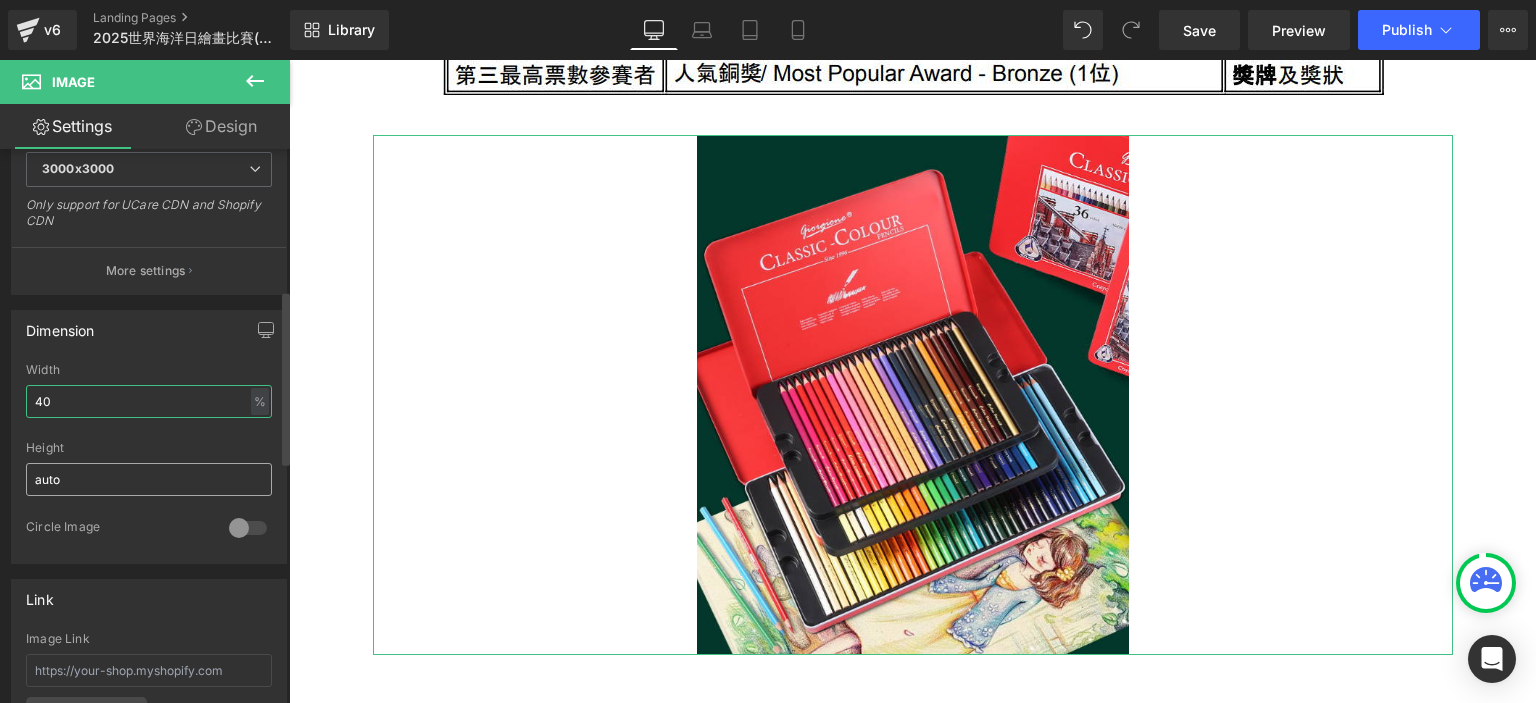 type on "40" 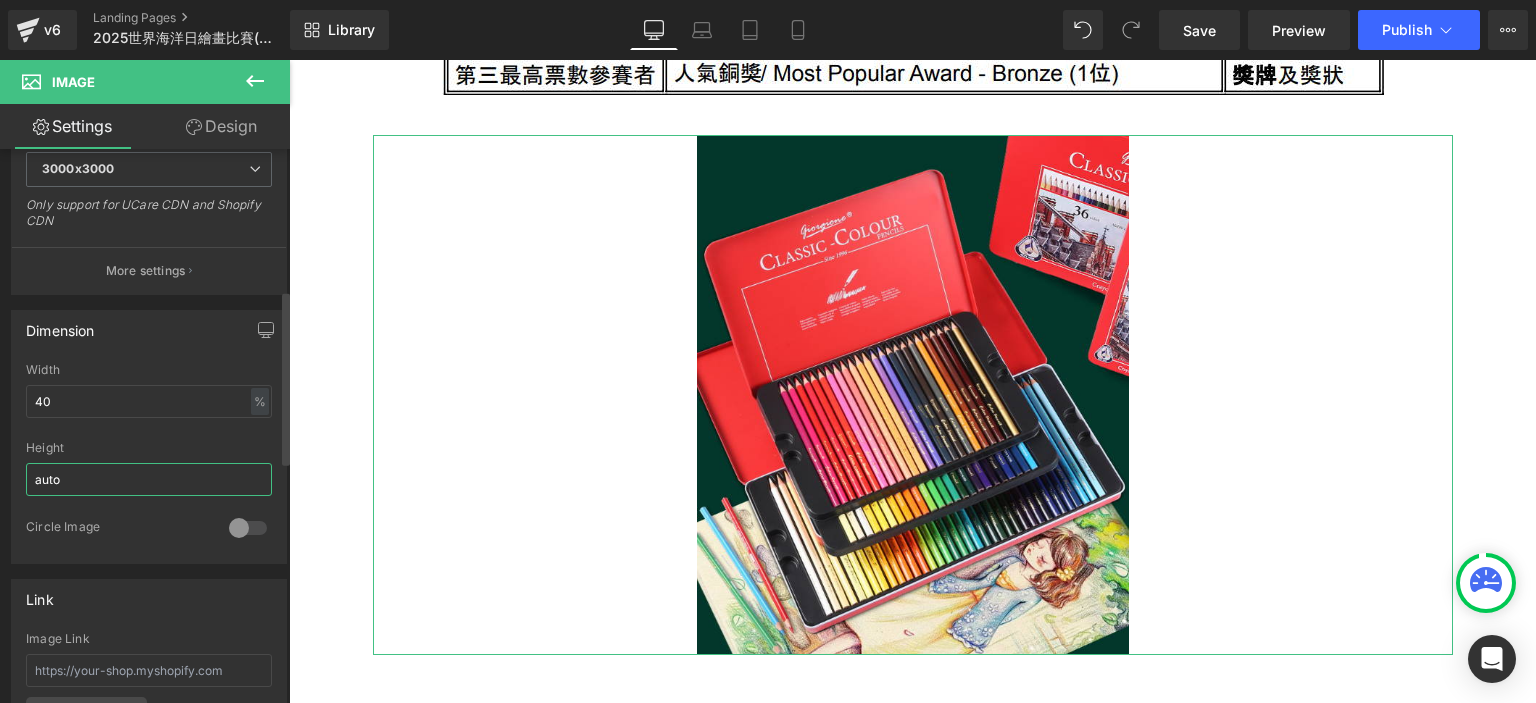 click on "auto" at bounding box center [149, 479] 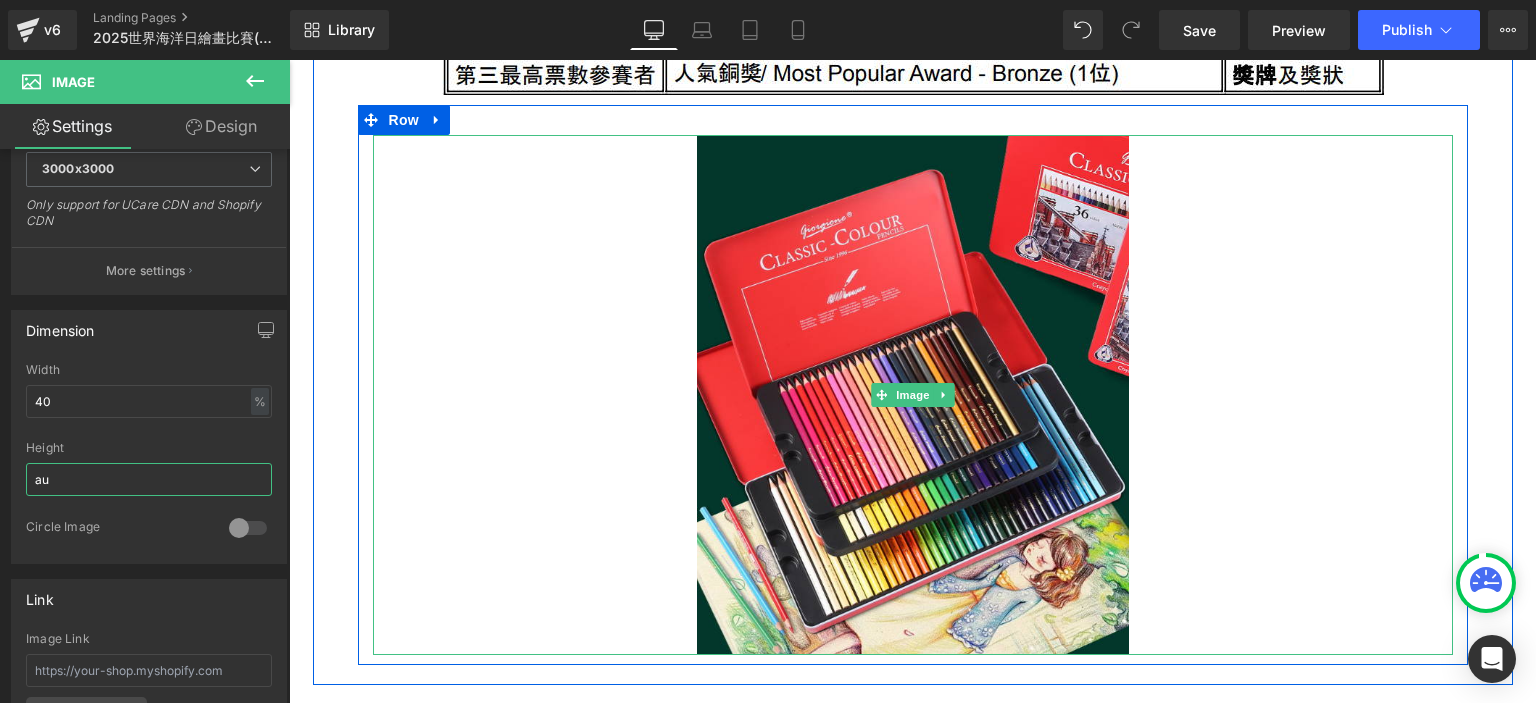 type on "a" 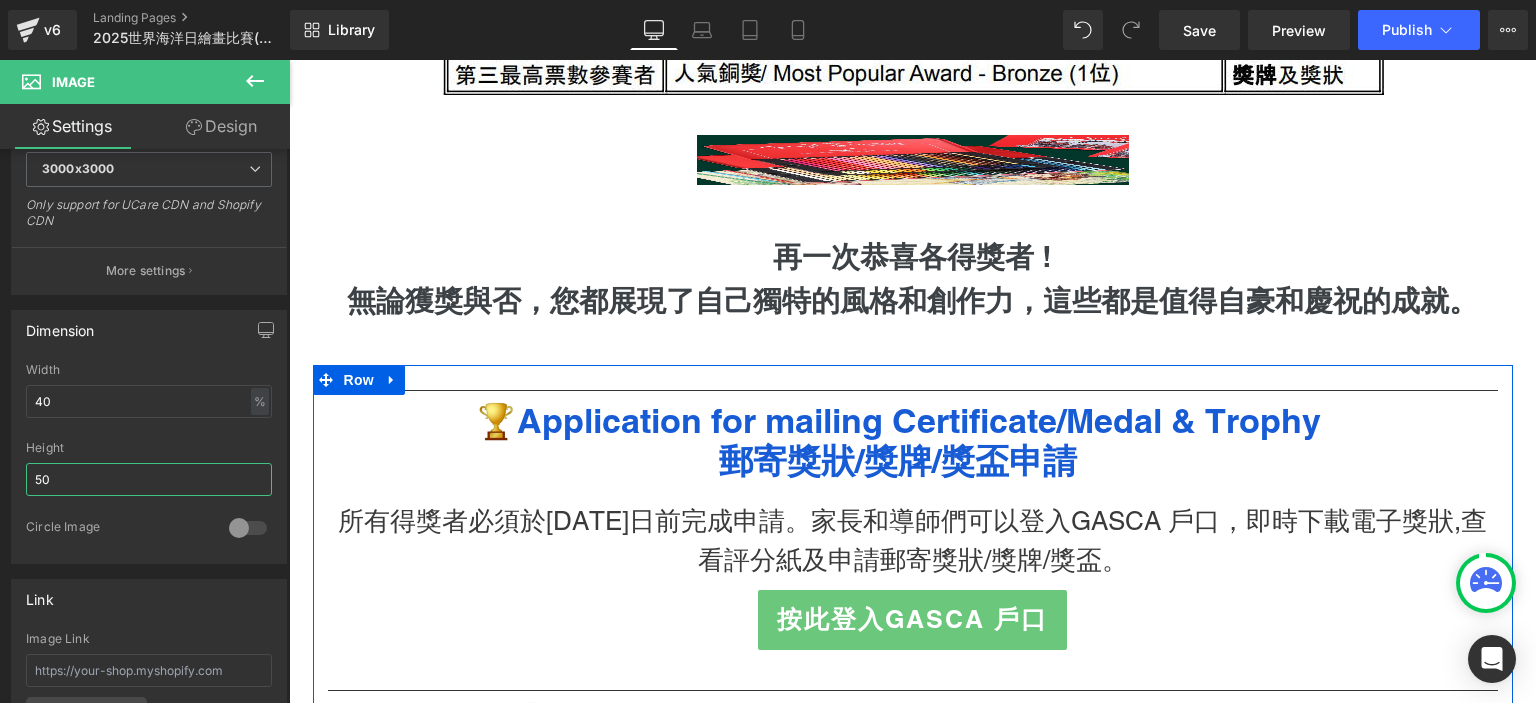 type on "5" 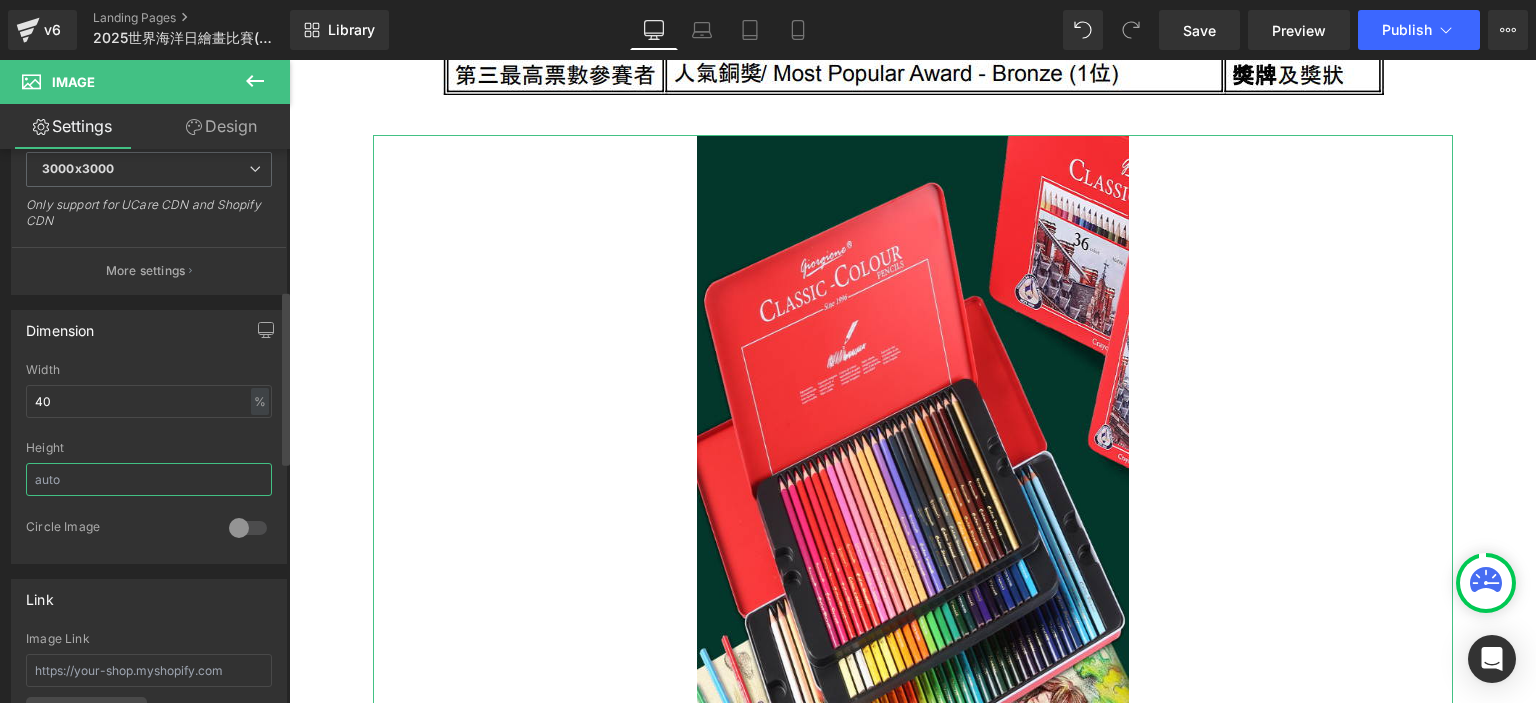 type 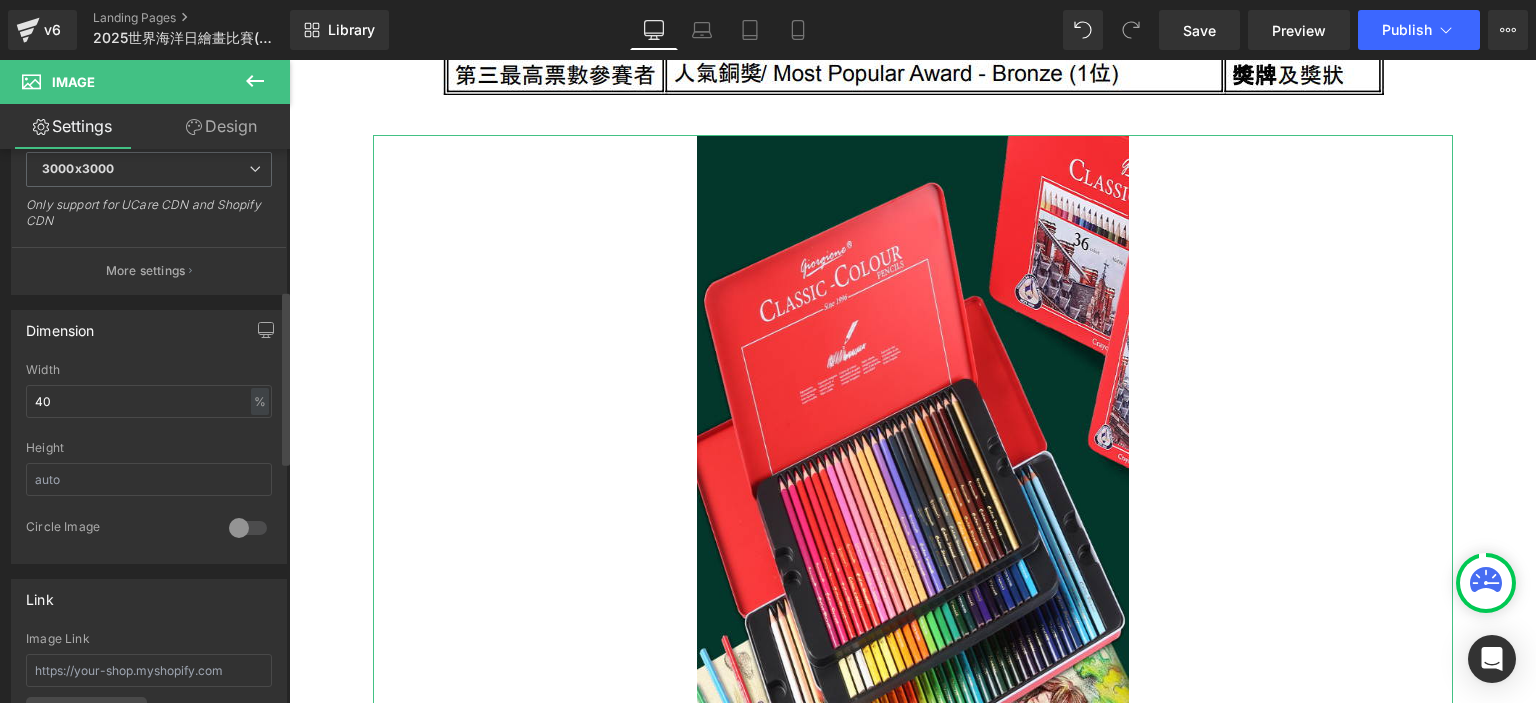 click on "Dimension 40% Width 40 % % px Height 0 Circle Image" at bounding box center (149, 429) 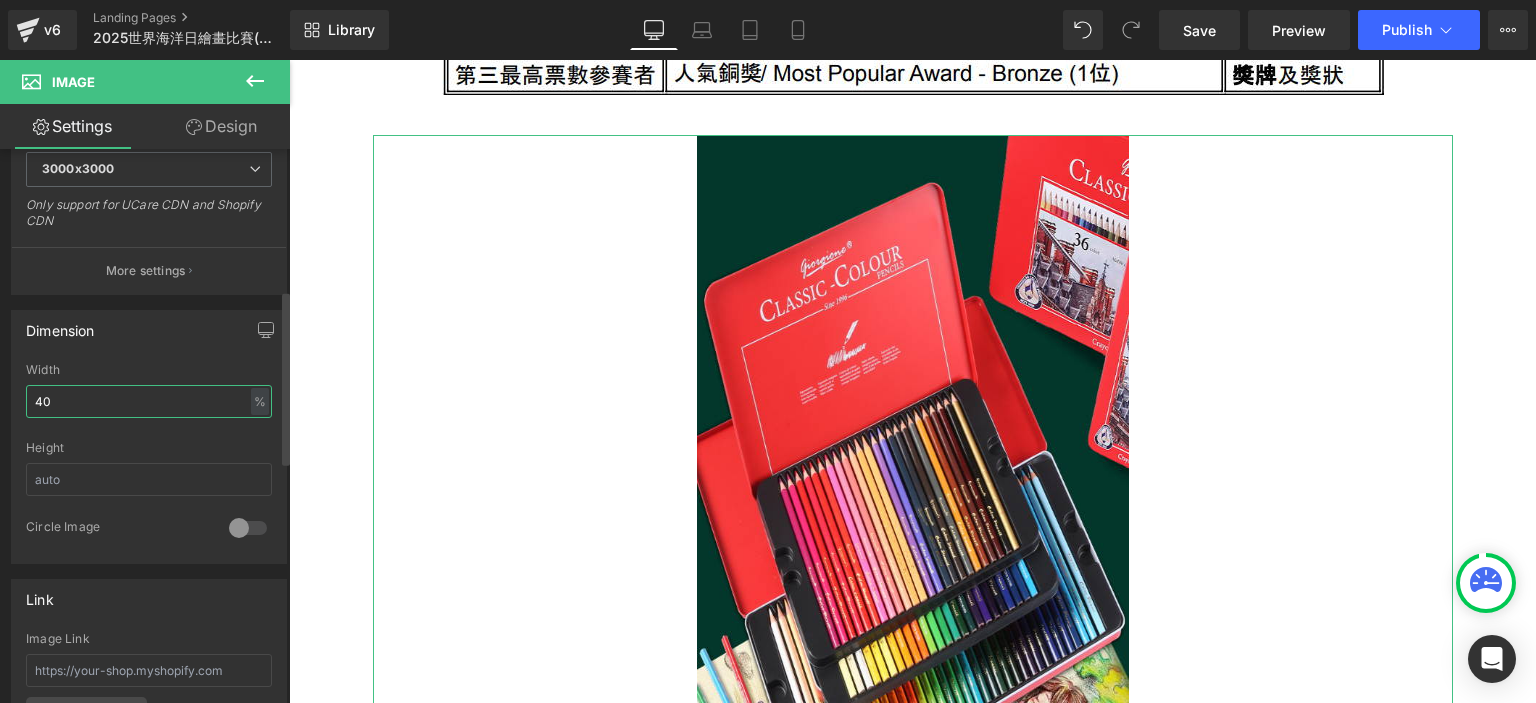click on "40" at bounding box center [149, 401] 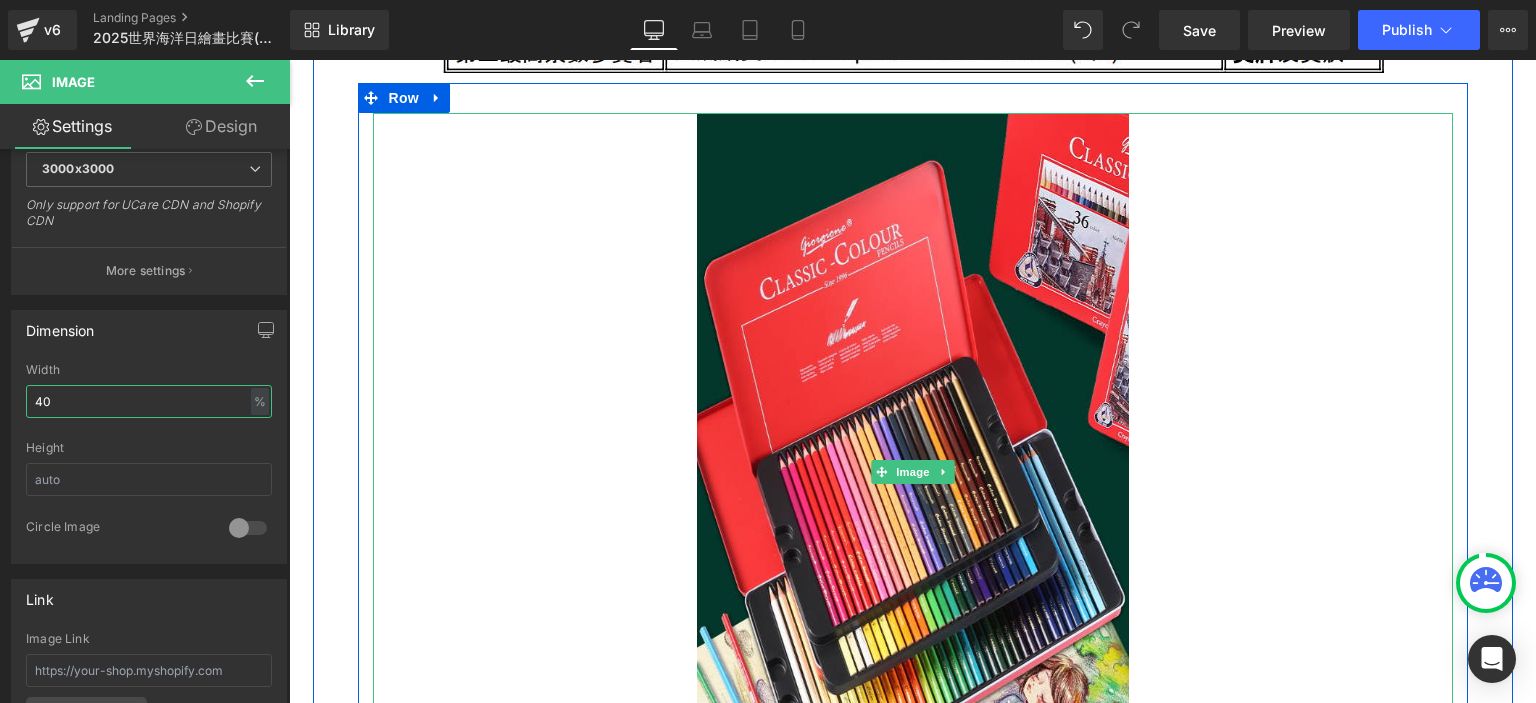 scroll, scrollTop: 2943, scrollLeft: 0, axis: vertical 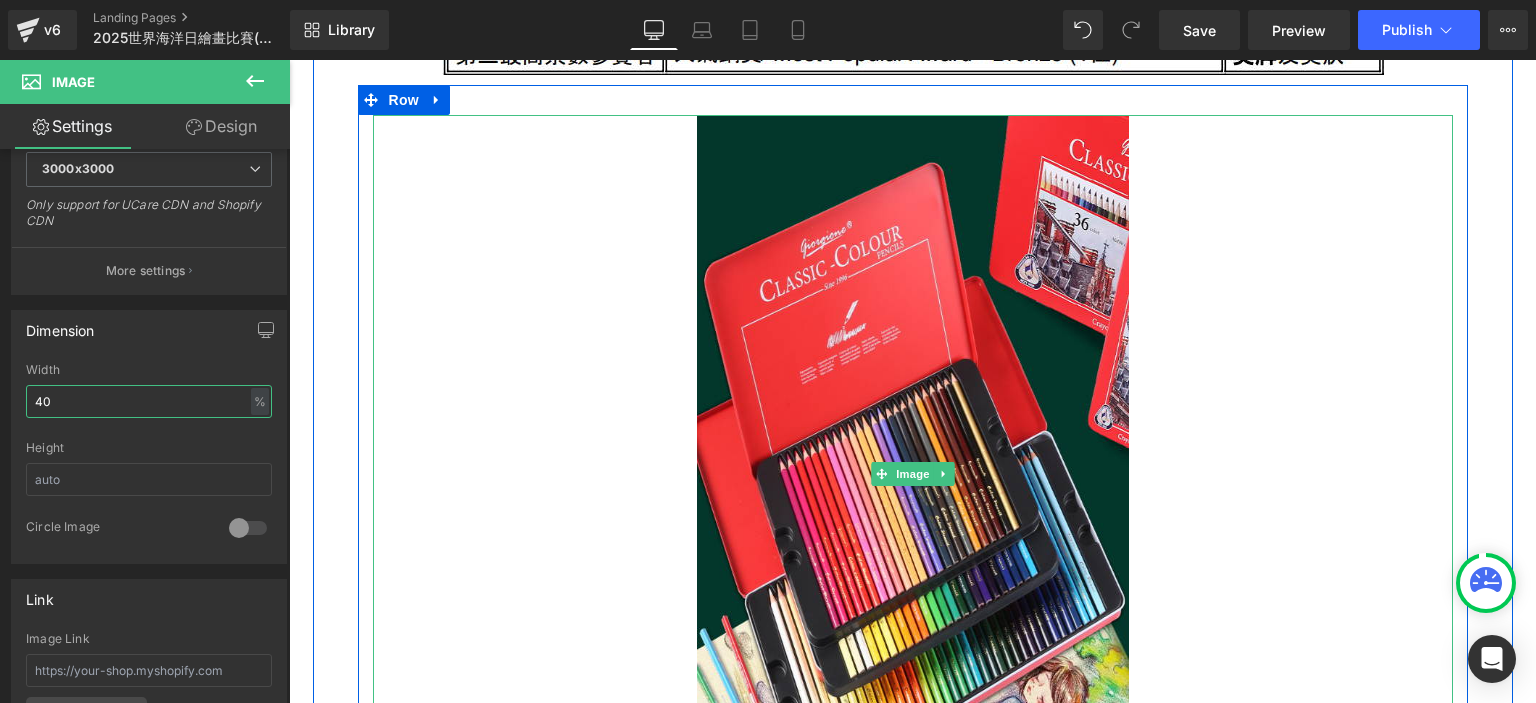 type on "4" 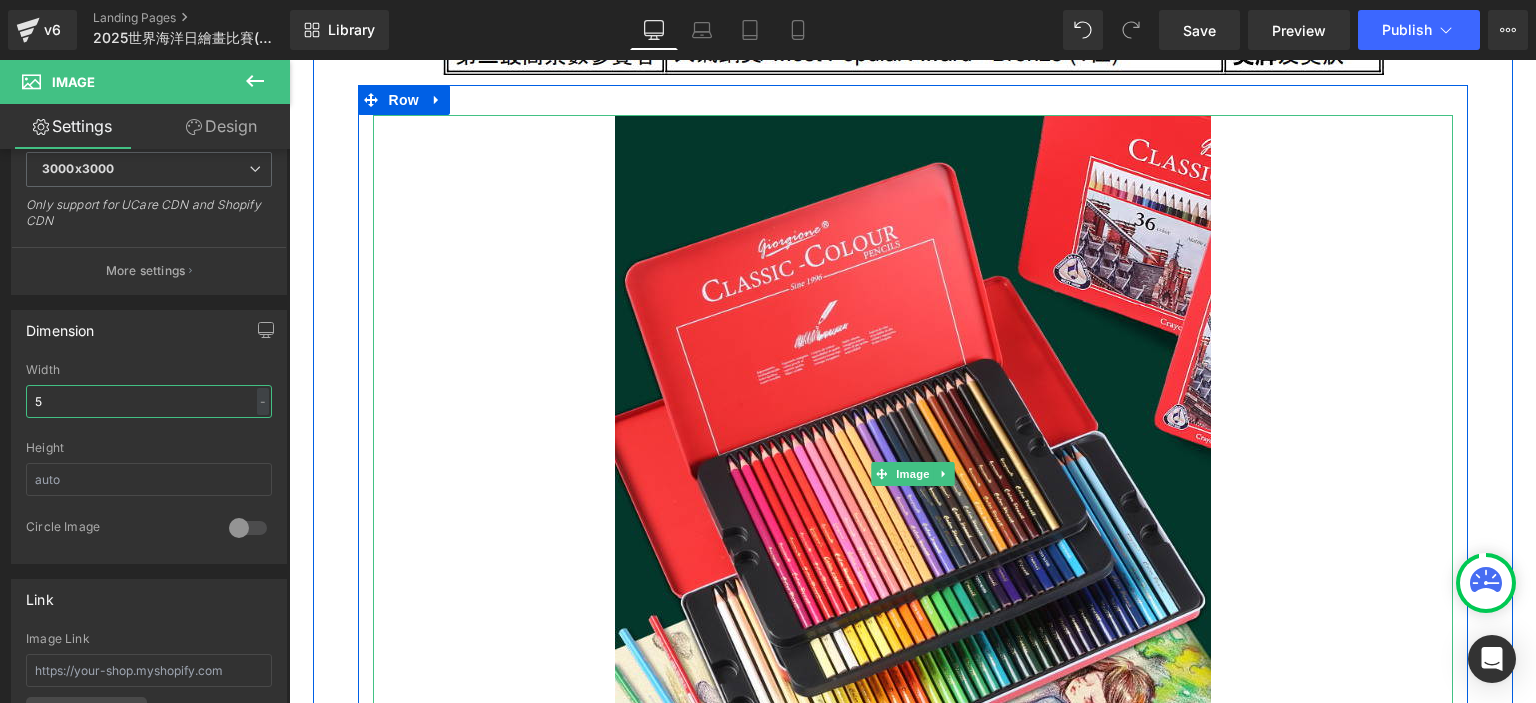 type on "55" 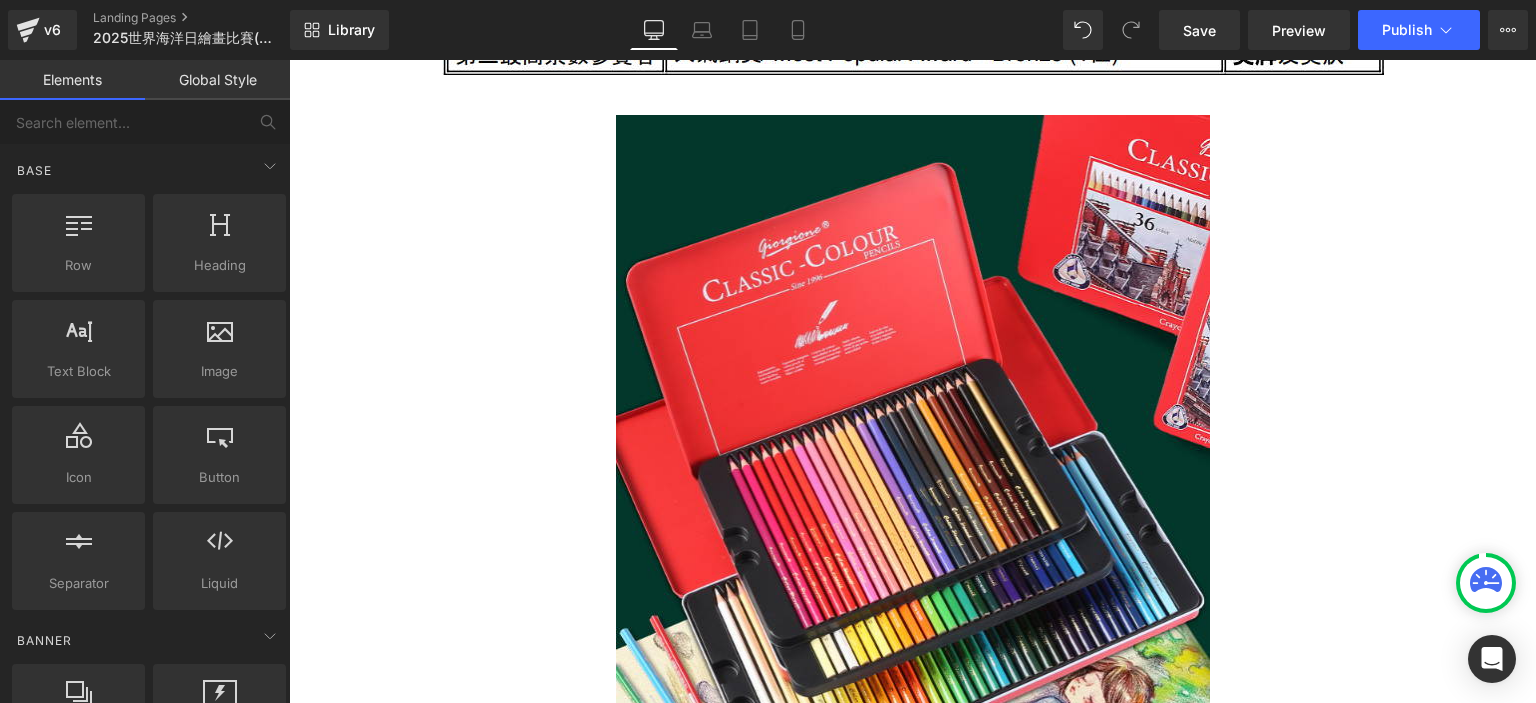 click on "2025世界海洋日繪畫比賽(得獎公佈) Heading         🏆得獎名單: Heading         幼兒組-Group B Champion  冠軍: [PERSON_NAME]1st Runner Up 亞軍: KWAN Man Sui 關幔萃 Lai [PERSON_NAME] 2nd Runner Up [PERSON_NAME]: [PERSON_NAME] Award 榮譽獎: [PERSON_NAME][MEDICAL_DATA] Nok [PERSON_NAME] [PERSON_NAME]熹 CHO LOK YEE  [PERSON_NAME] Yee [PERSON_NAME]  Text Block         幼兒組-Group C Champion 冠軍: [PERSON_NAME] 1st Runner Up 亞軍: [PERSON_NAME]2nd Runner Up [PERSON_NAME]: HO HO [PERSON_NAME] Wei [PERSON_NAME] [PERSON_NAME] [PERSON_NAME]Distinction Award 榮譽獎: [PERSON_NAME] Sze Gabrielle Riley [PERSON_NAME] Cheng Hao Lam [PERSON_NAME] Ning Text Block         小童組-Group D Champion 冠軍: [PERSON_NAME] 1st Runner Up 亞軍: [PERSON_NAME] Yan [PERSON_NAME] 2nd Runner Up [PERSON_NAME]: Man [PERSON_NAME] [PERSON_NAME] Award 榮譽獎: [PERSON_NAME]CHANG Hsin Wen [PERSON_NAME] [PERSON_NAME] Block         Row         兒童組-Group E Champion 冠軍: [PERSON_NAME] 1st Runner Up 亞軍:" at bounding box center (912, 232) 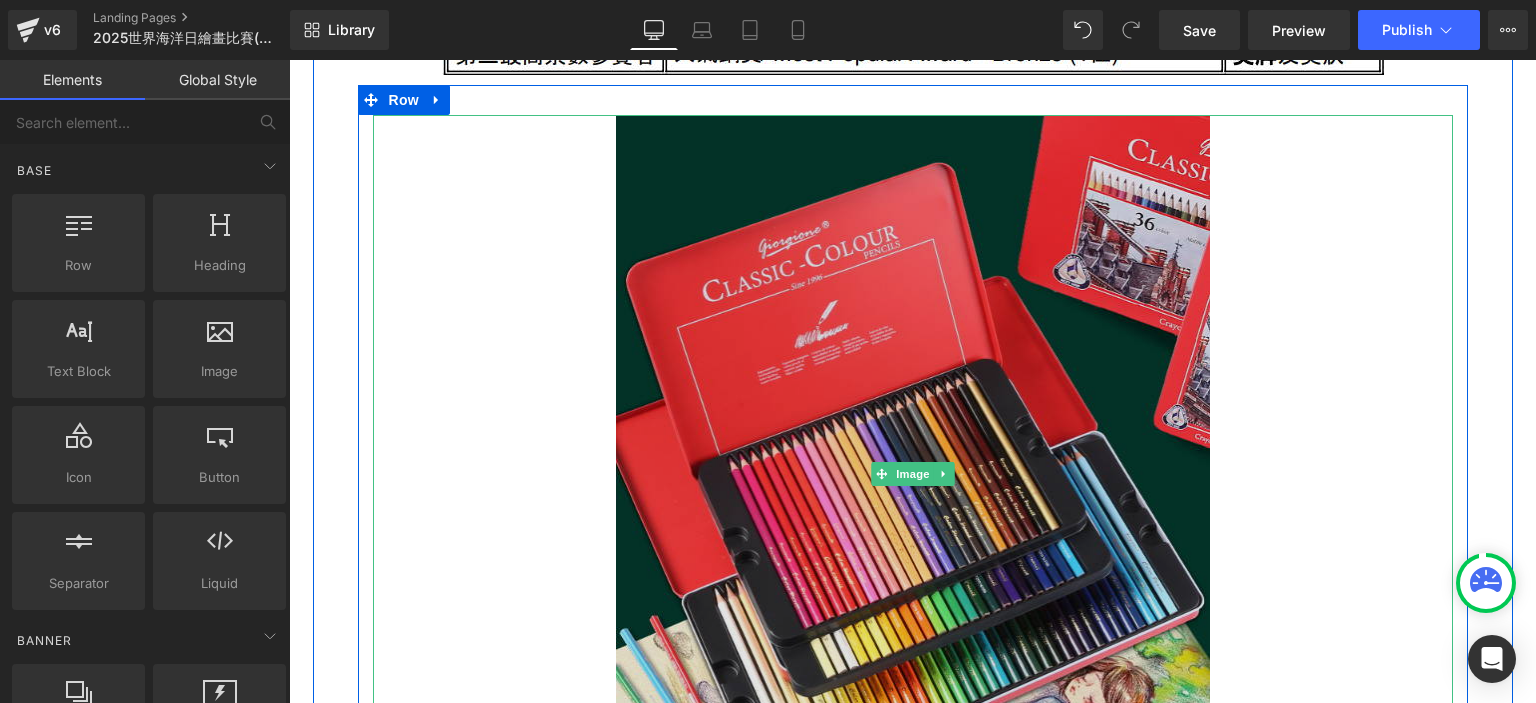 click at bounding box center (913, 474) 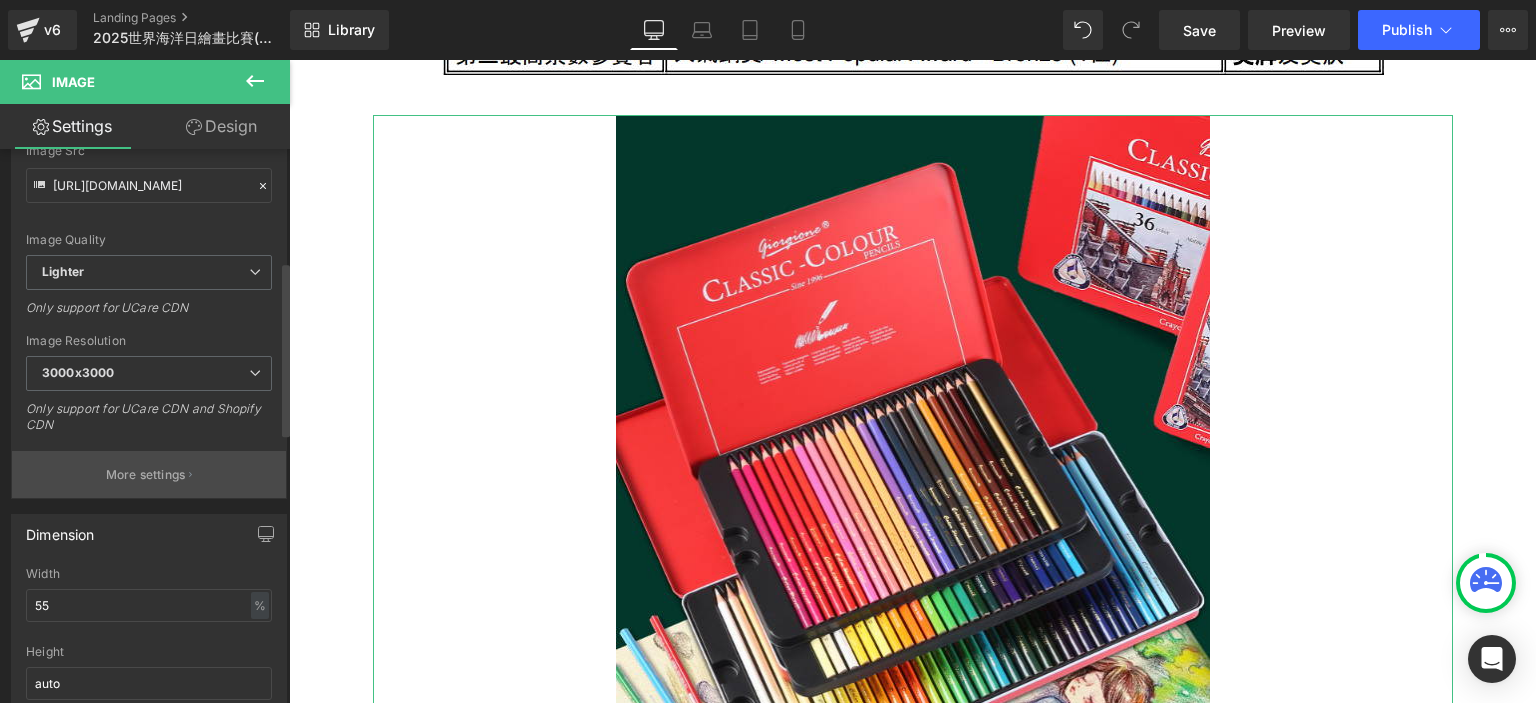 scroll, scrollTop: 372, scrollLeft: 0, axis: vertical 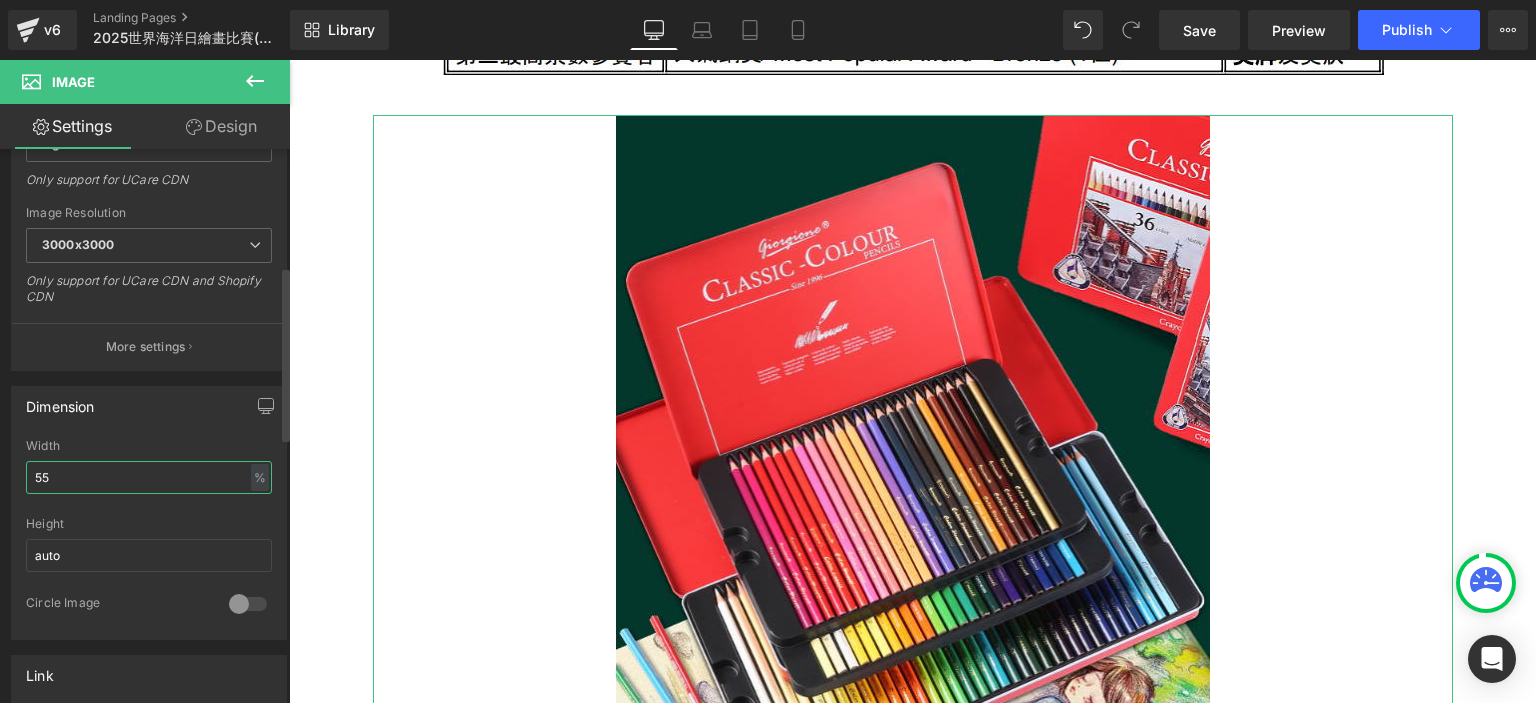 click on "55" at bounding box center [149, 477] 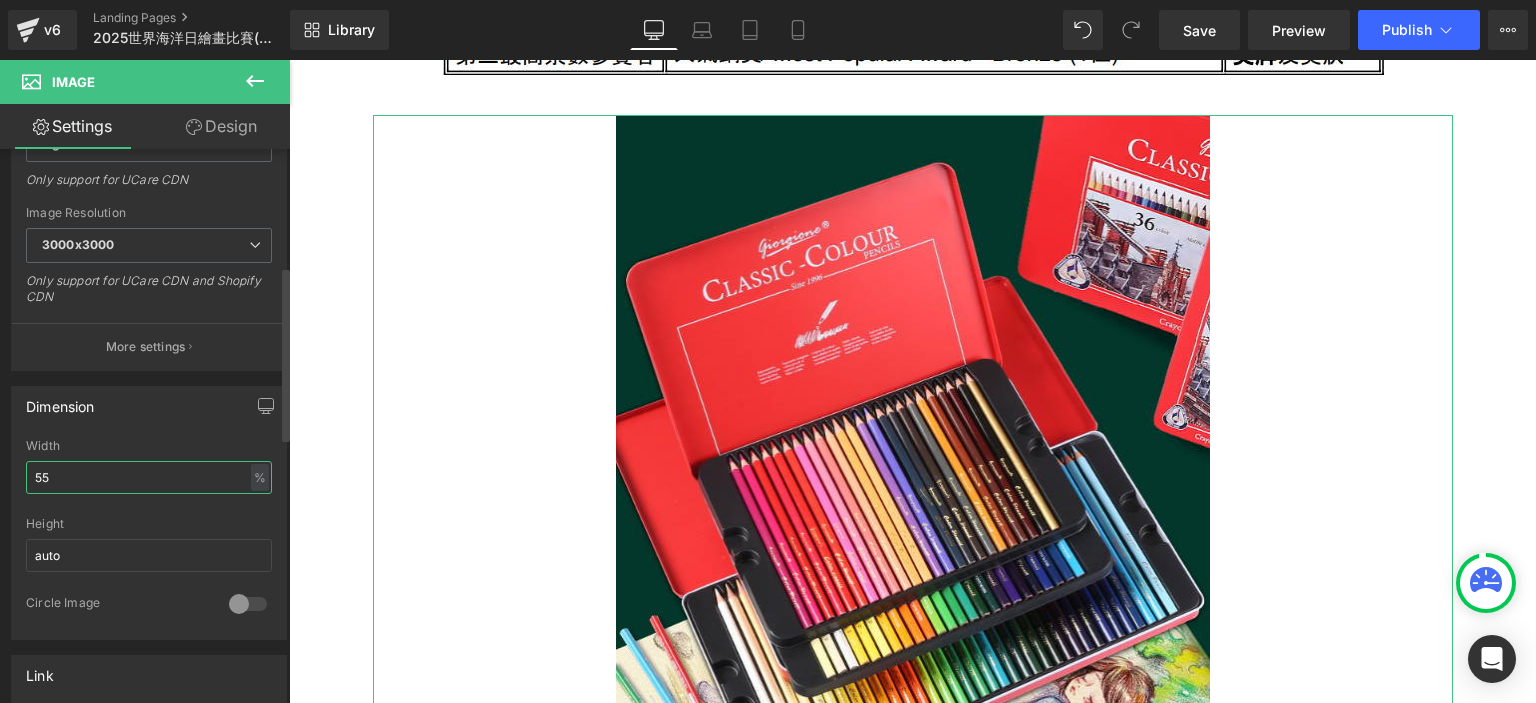 type on "5" 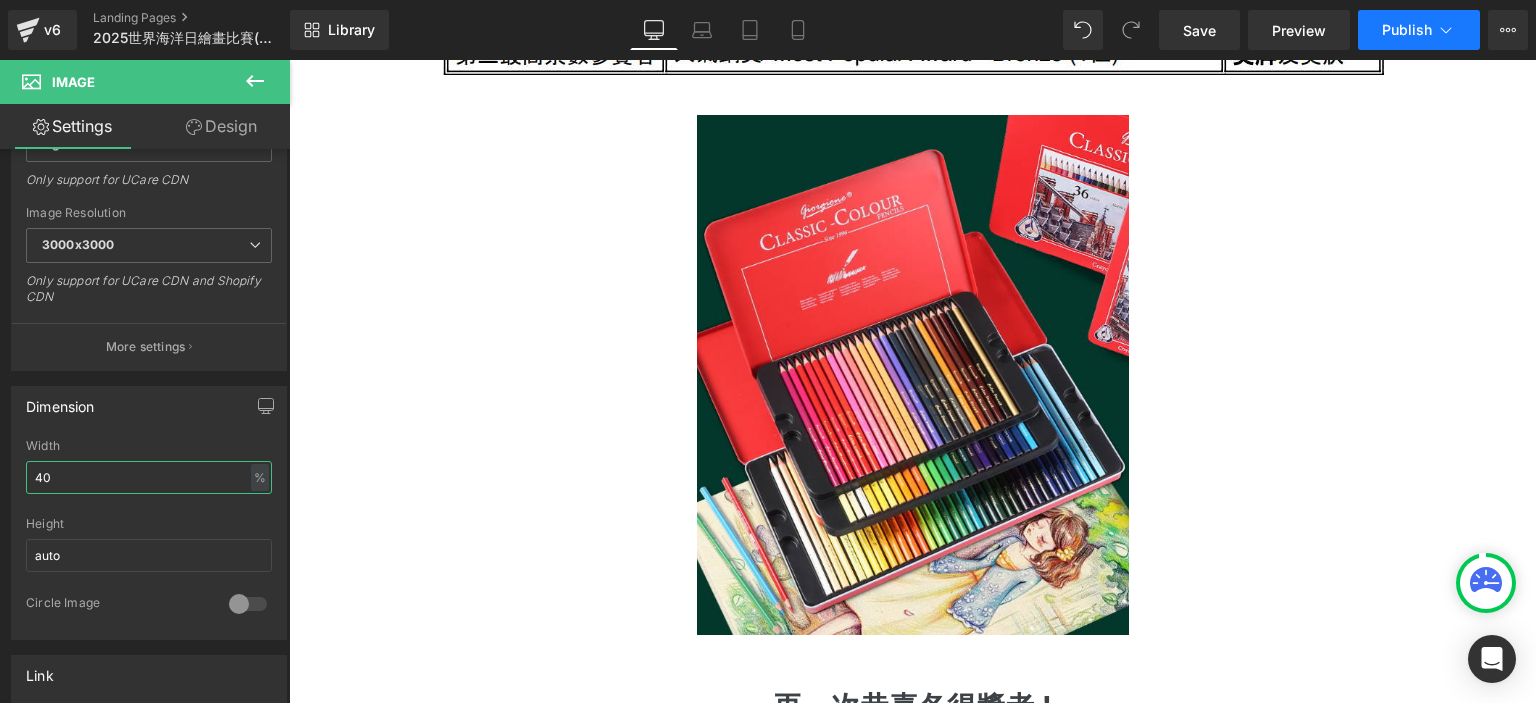 type on "40" 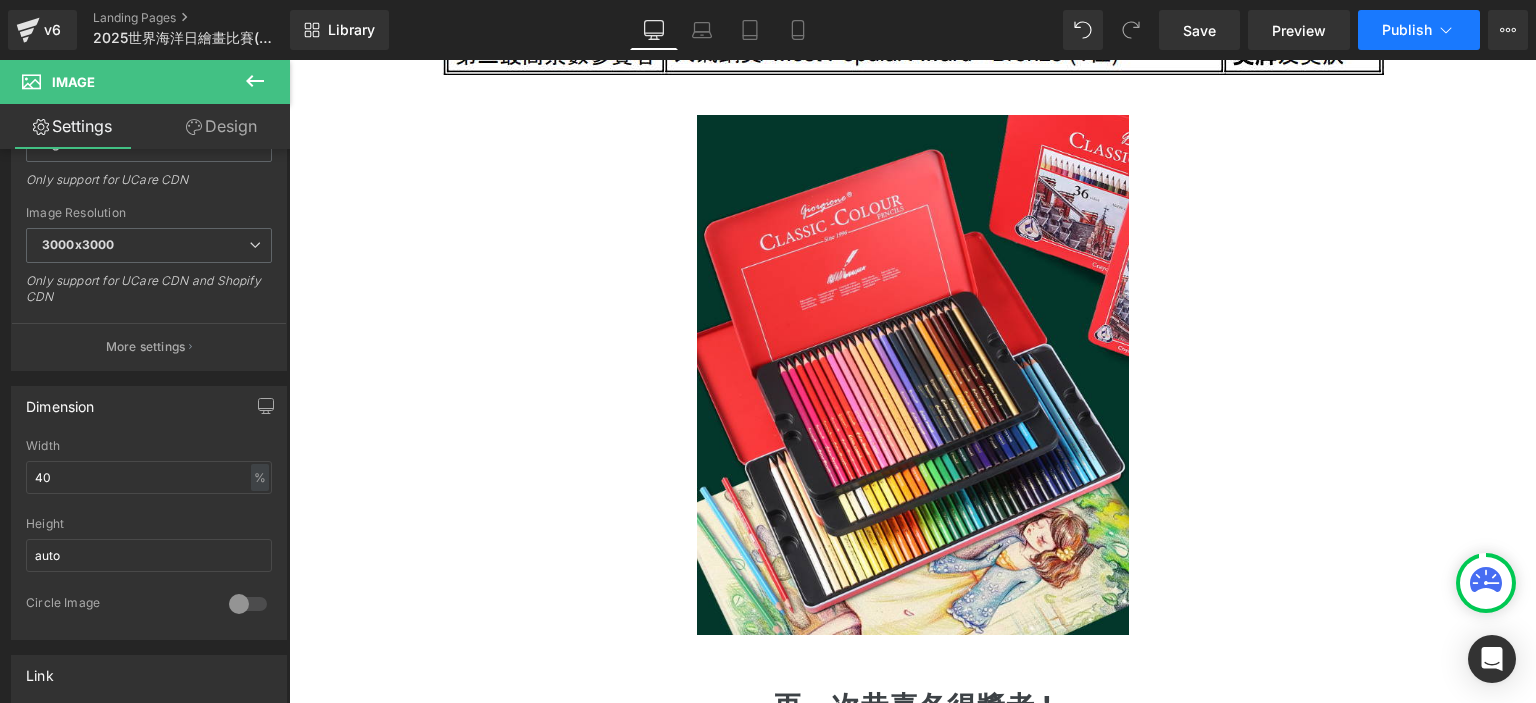 click on "Publish" at bounding box center [1407, 30] 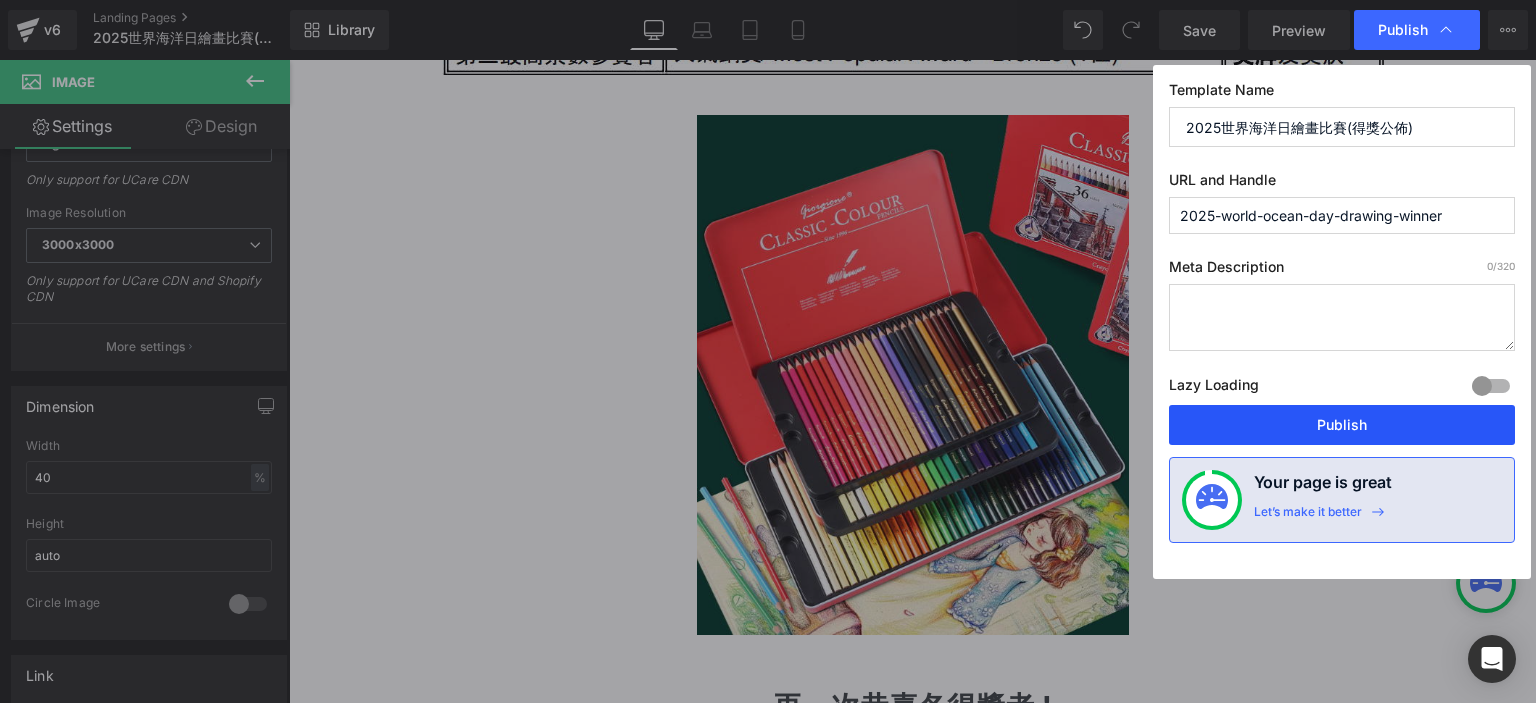 click on "Publish" at bounding box center (1342, 425) 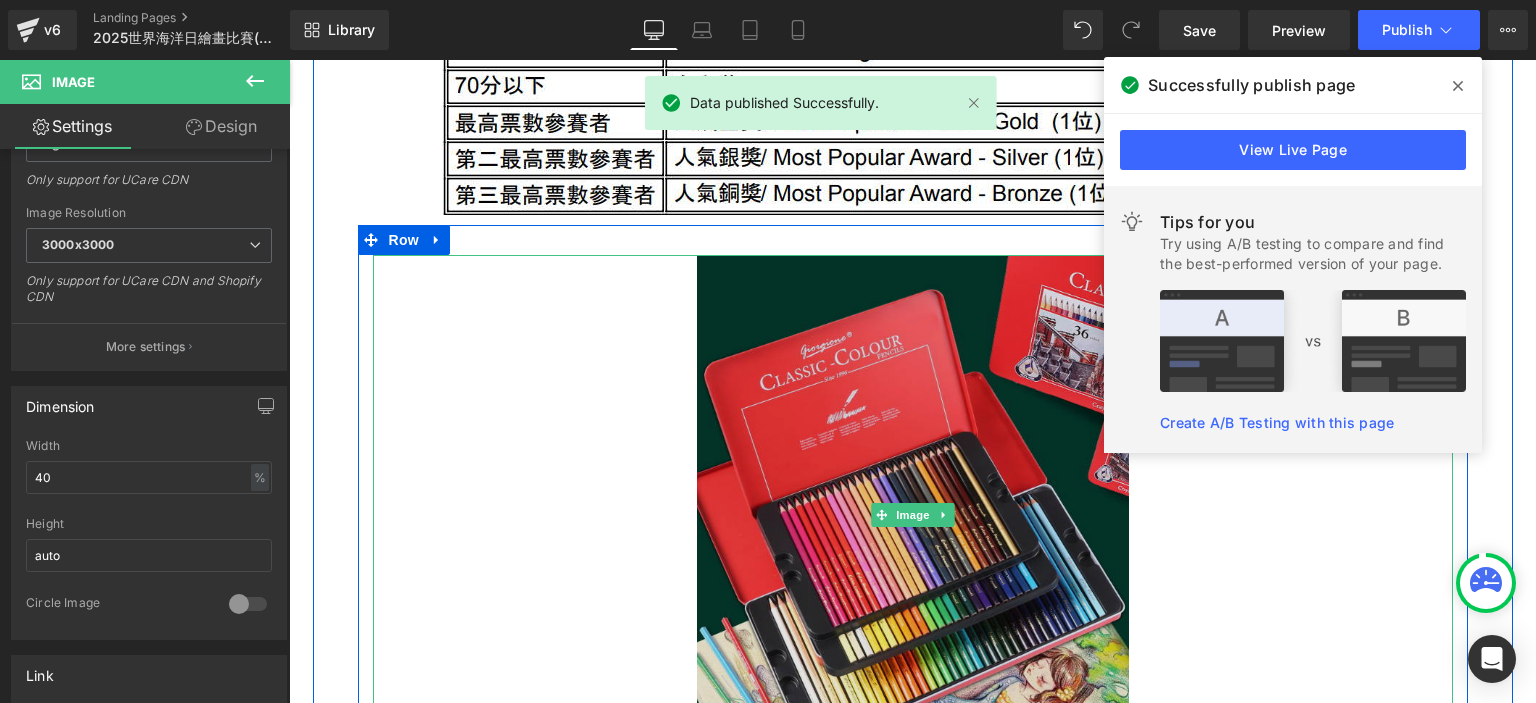 scroll, scrollTop: 2802, scrollLeft: 0, axis: vertical 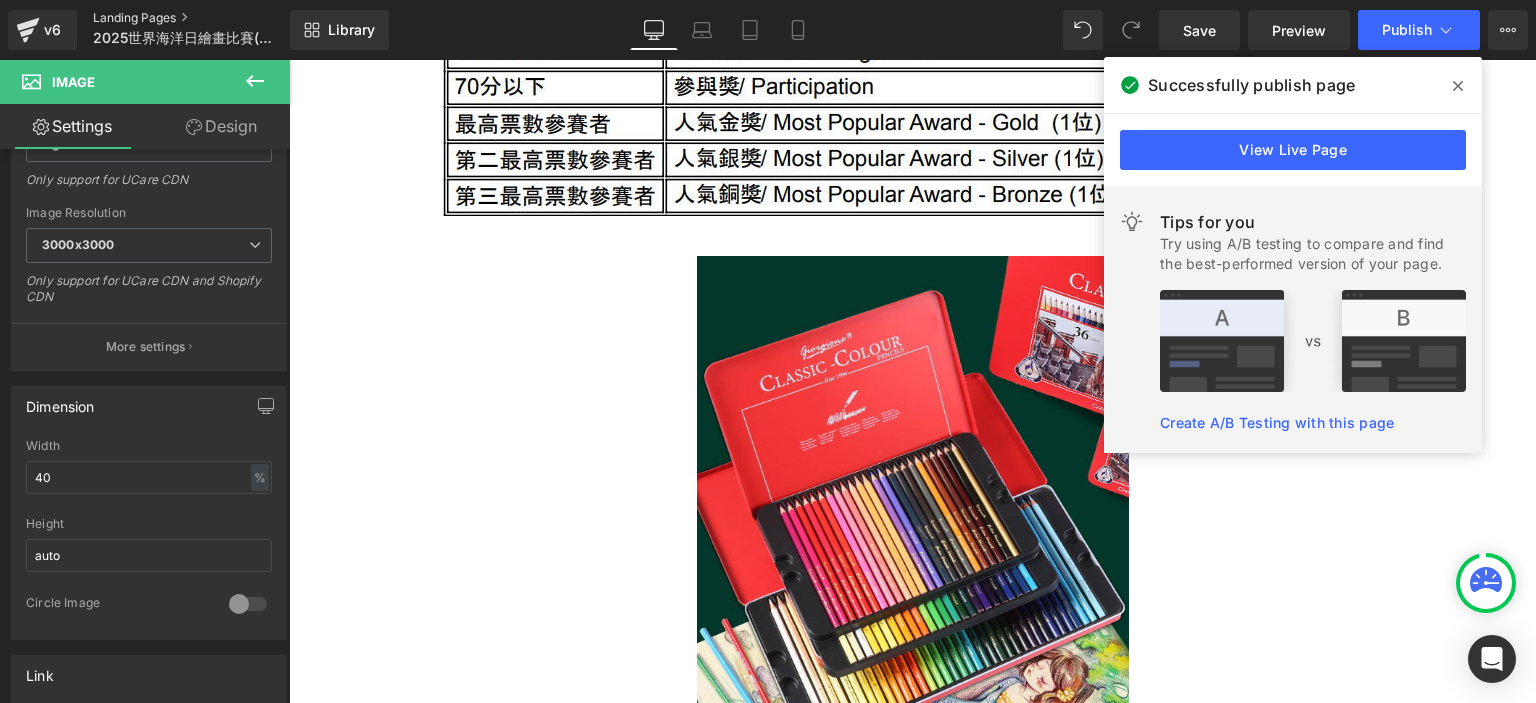 click on "Landing Pages" at bounding box center [208, 18] 